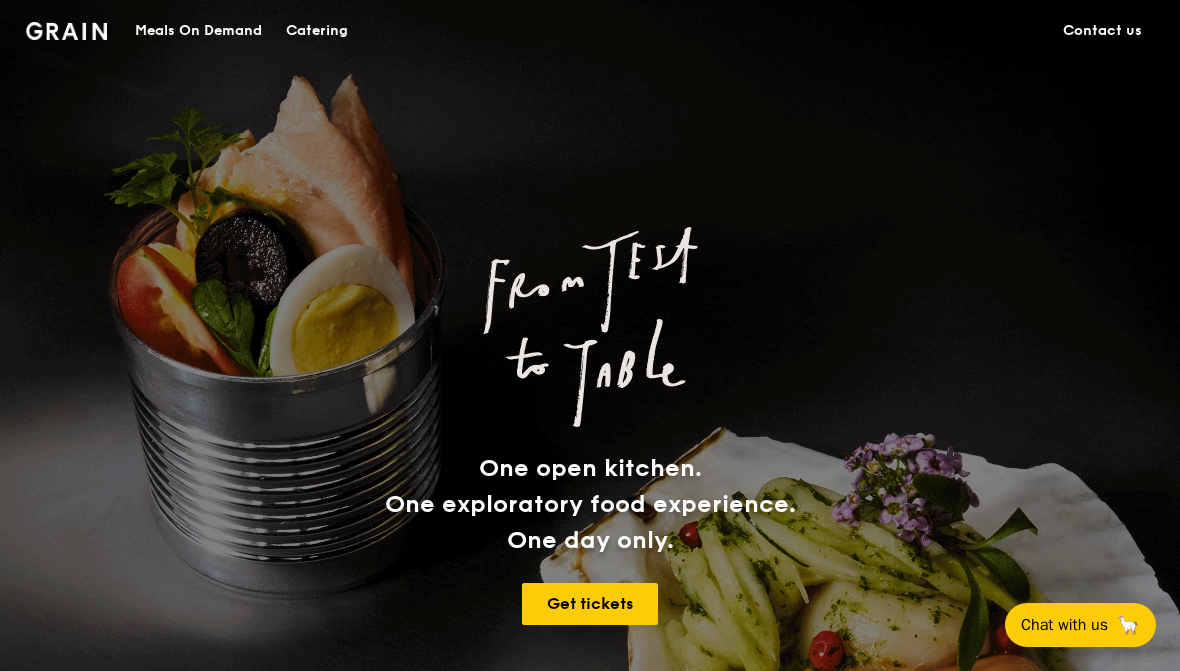 scroll, scrollTop: 0, scrollLeft: 0, axis: both 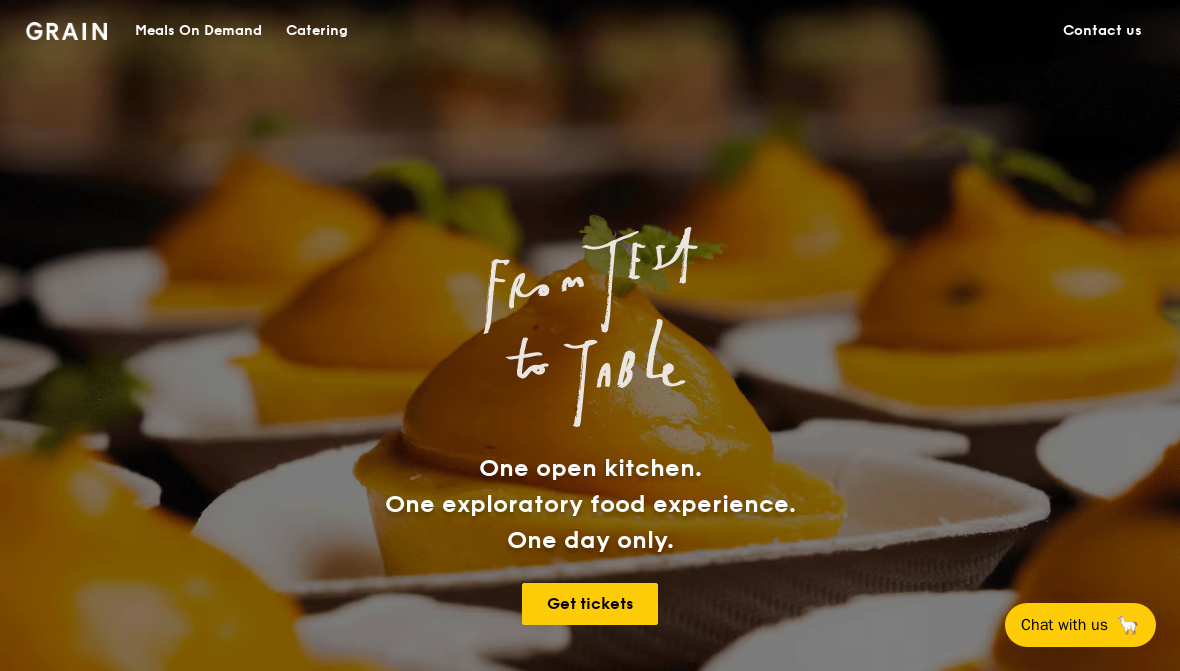 click at bounding box center (66, 31) 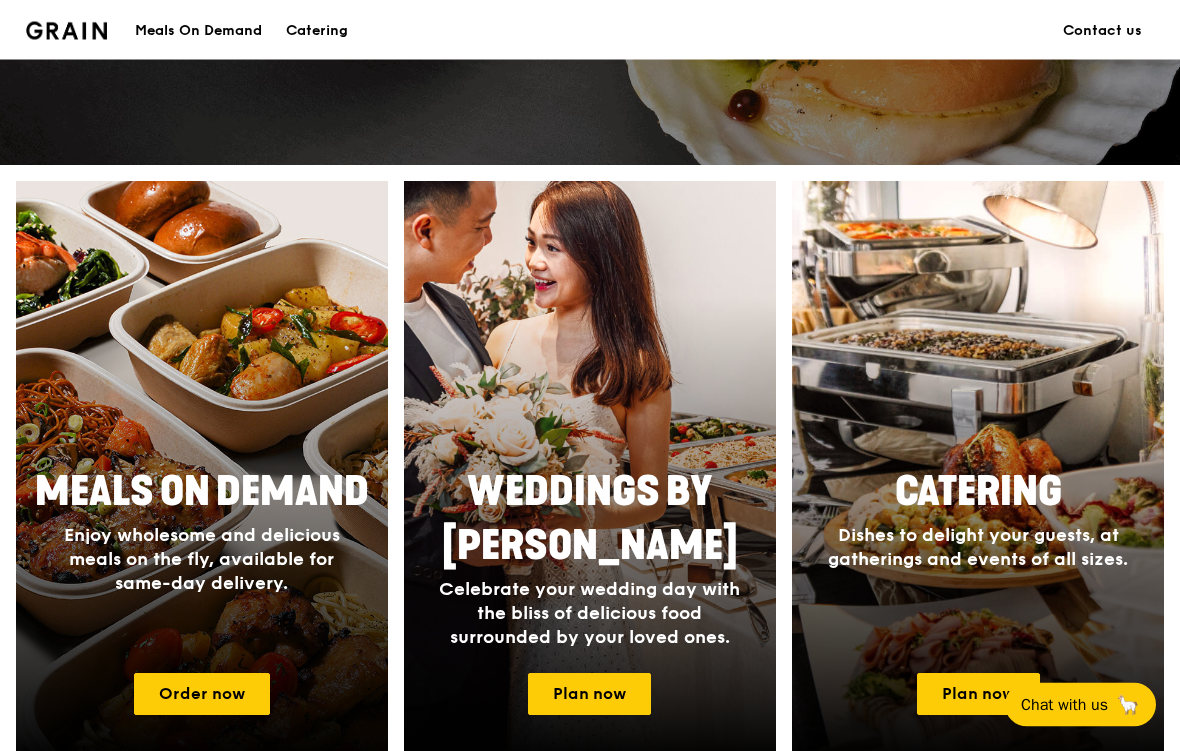 scroll, scrollTop: 635, scrollLeft: 0, axis: vertical 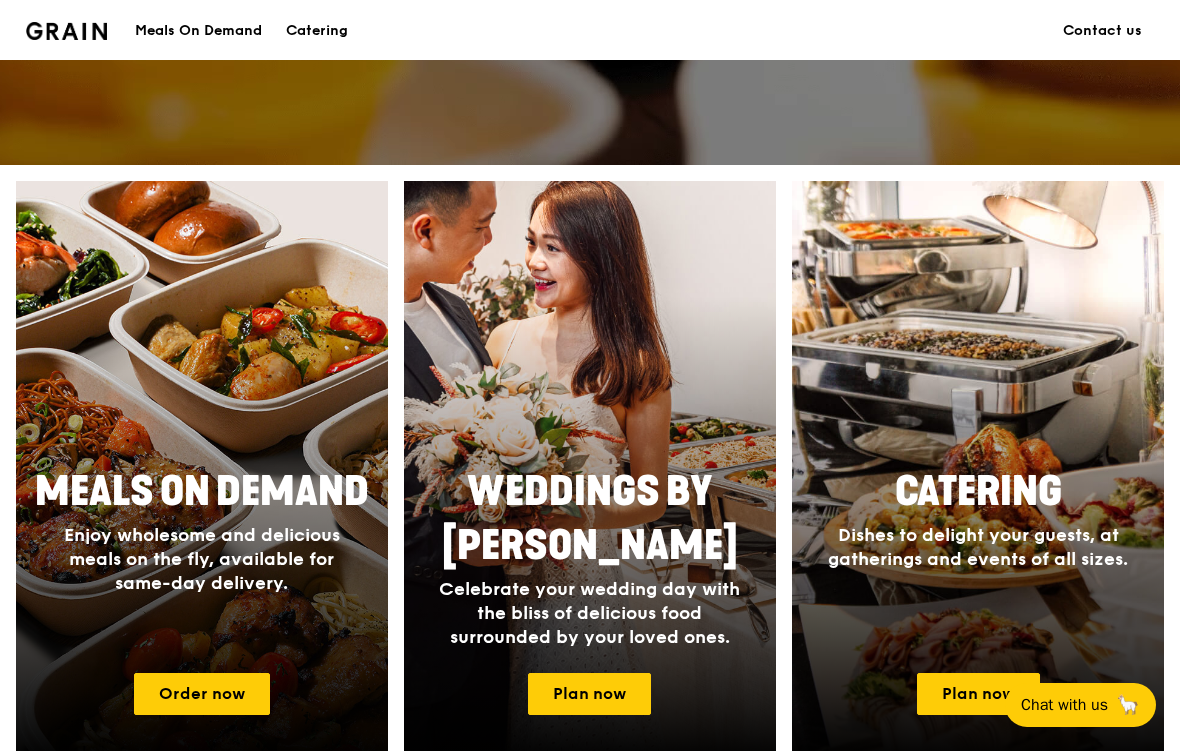 click at bounding box center [978, 472] 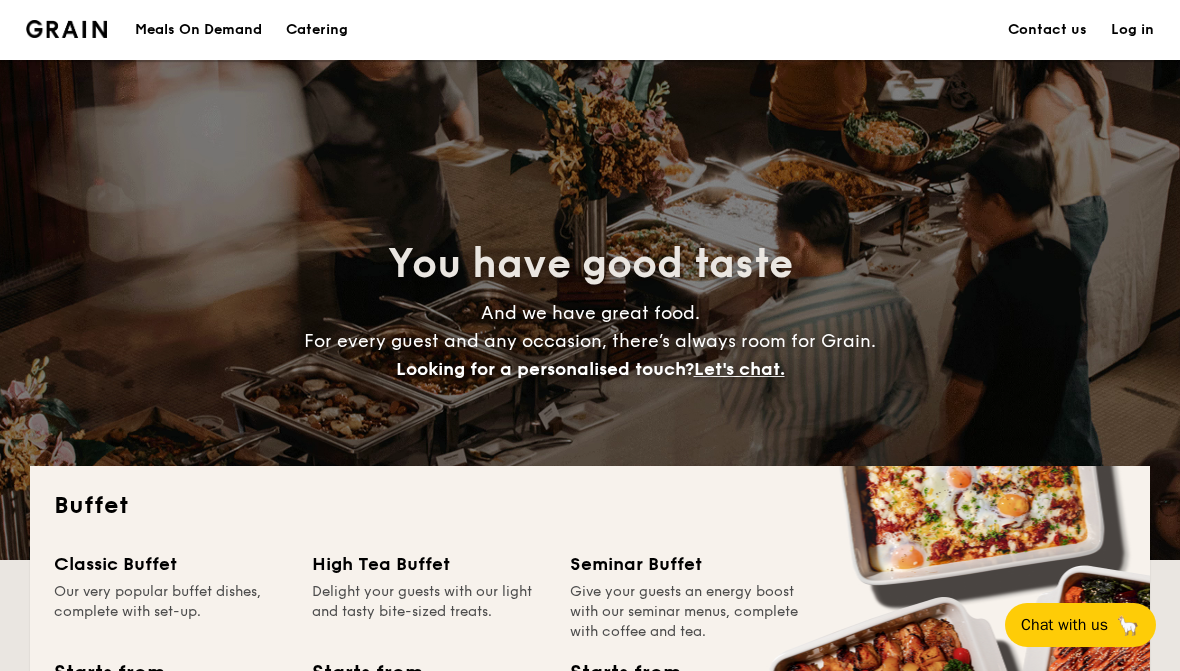 scroll, scrollTop: 0, scrollLeft: 0, axis: both 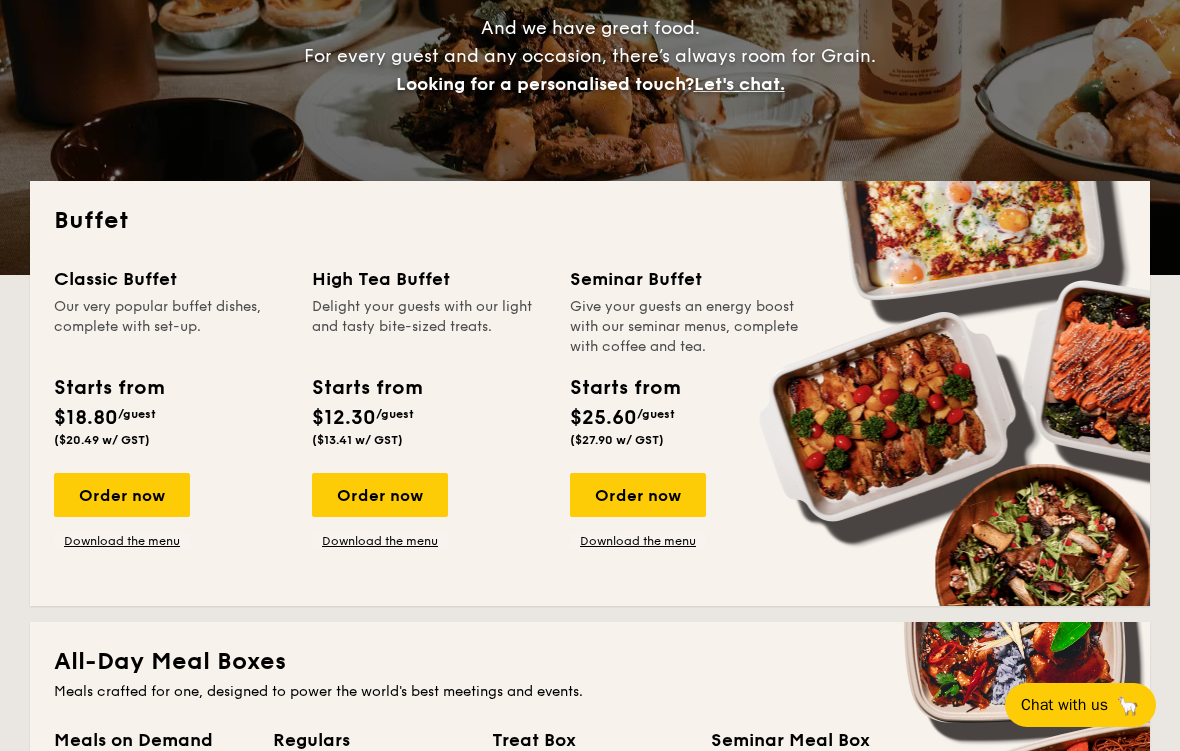 click on "Order now" at bounding box center (122, 495) 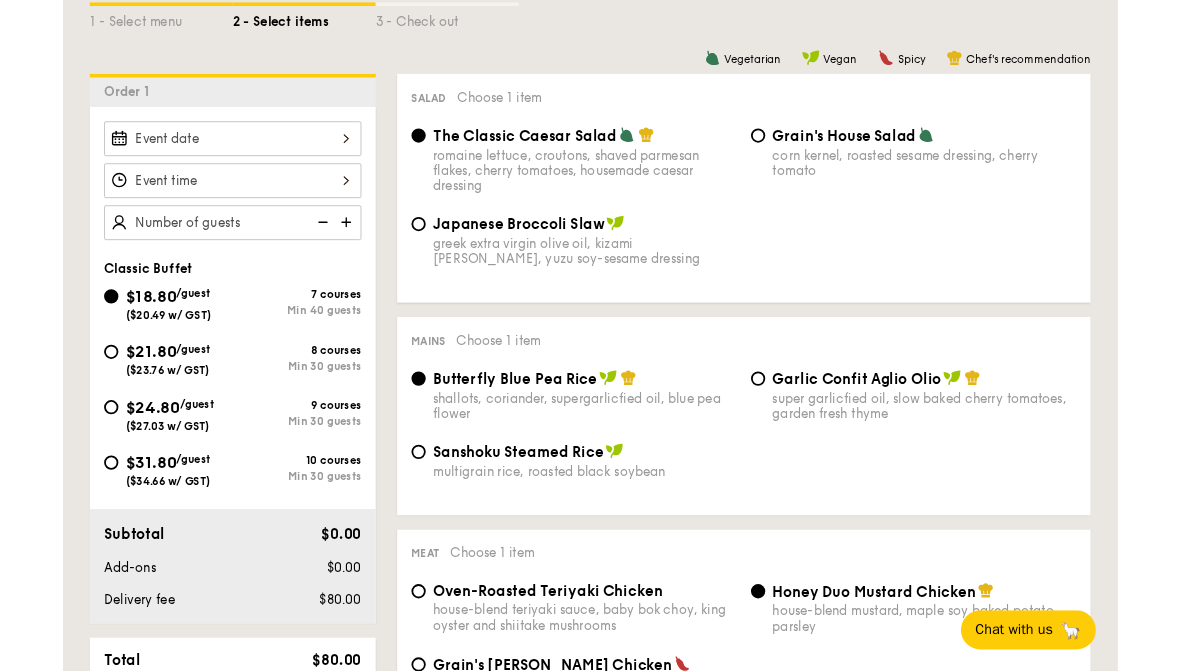scroll, scrollTop: 460, scrollLeft: 0, axis: vertical 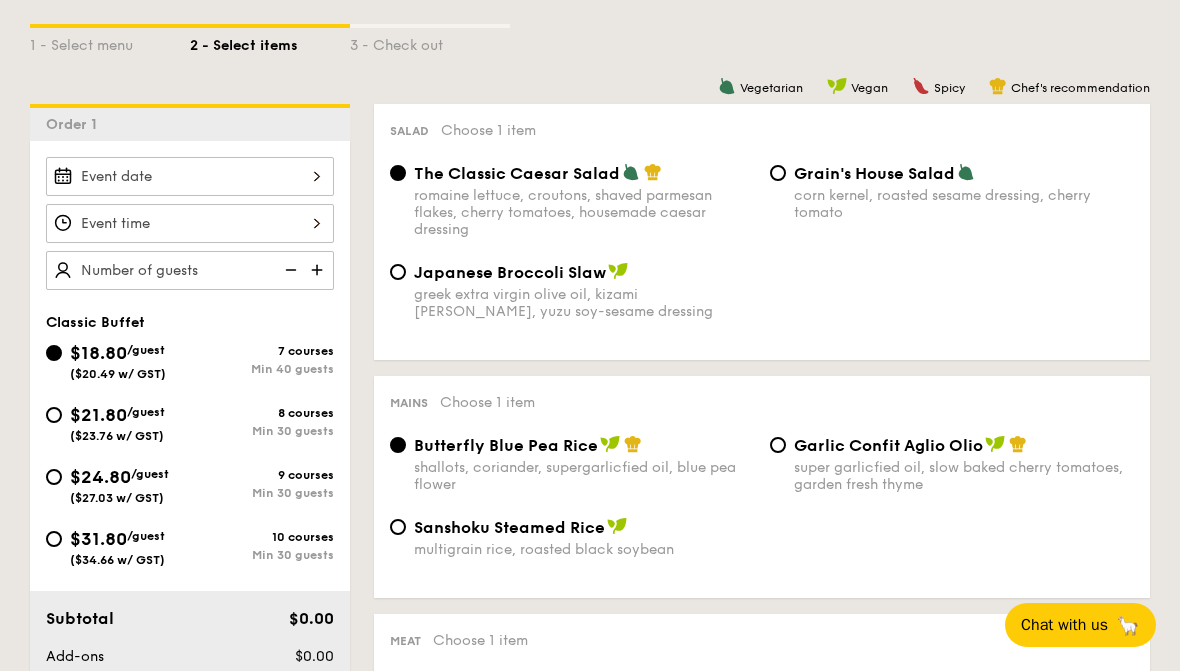 click at bounding box center [190, 176] 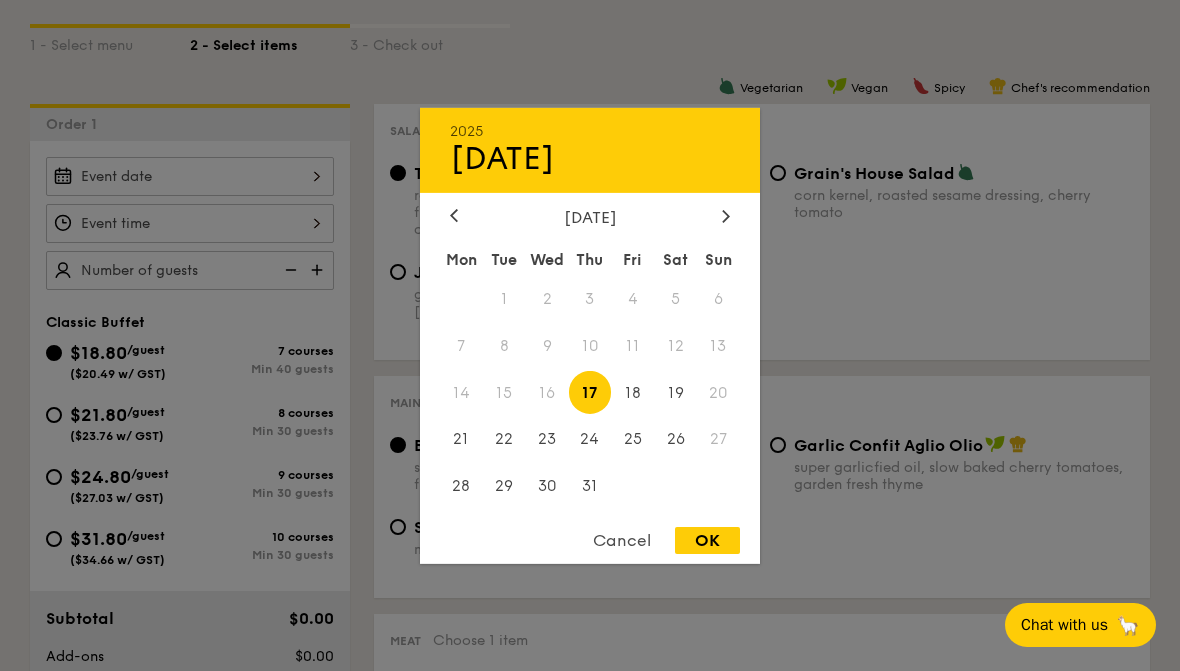 click at bounding box center (590, 335) 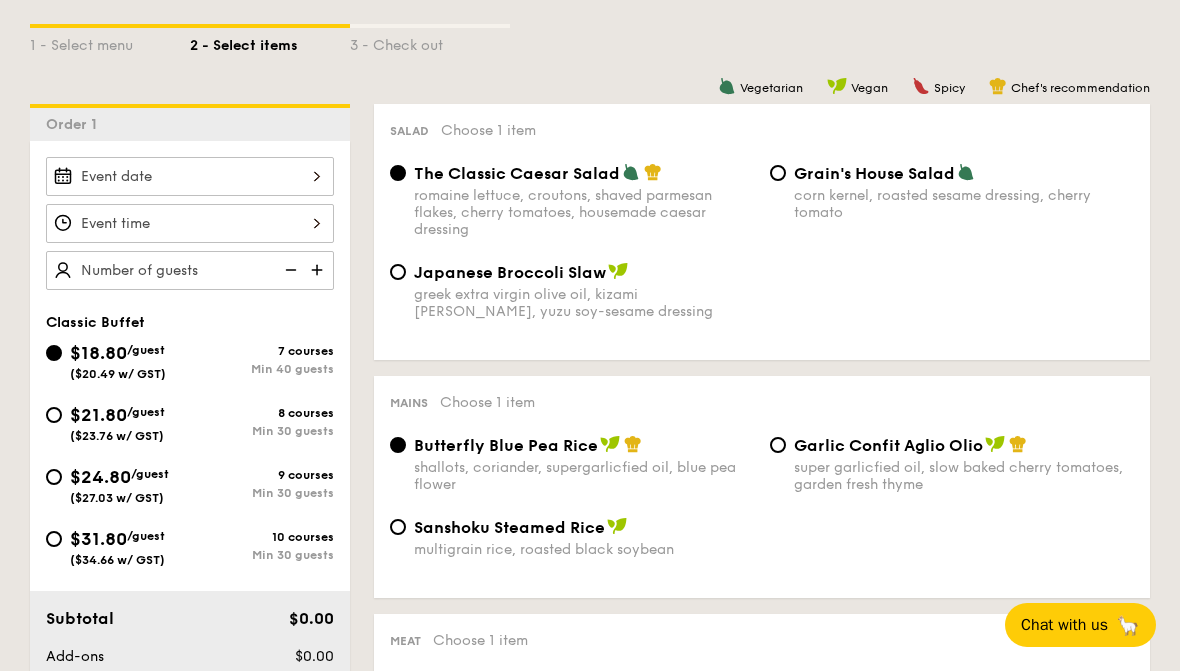 click on "$24.80
/guest
($27.03 w/ GST)
9 courses
Min 30 guests" at bounding box center [54, 477] 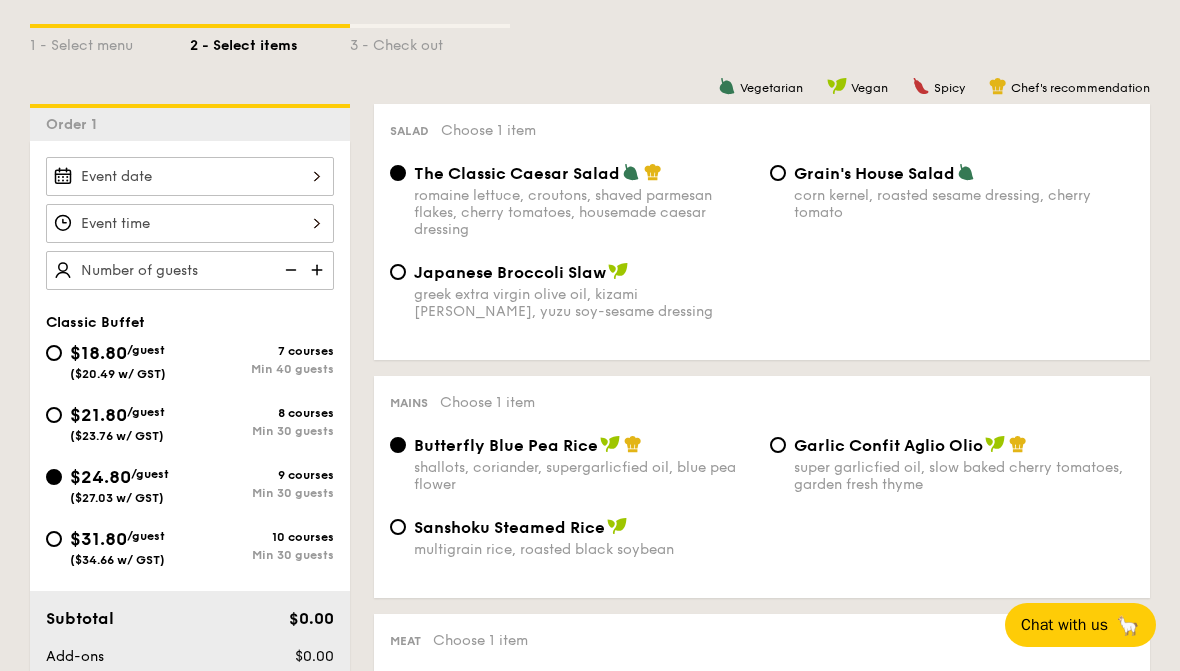 radio on "true" 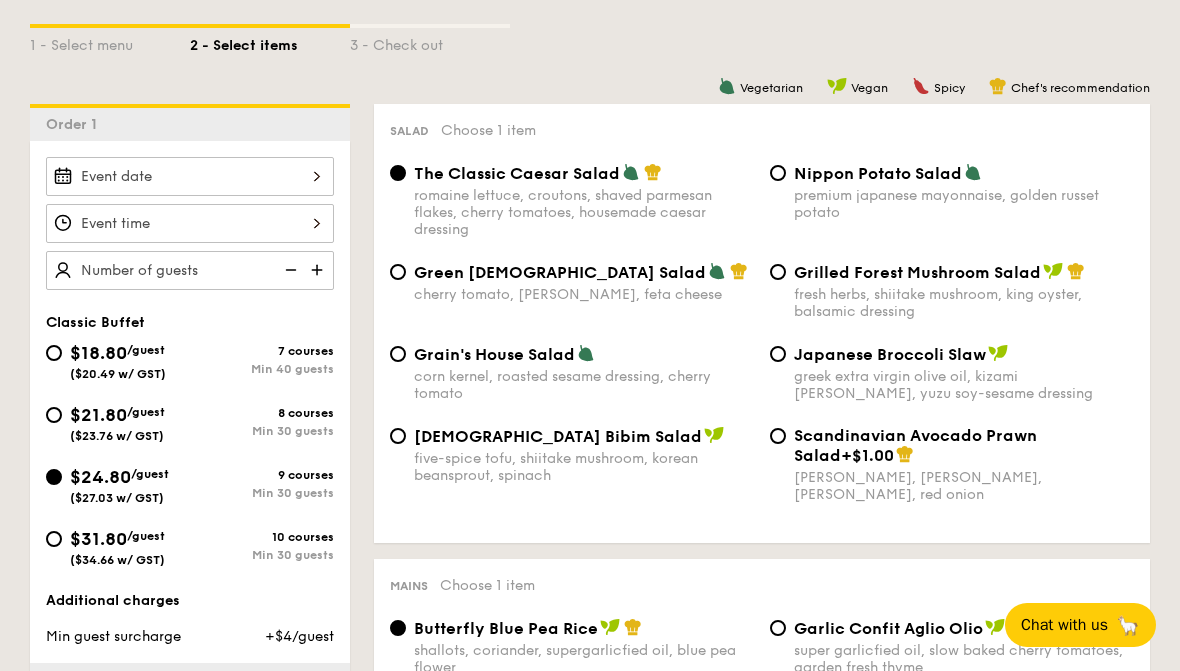 click at bounding box center [190, 176] 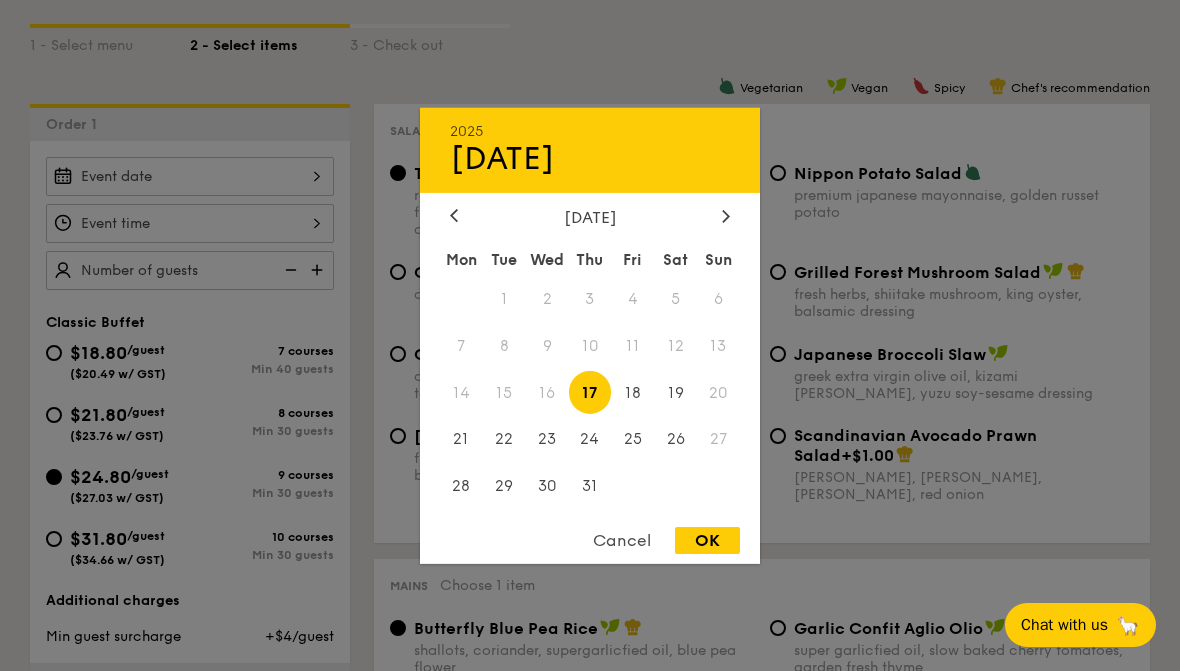 click on "17" at bounding box center [590, 392] 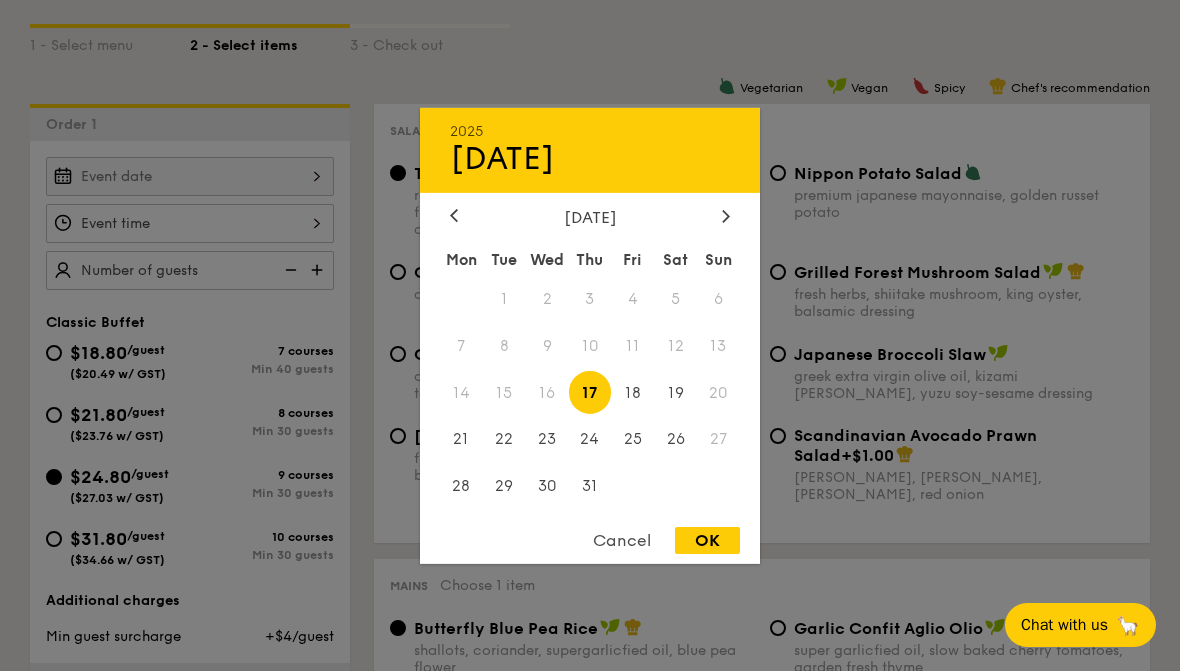 type on "[DATE]" 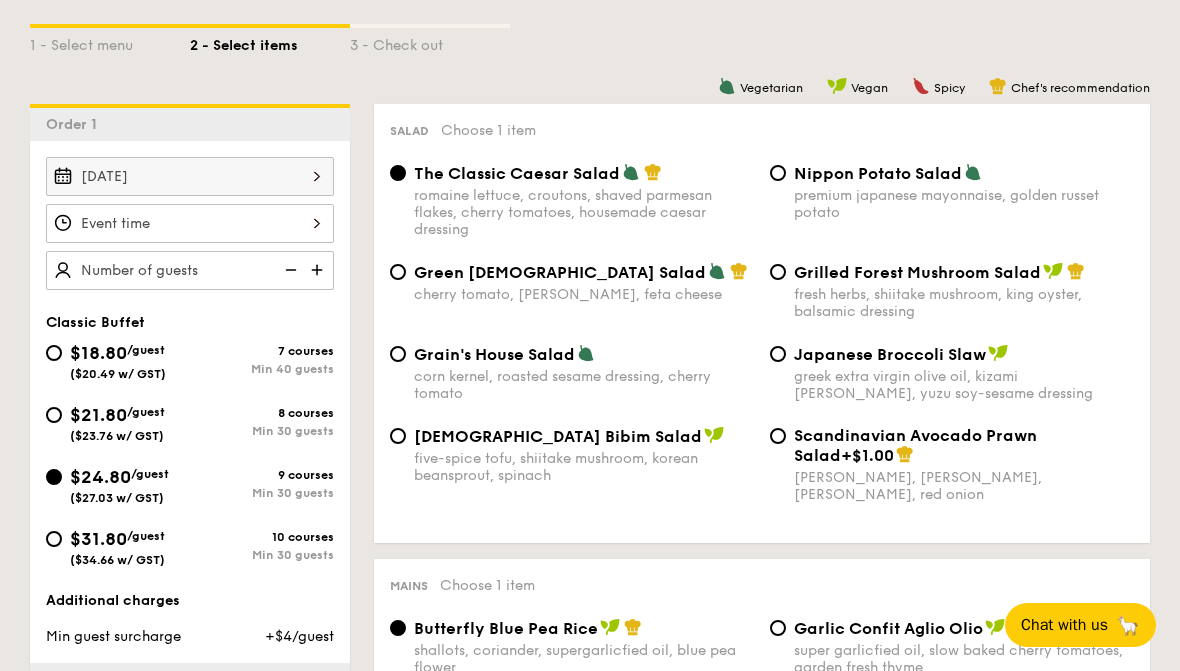 click at bounding box center (190, 223) 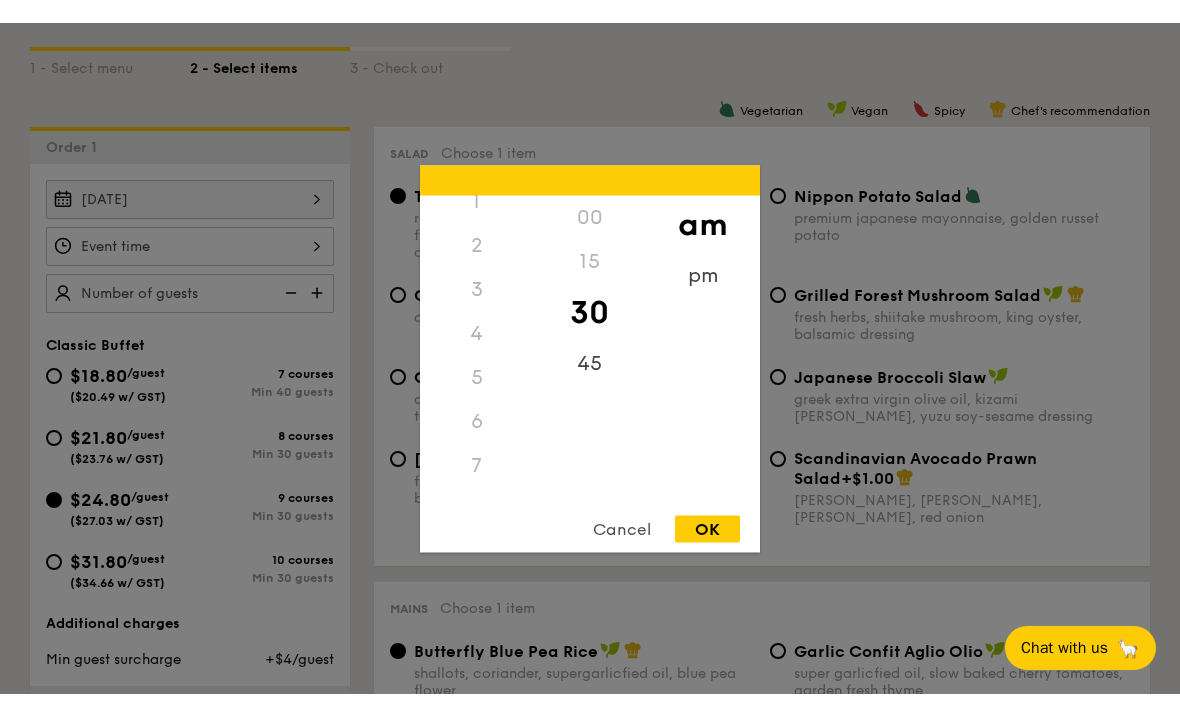 scroll, scrollTop: 55, scrollLeft: 0, axis: vertical 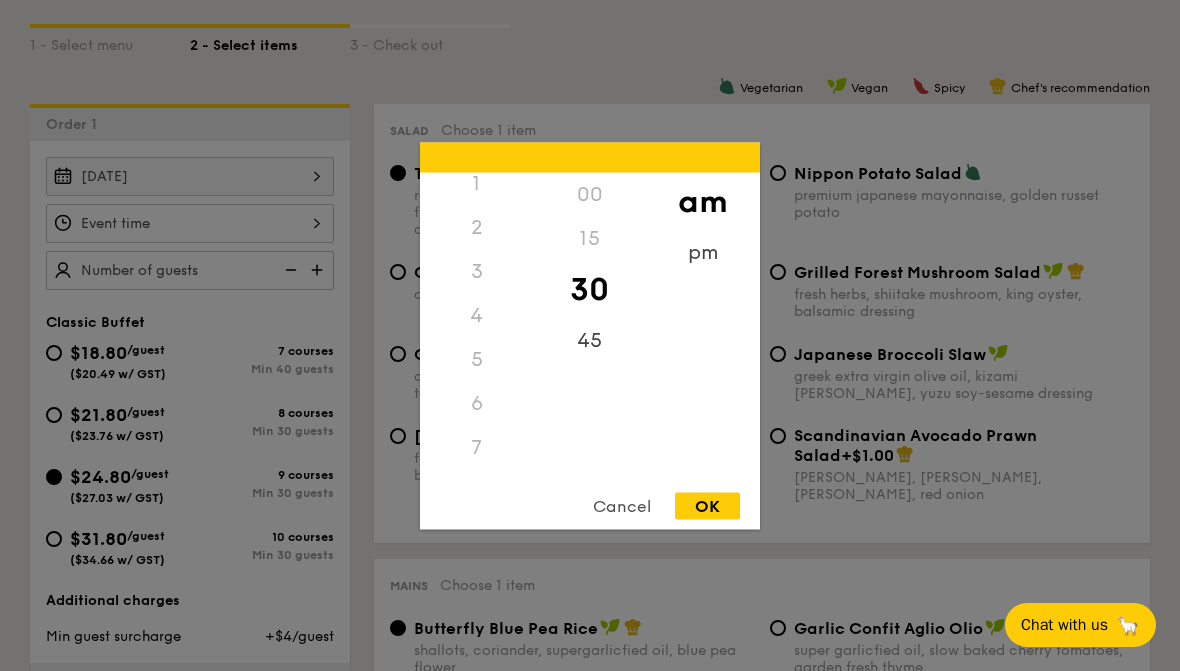 click on "6" at bounding box center (476, 403) 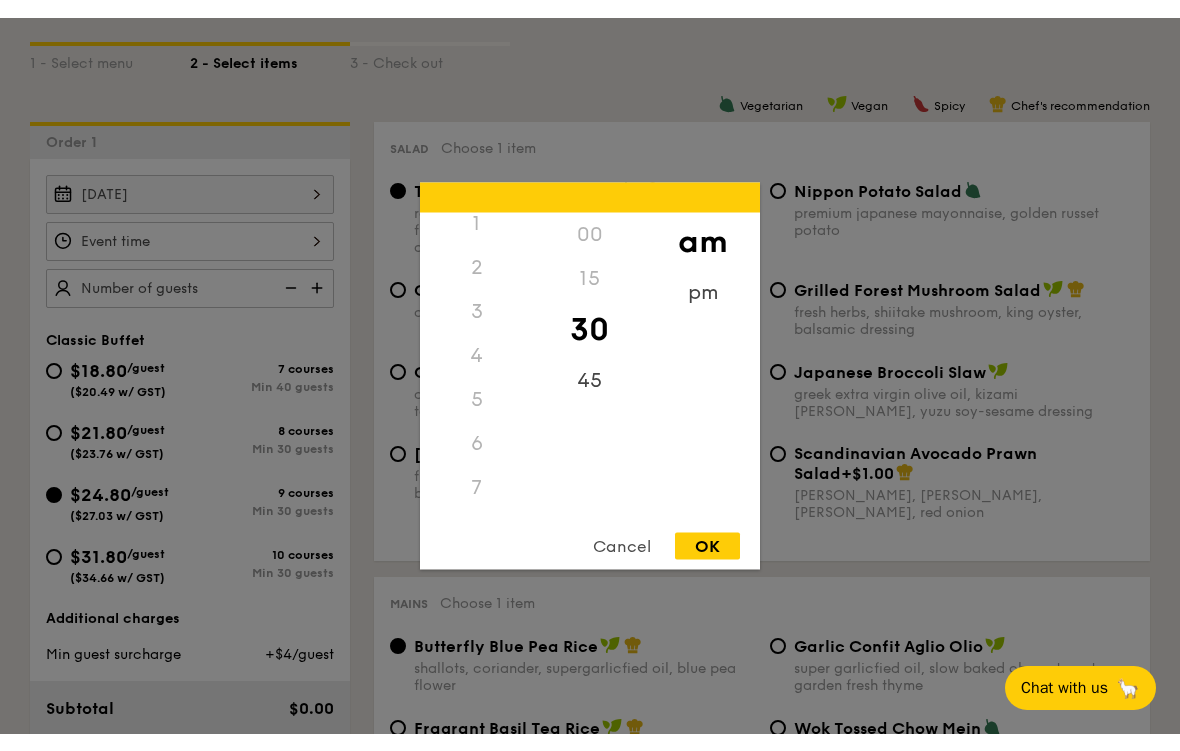 scroll, scrollTop: 428, scrollLeft: 0, axis: vertical 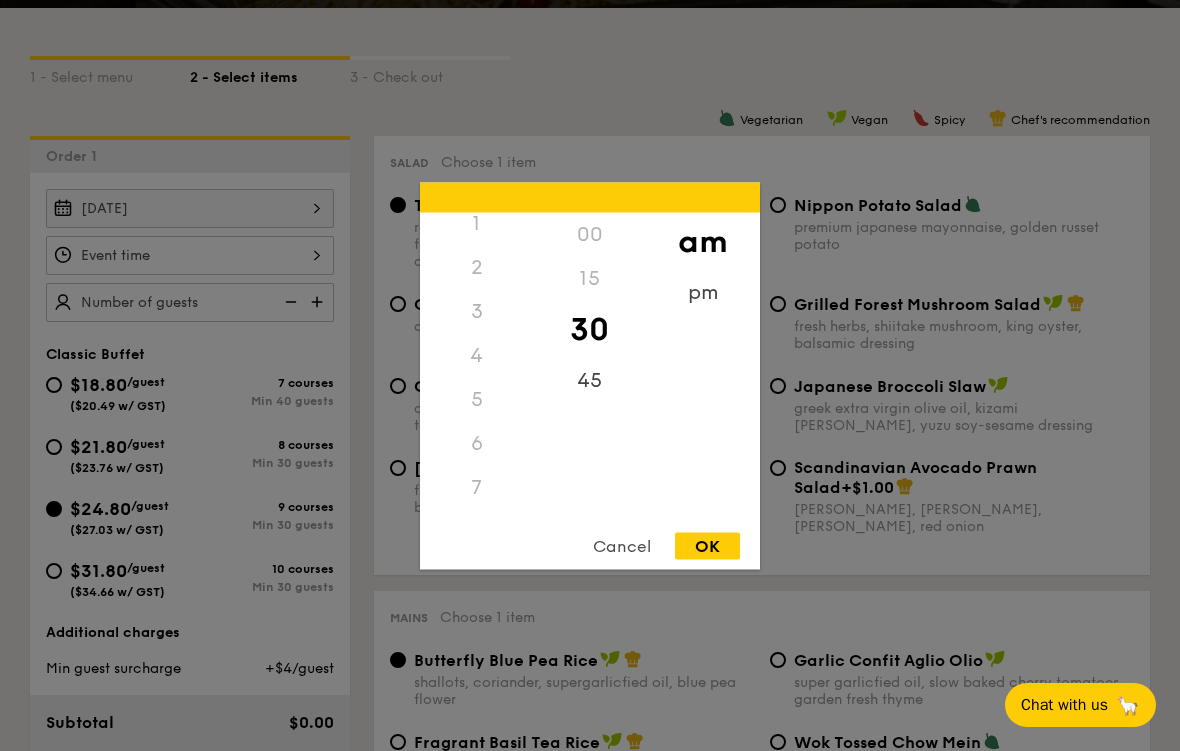 click on "pm" at bounding box center (702, 292) 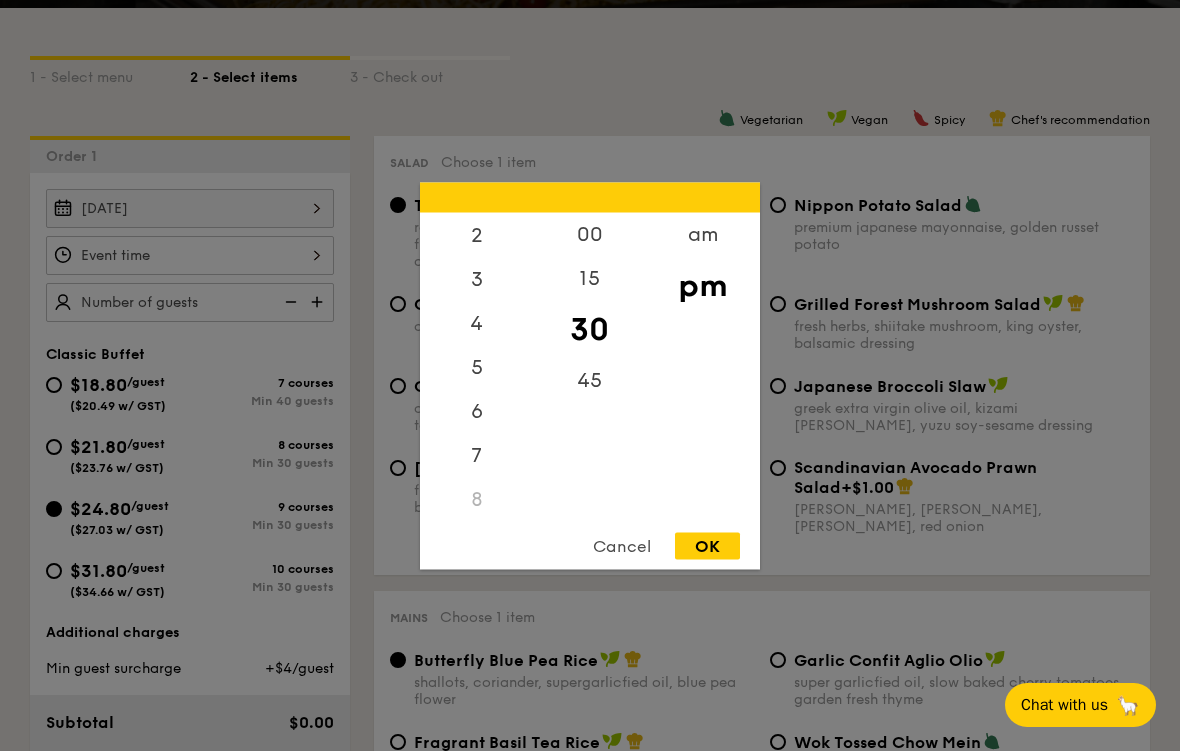 scroll, scrollTop: 95, scrollLeft: 0, axis: vertical 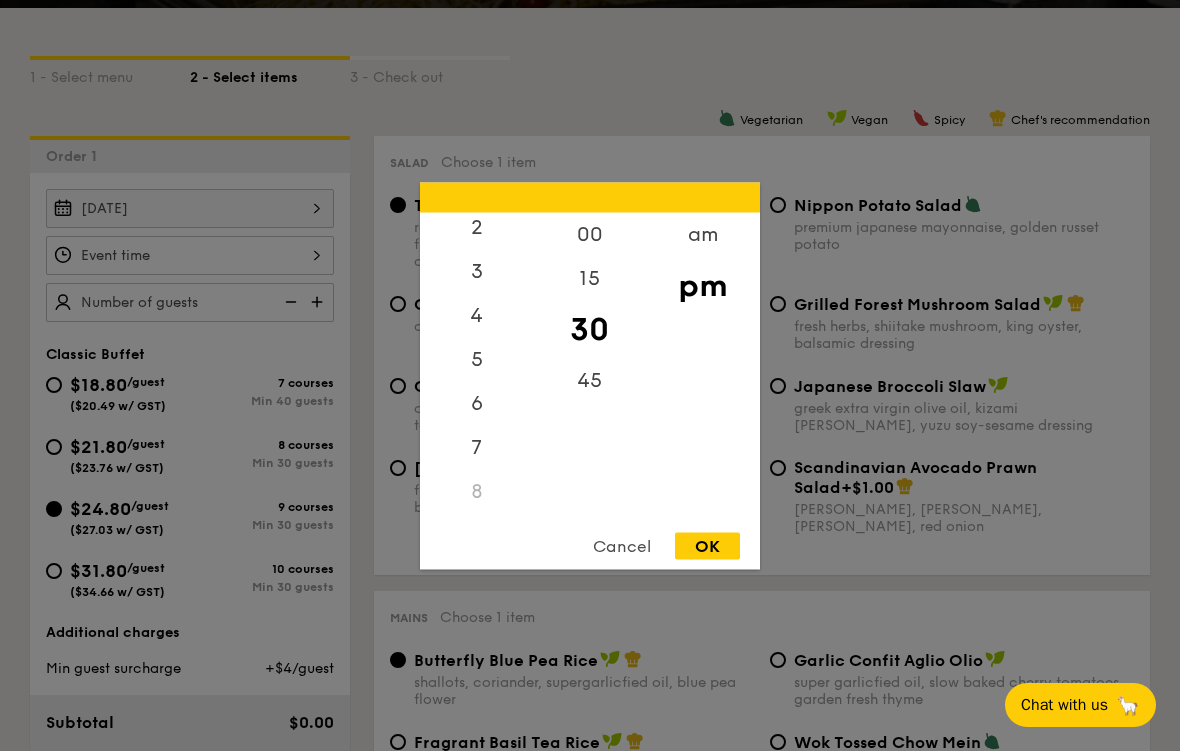 click on "6" at bounding box center [476, 403] 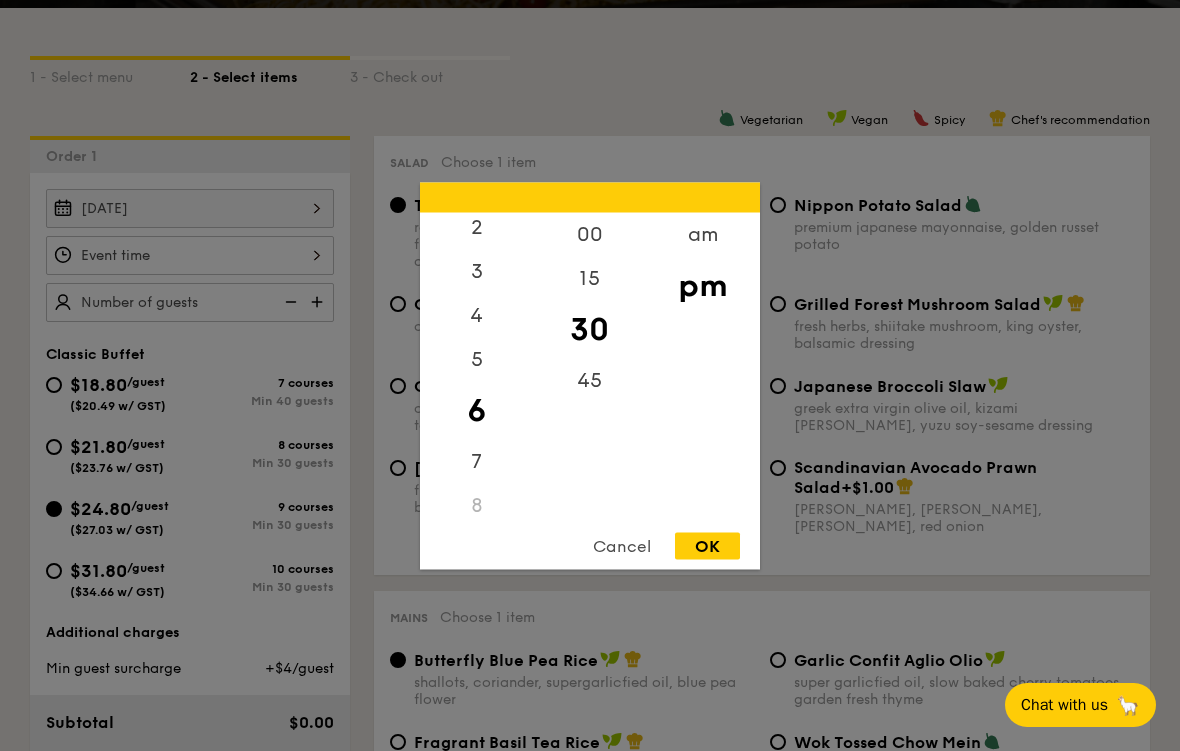click on "15" at bounding box center [589, 278] 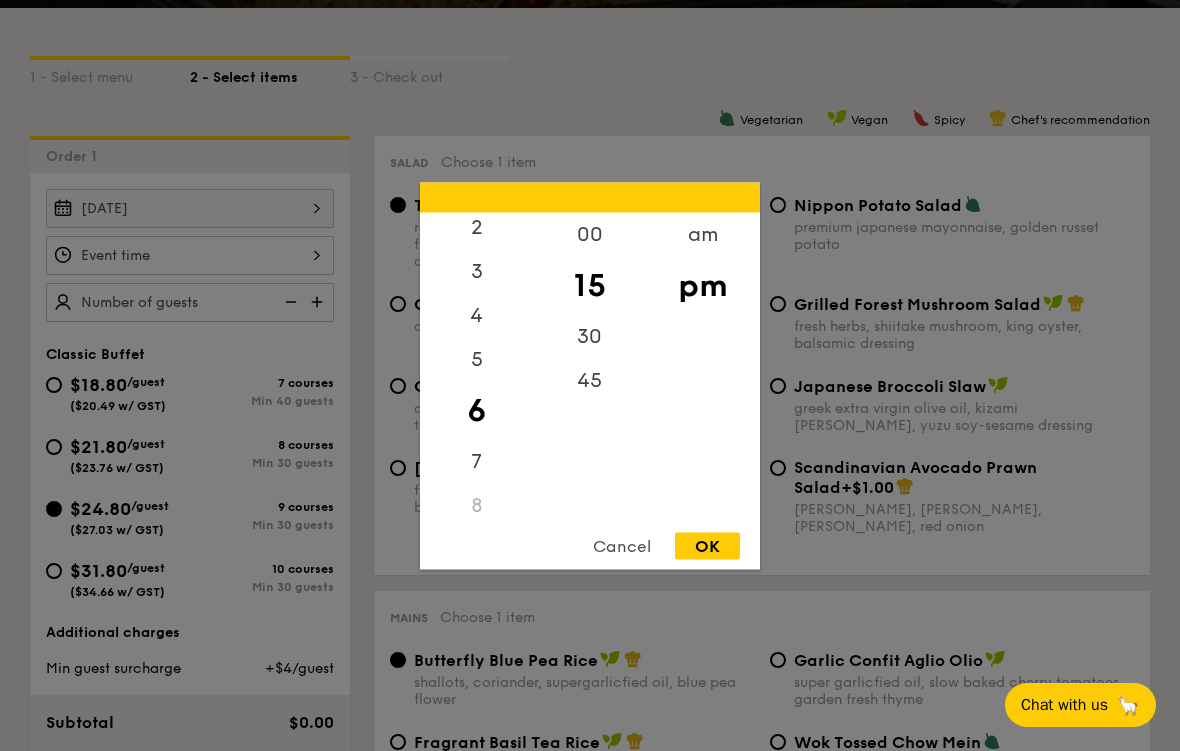 click on "OK" at bounding box center (707, 545) 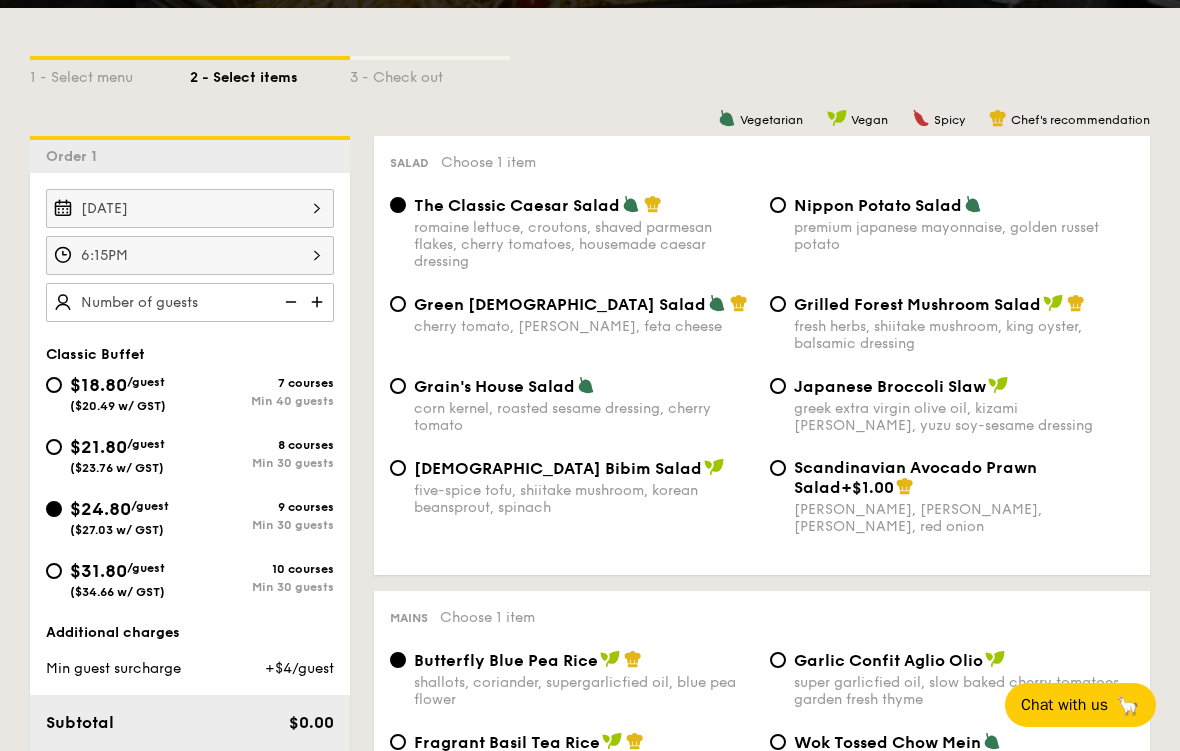 click at bounding box center [319, 302] 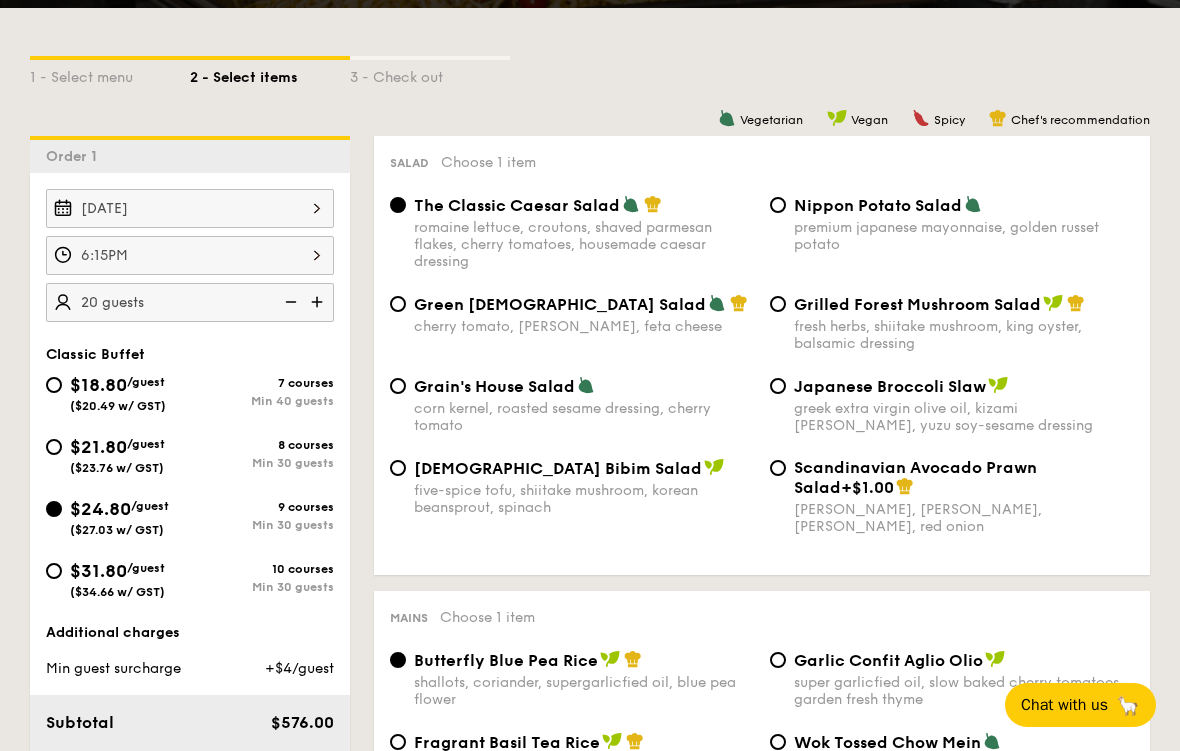 click at bounding box center [319, 302] 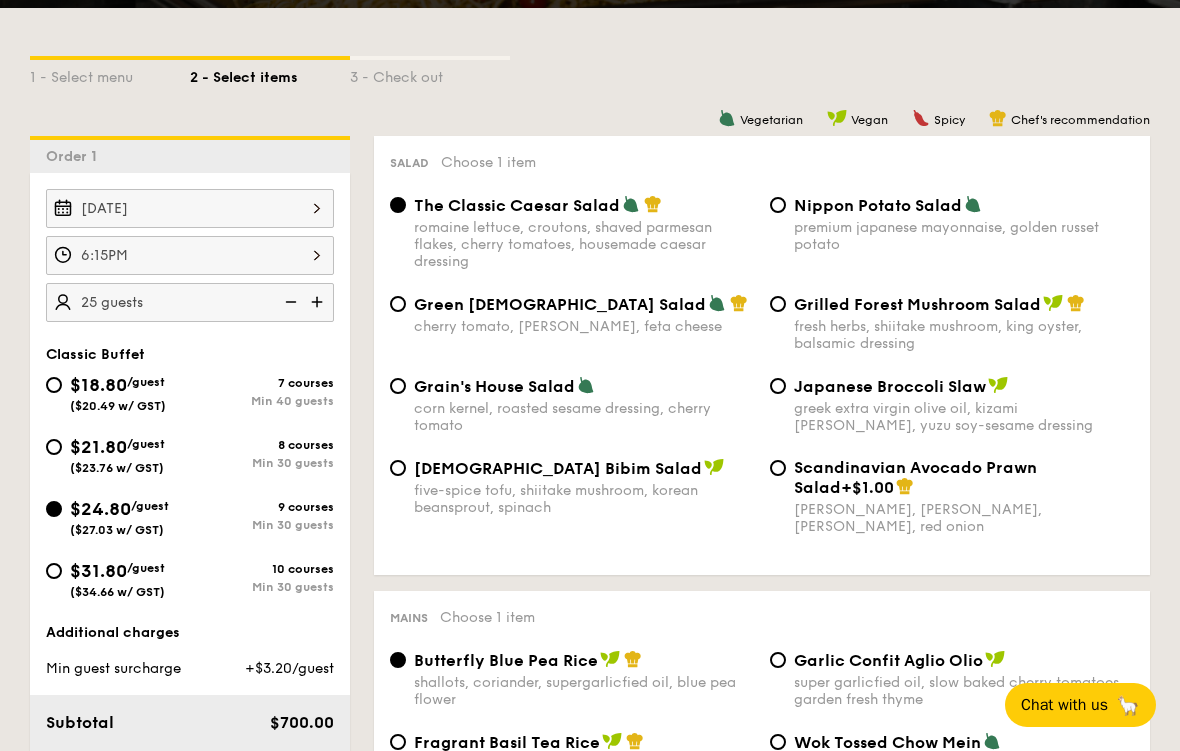 click at bounding box center [319, 302] 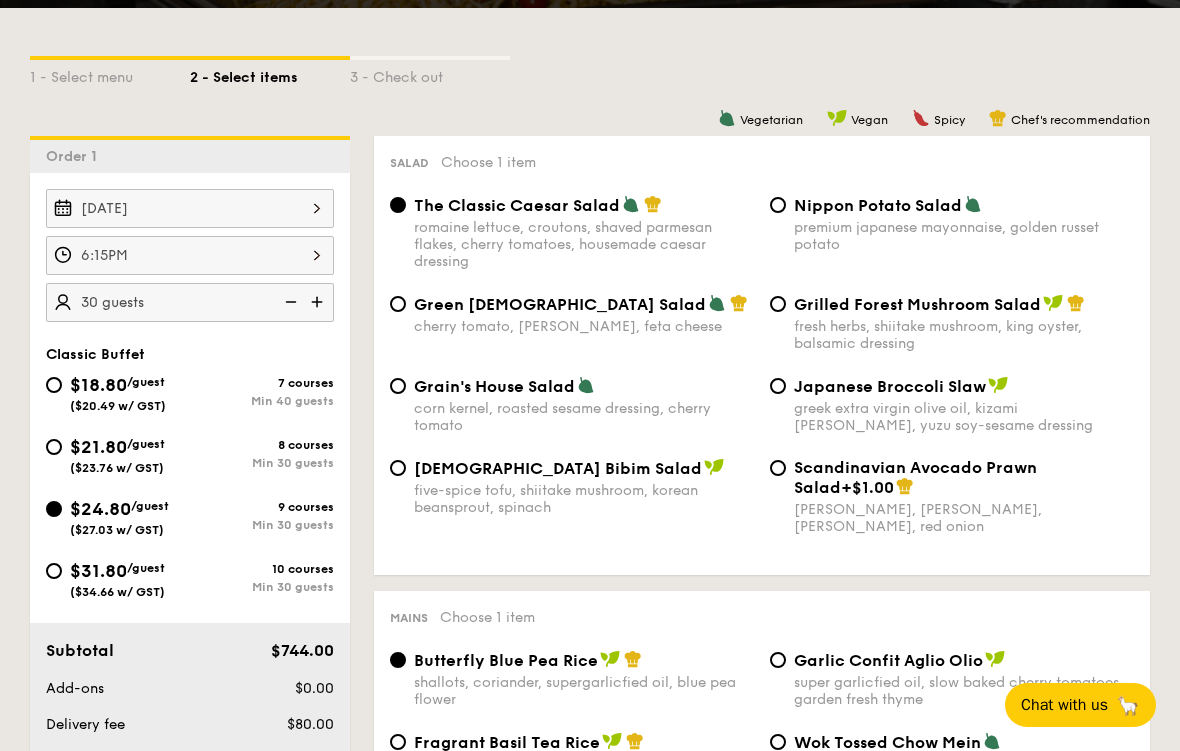 click at bounding box center [319, 302] 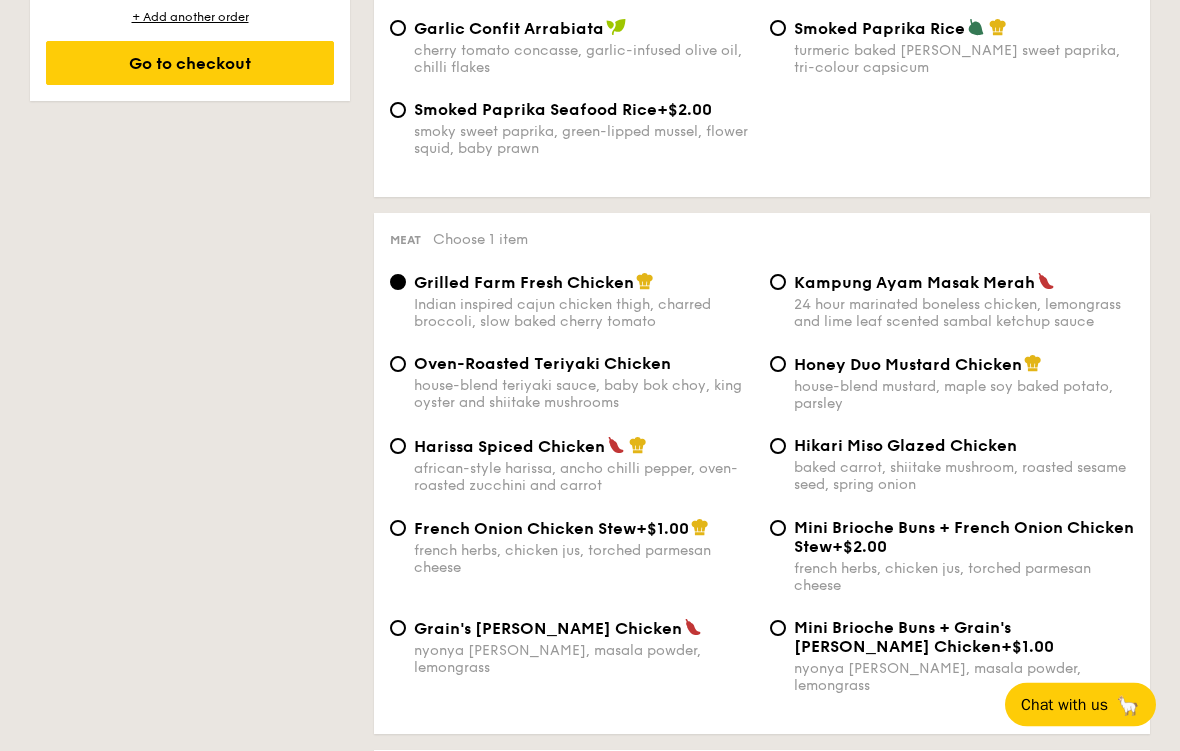 scroll, scrollTop: 1289, scrollLeft: 0, axis: vertical 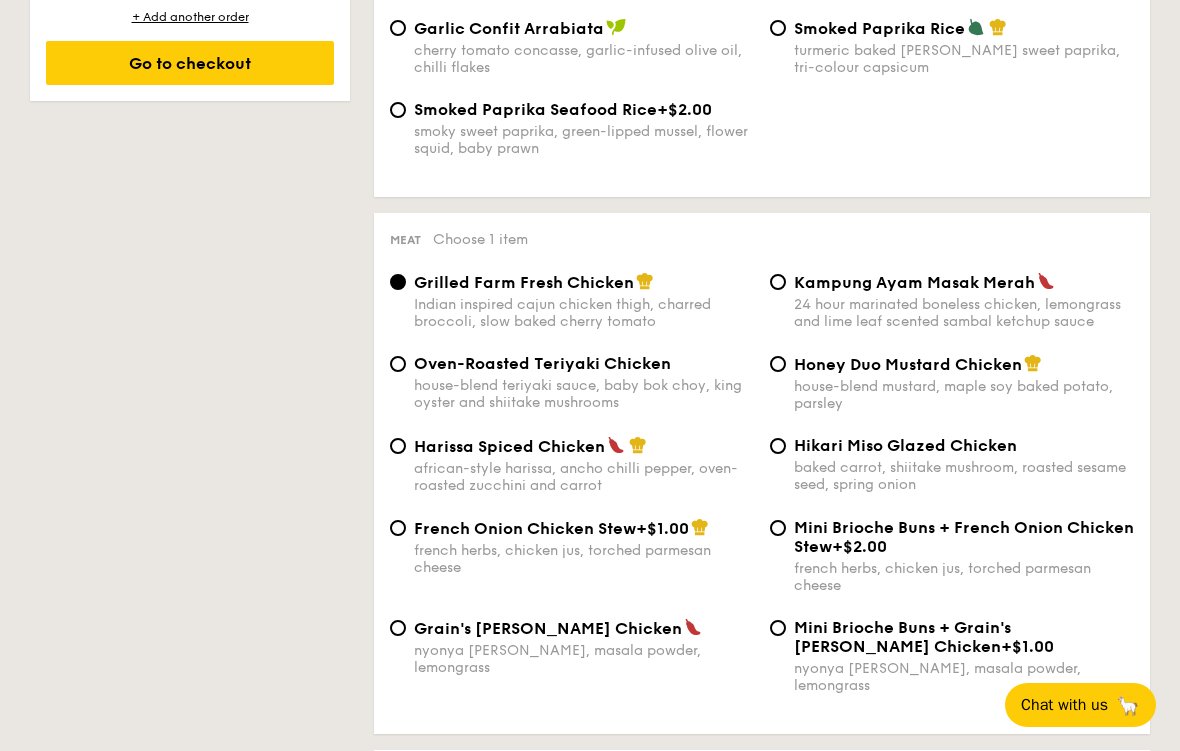 click on "Kampung Ayam Masak Merah 24 hour marinated boneless chicken, lemongrass and lime leaf scented sambal ketchup sauce" at bounding box center [964, 301] 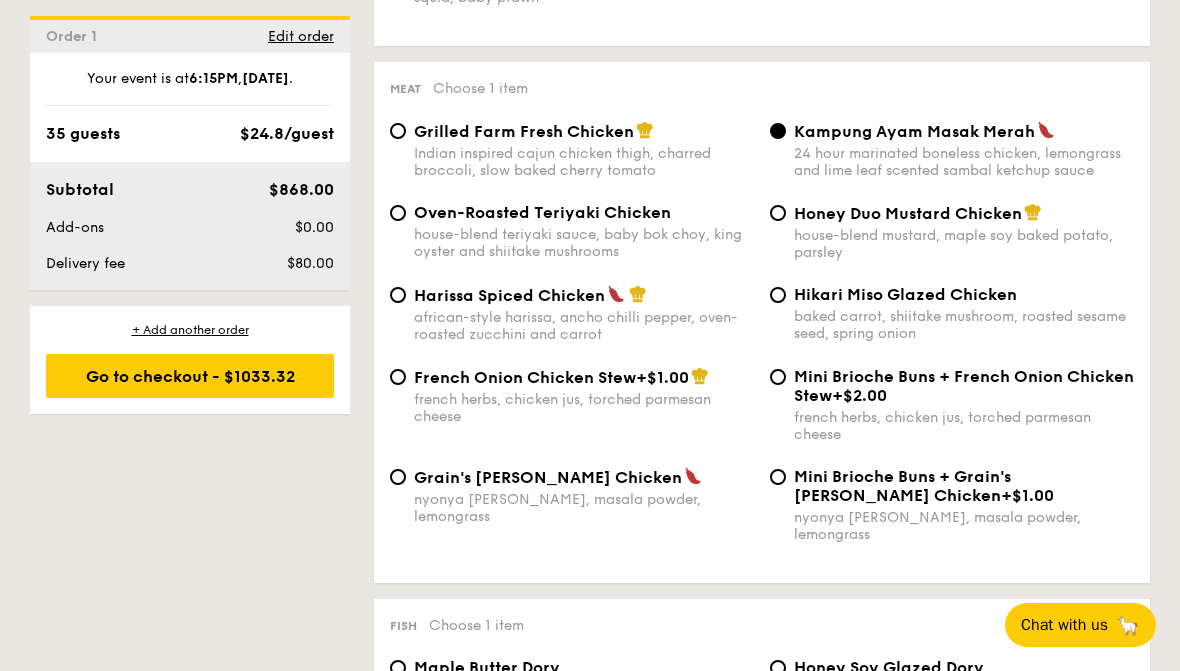 scroll, scrollTop: 1438, scrollLeft: 0, axis: vertical 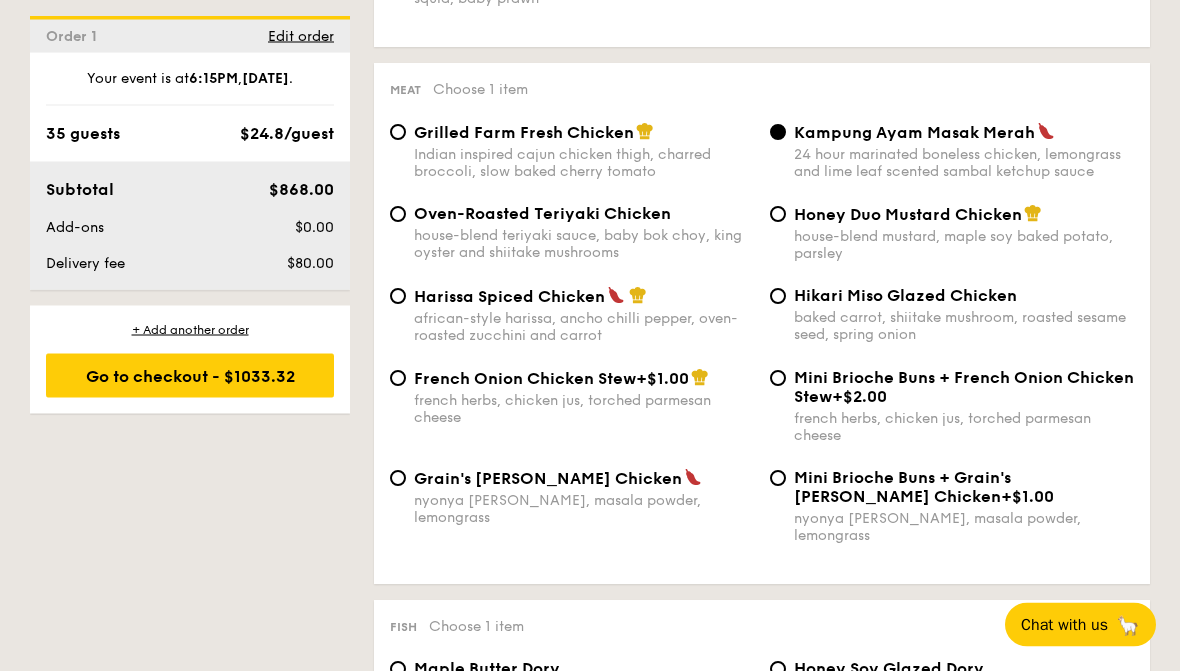 click on "african-style harissa, ancho chilli pepper, oven-roasted zucchini and carrot" at bounding box center [584, 328] 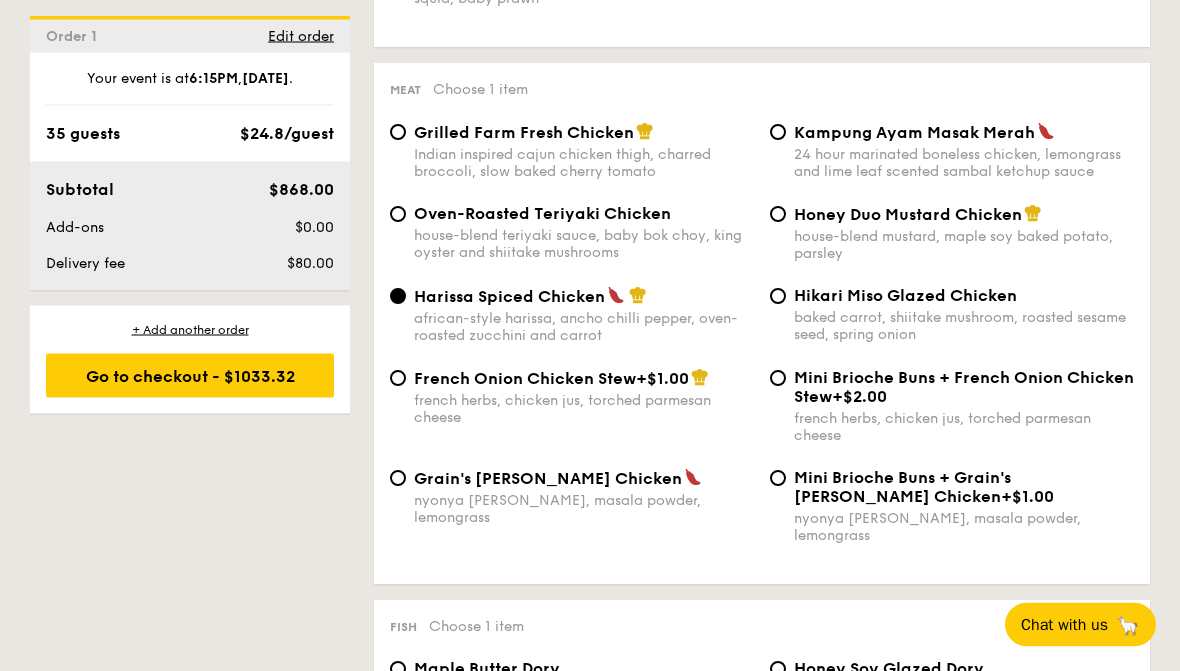 click on "Kampung Ayam Masak Merah 24 hour marinated boneless chicken, lemongrass and lime leaf scented sambal ketchup sauce" at bounding box center (964, 152) 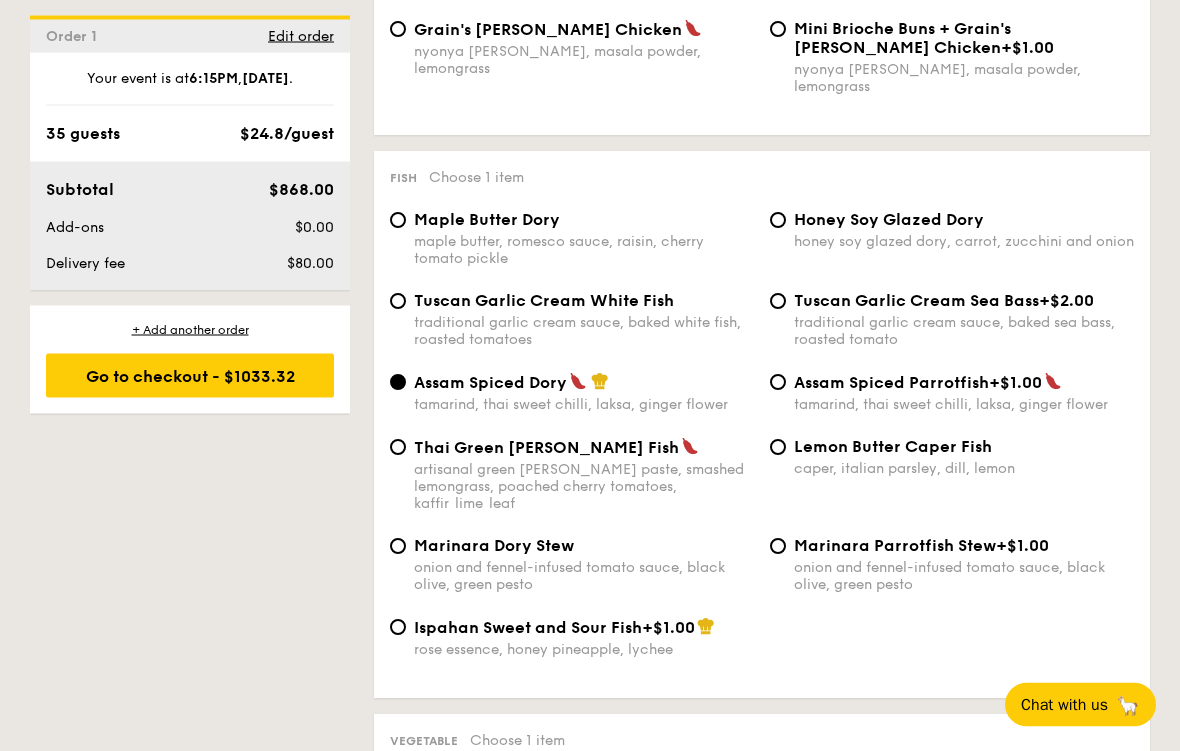 scroll, scrollTop: 1888, scrollLeft: 0, axis: vertical 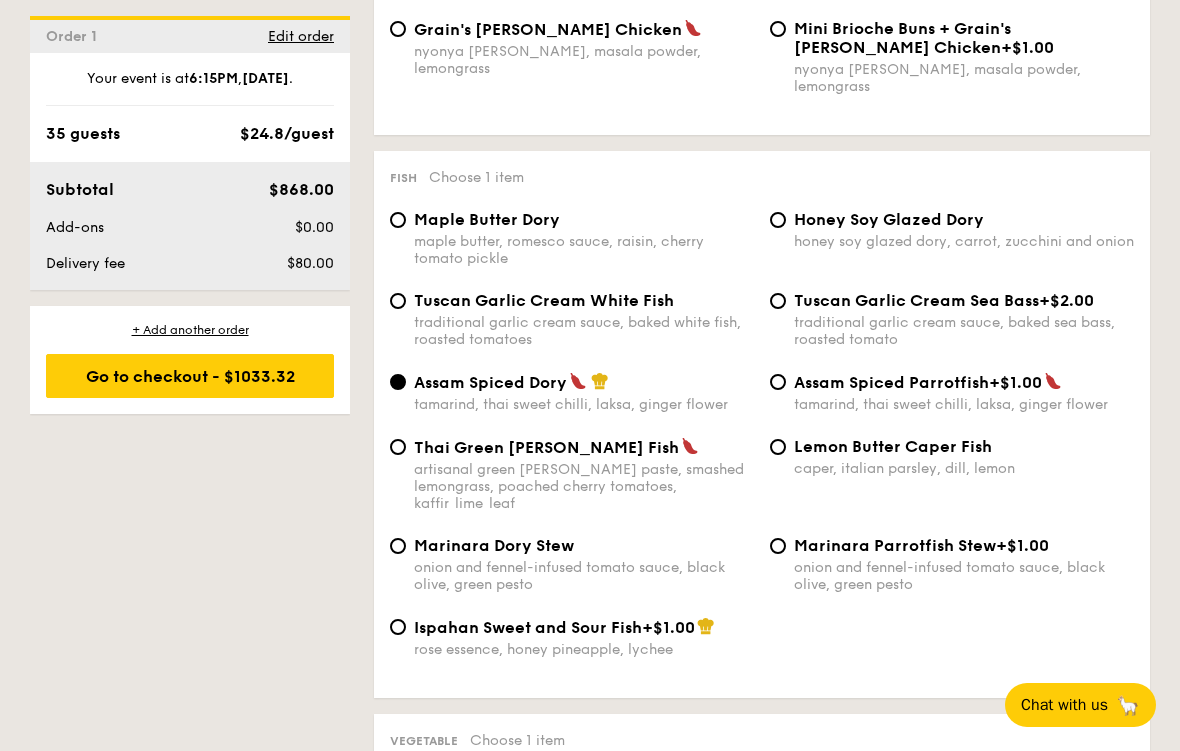 click on "artisanal green [PERSON_NAME] paste, smashed lemongrass, poached cherry tomatoes, kaffir lime leaf" at bounding box center [584, 486] 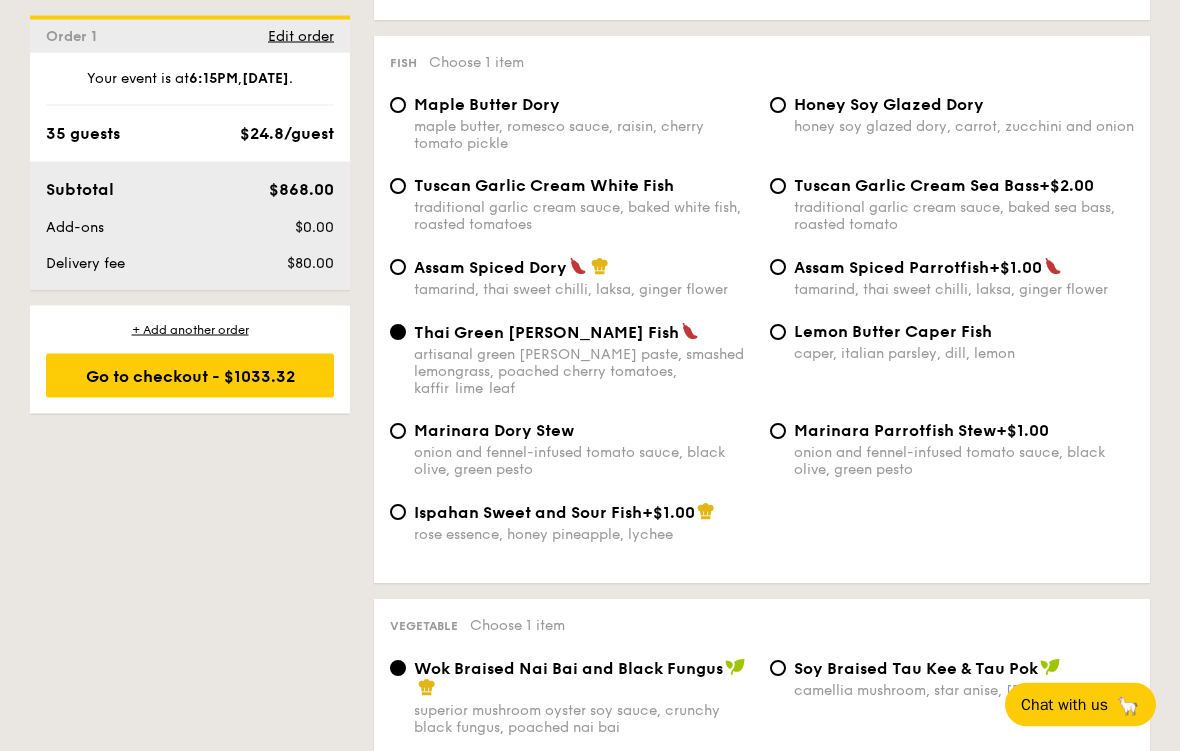 scroll, scrollTop: 2005, scrollLeft: 0, axis: vertical 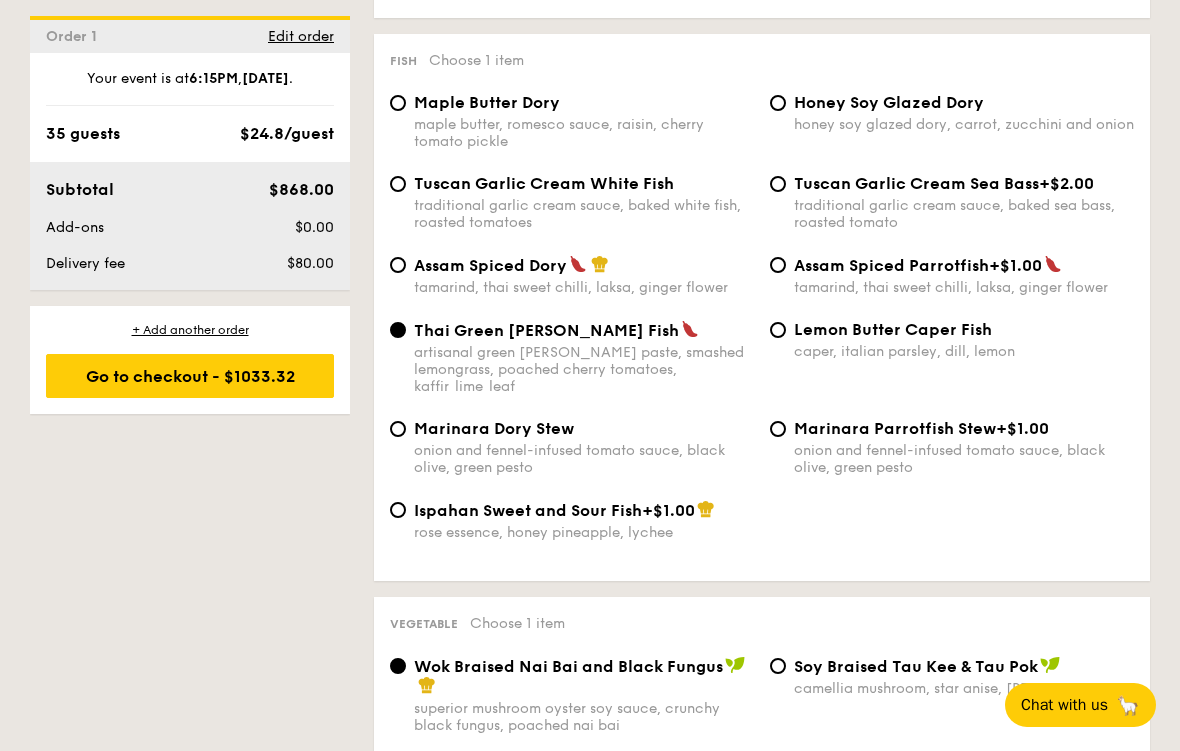 click on "Ispahan Sweet and Sour Fish" at bounding box center (528, 510) 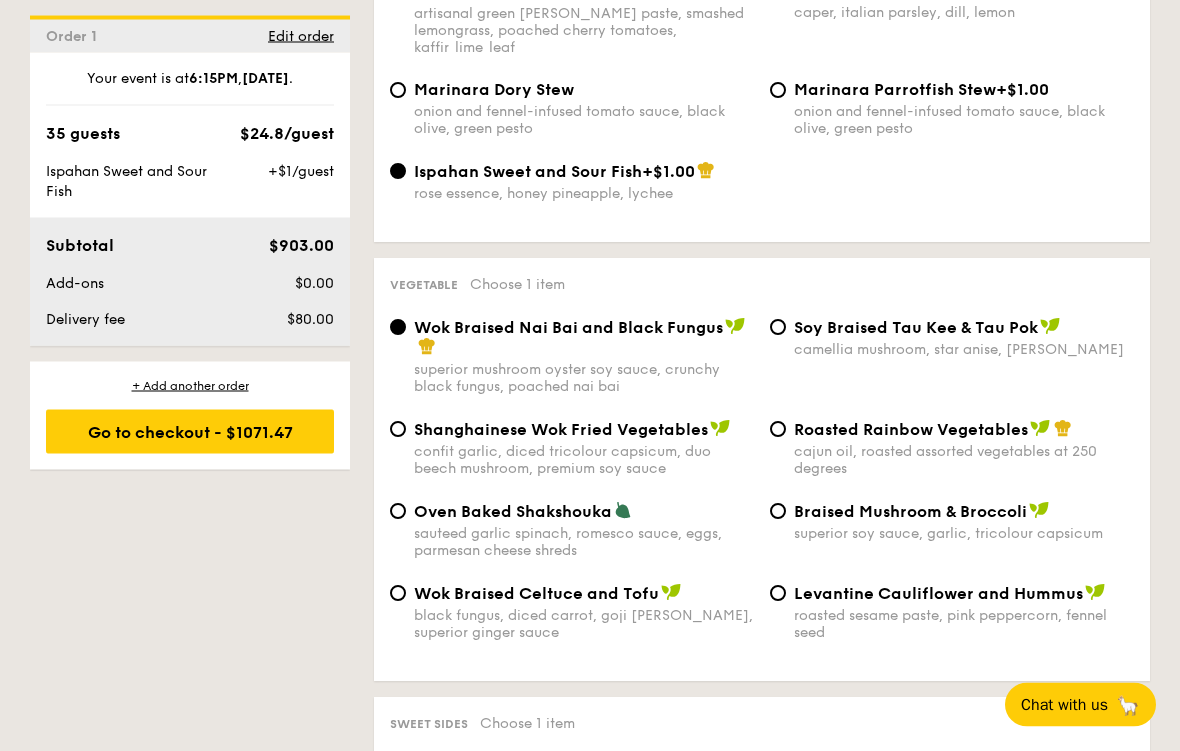 scroll, scrollTop: 2344, scrollLeft: 0, axis: vertical 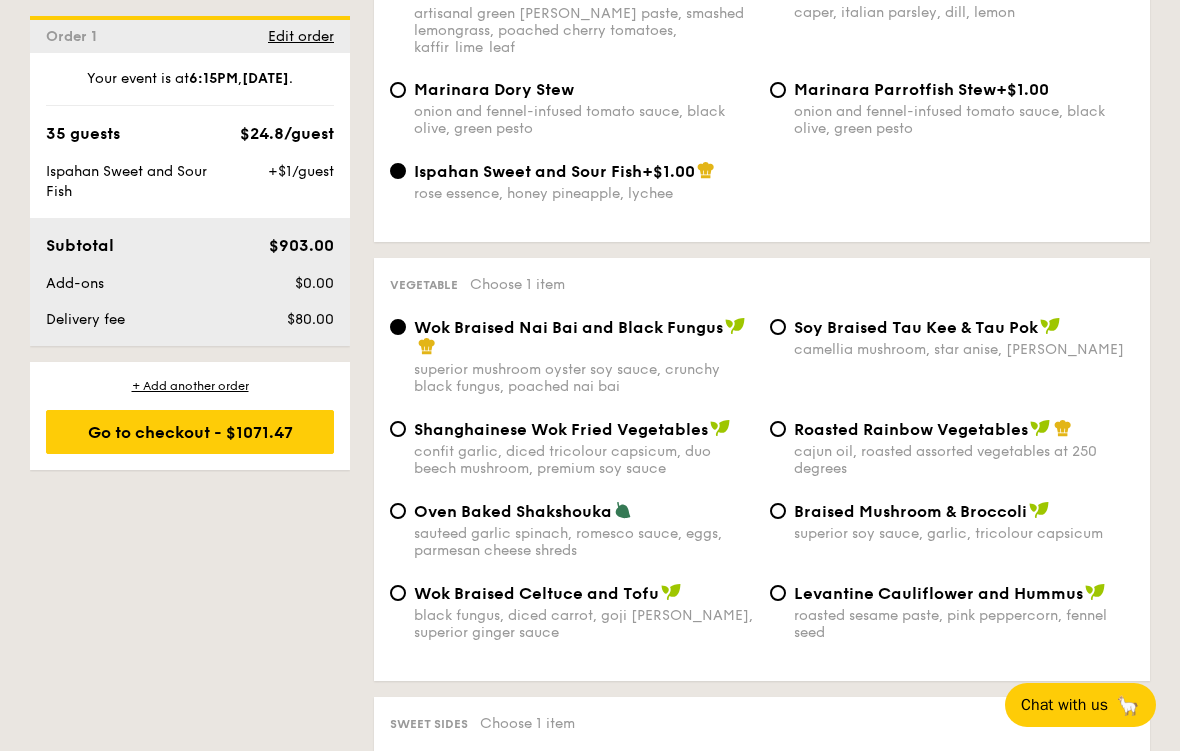 click on "sauteed garlic spinach, romesco sauce, eggs, parmesan cheese shreds" at bounding box center [584, 542] 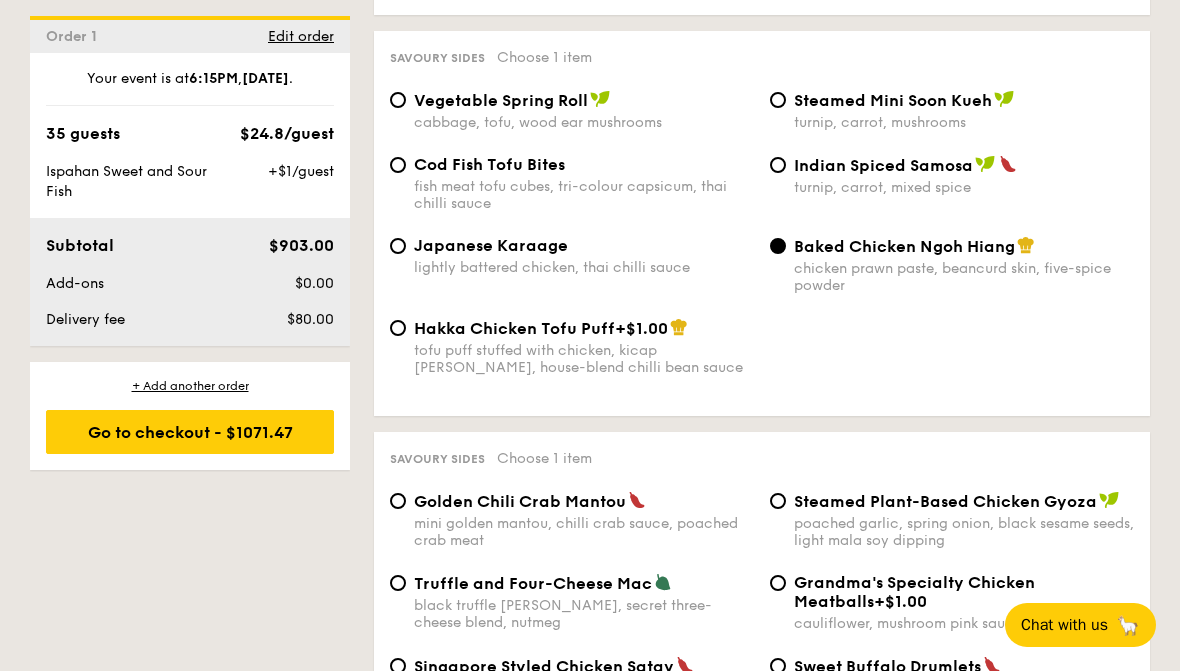 scroll, scrollTop: 3491, scrollLeft: 0, axis: vertical 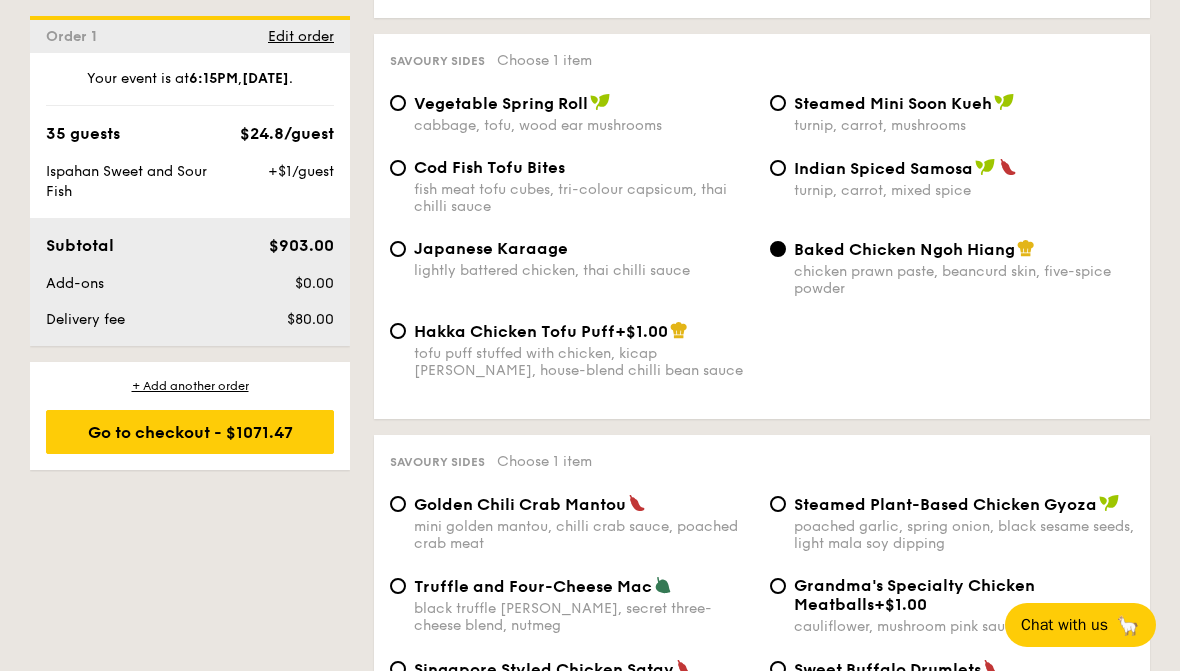 click on "chicken prawn paste, beancurd skin, five-spice powder" at bounding box center (964, 280) 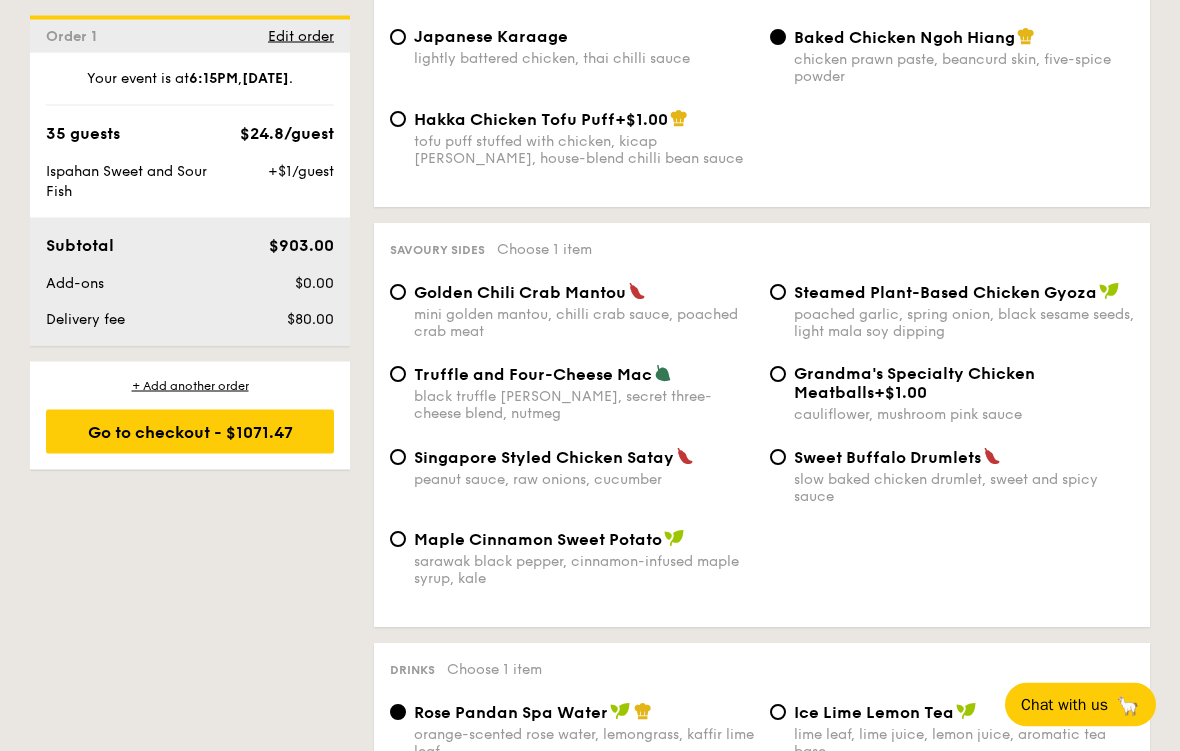 scroll, scrollTop: 3703, scrollLeft: 0, axis: vertical 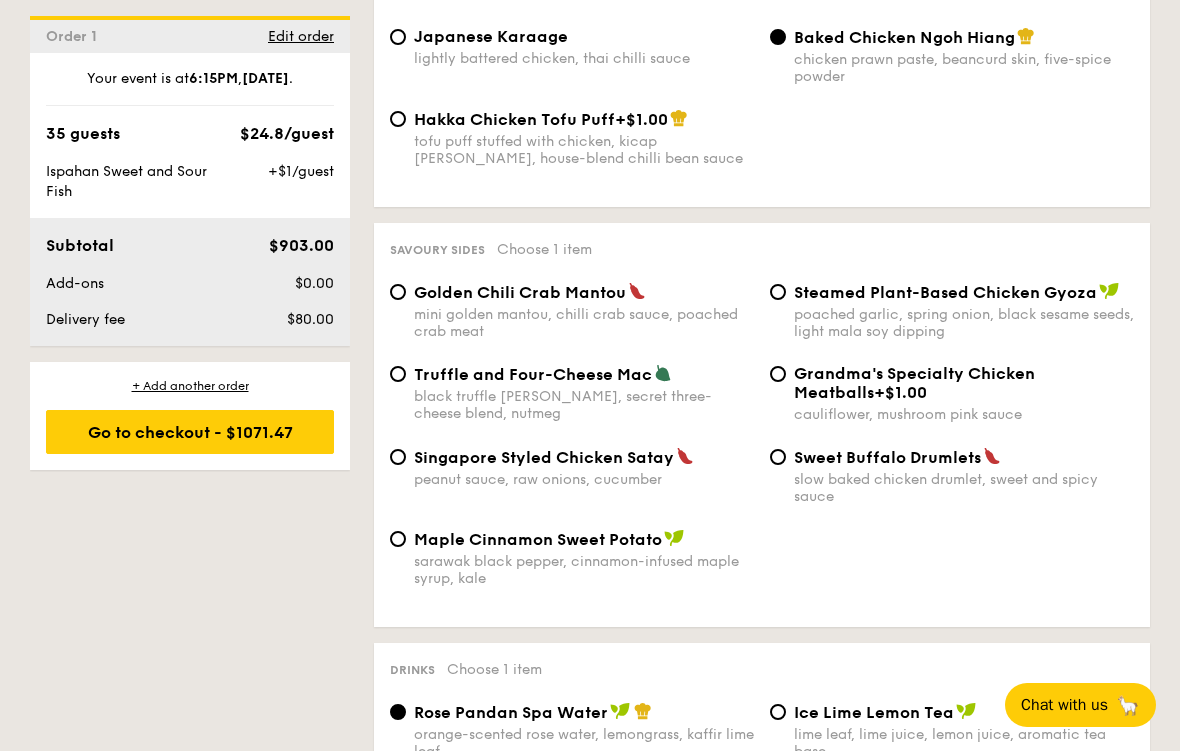 click on "Singapore Styled Chicken Satay" at bounding box center (544, 457) 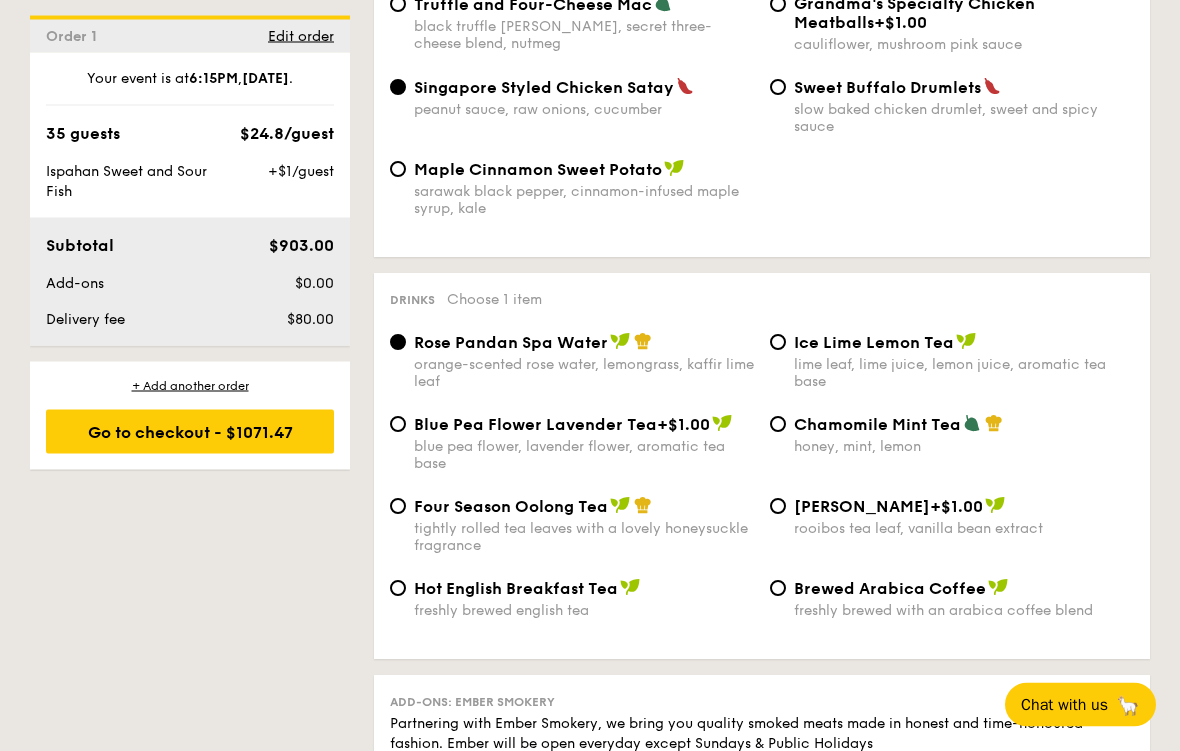 scroll, scrollTop: 4078, scrollLeft: 0, axis: vertical 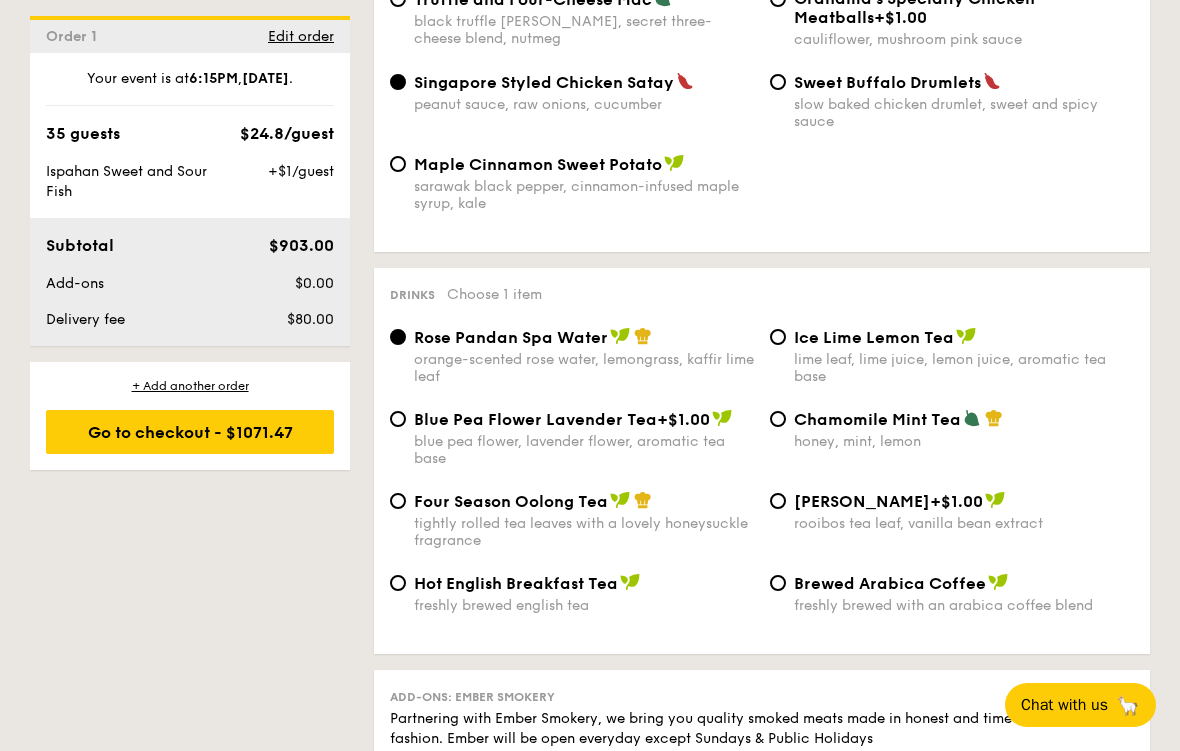click on "Ice Lime Lemon Tea lime leaf, lime juice, lemon juice, aromatic tea base" at bounding box center (964, 356) 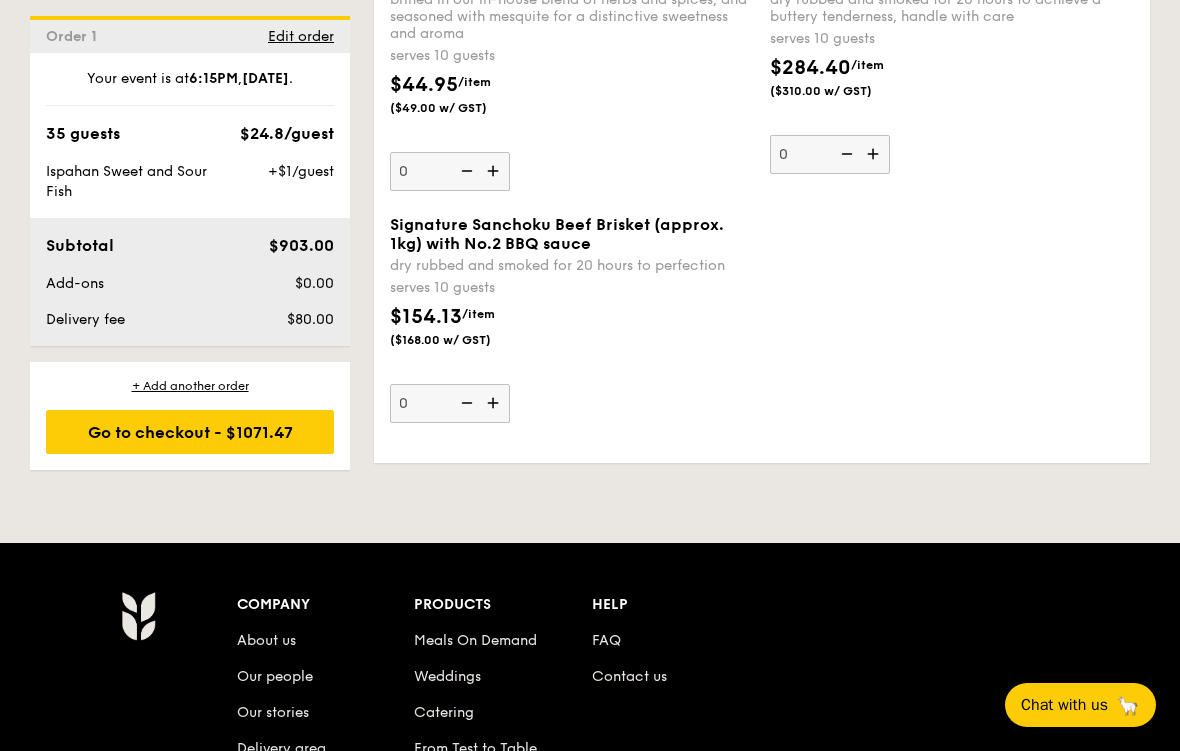 scroll, scrollTop: 4882, scrollLeft: 0, axis: vertical 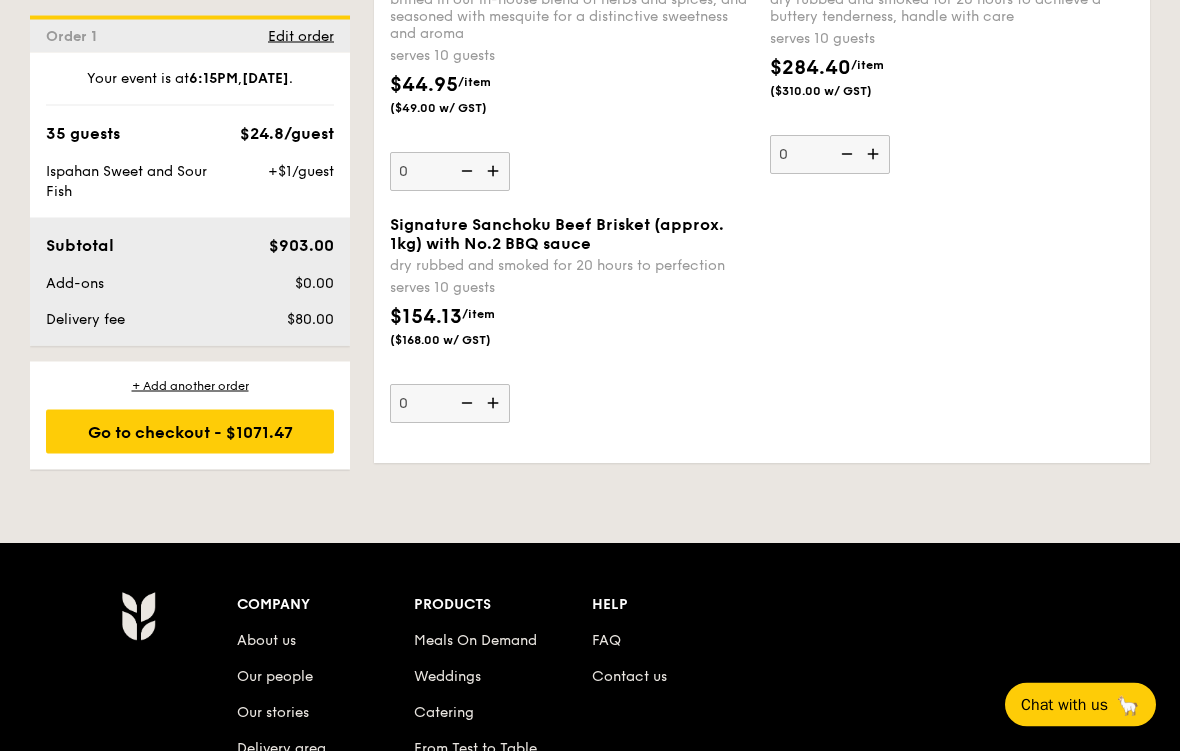 click on "Go to checkout
- $1071.47" at bounding box center (190, 432) 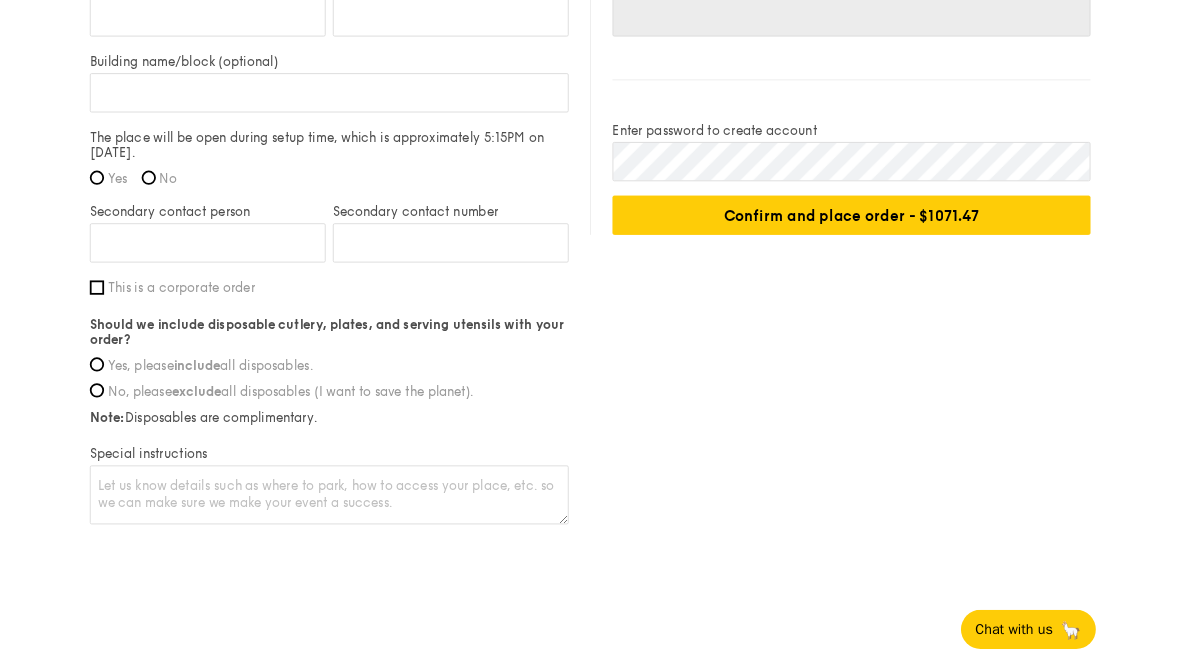 scroll, scrollTop: 0, scrollLeft: 0, axis: both 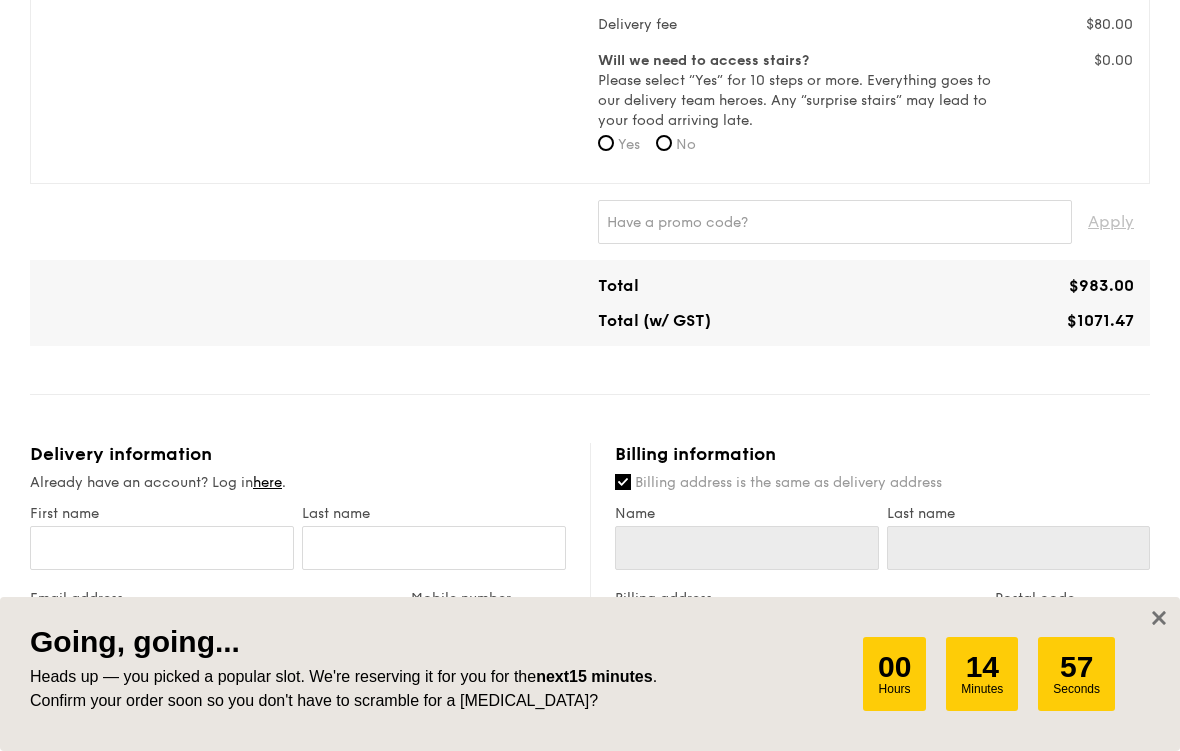 click on "Apply" at bounding box center (590, 222) 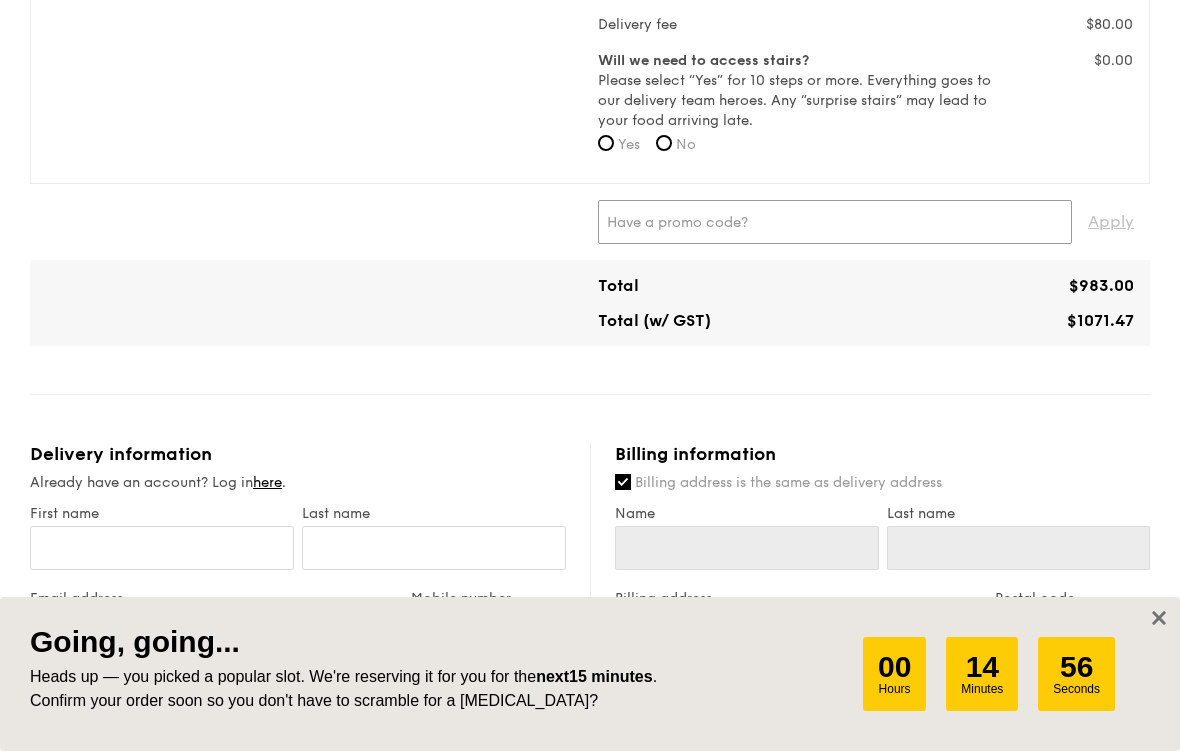 click at bounding box center [835, 222] 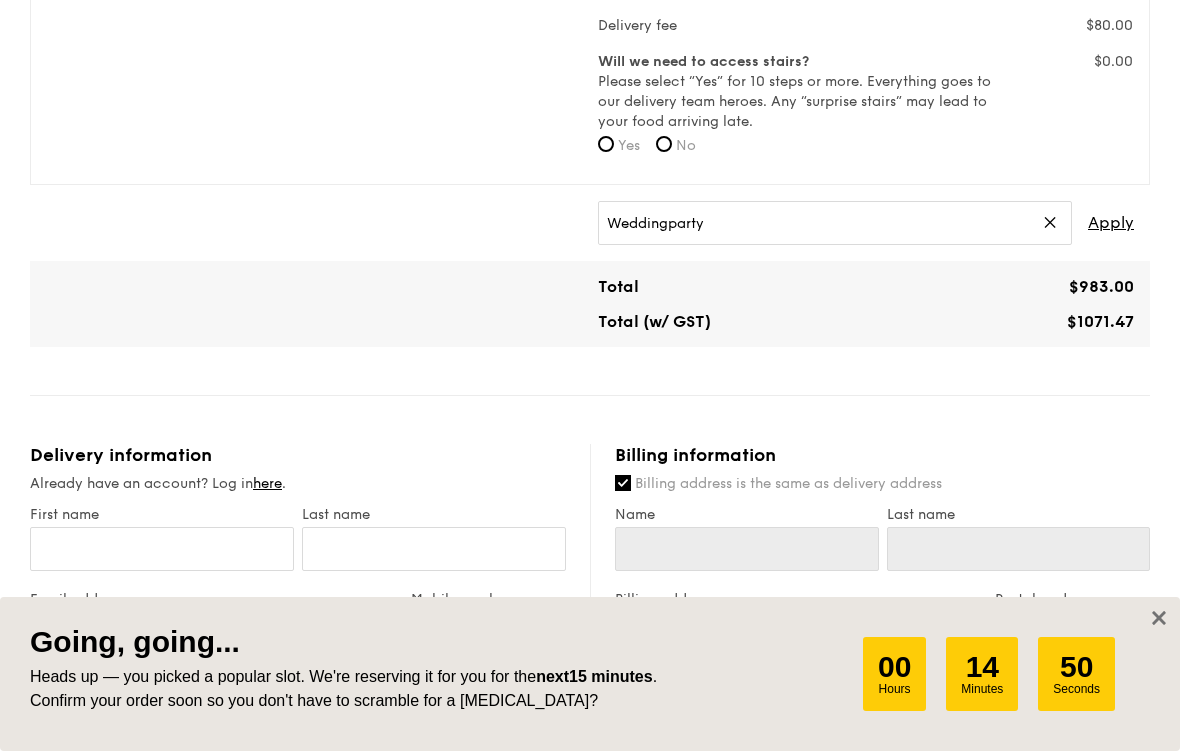 click on "Apply" at bounding box center [1111, 223] 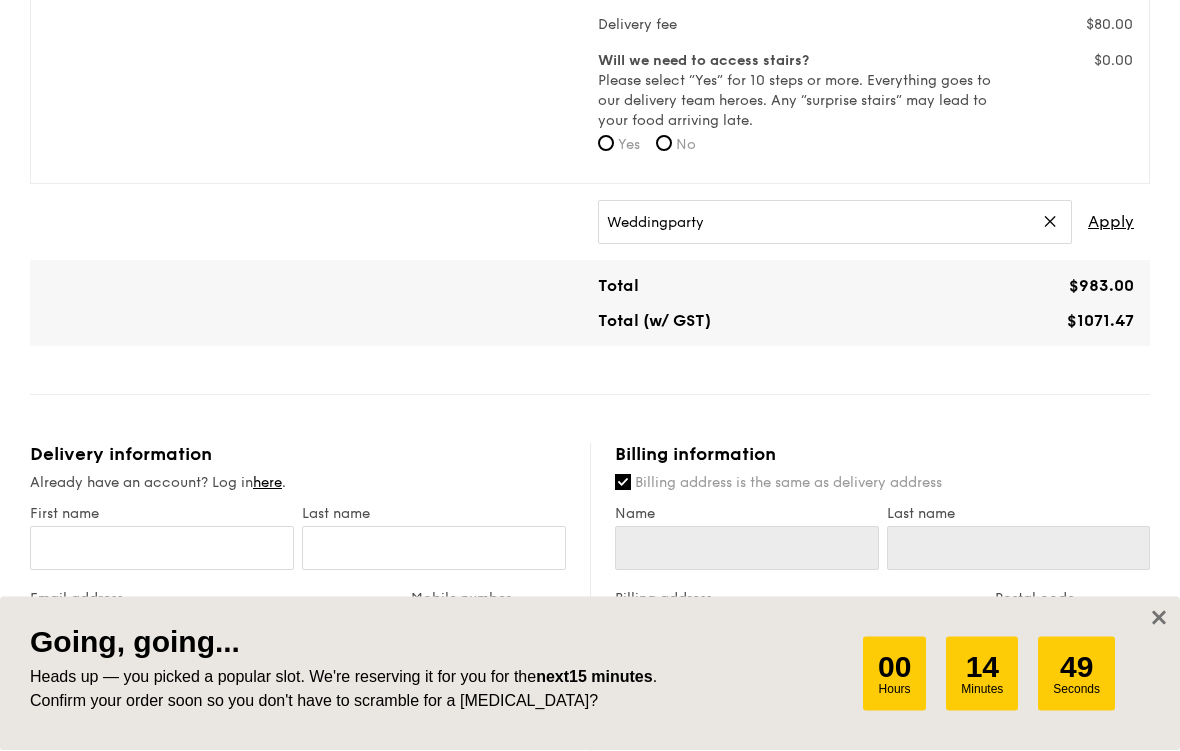 scroll, scrollTop: 841, scrollLeft: 0, axis: vertical 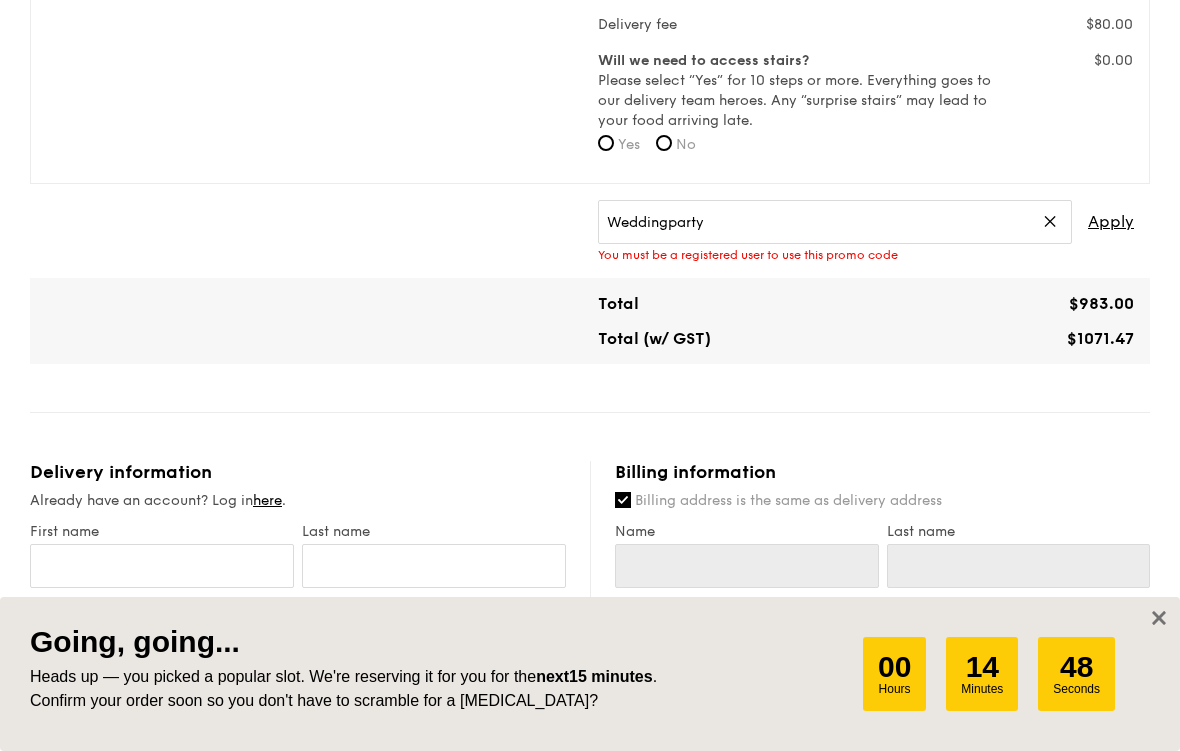 click on "Apply" at bounding box center (1111, 222) 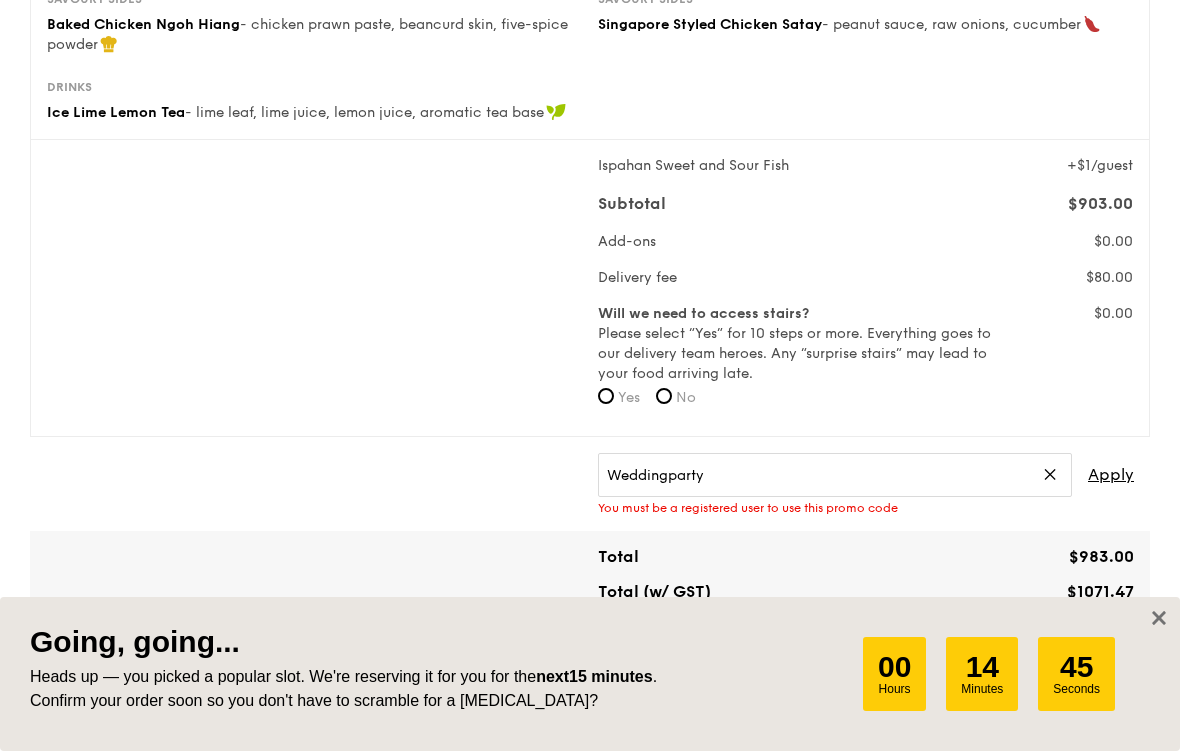 type on "WEDDINGPARTY" 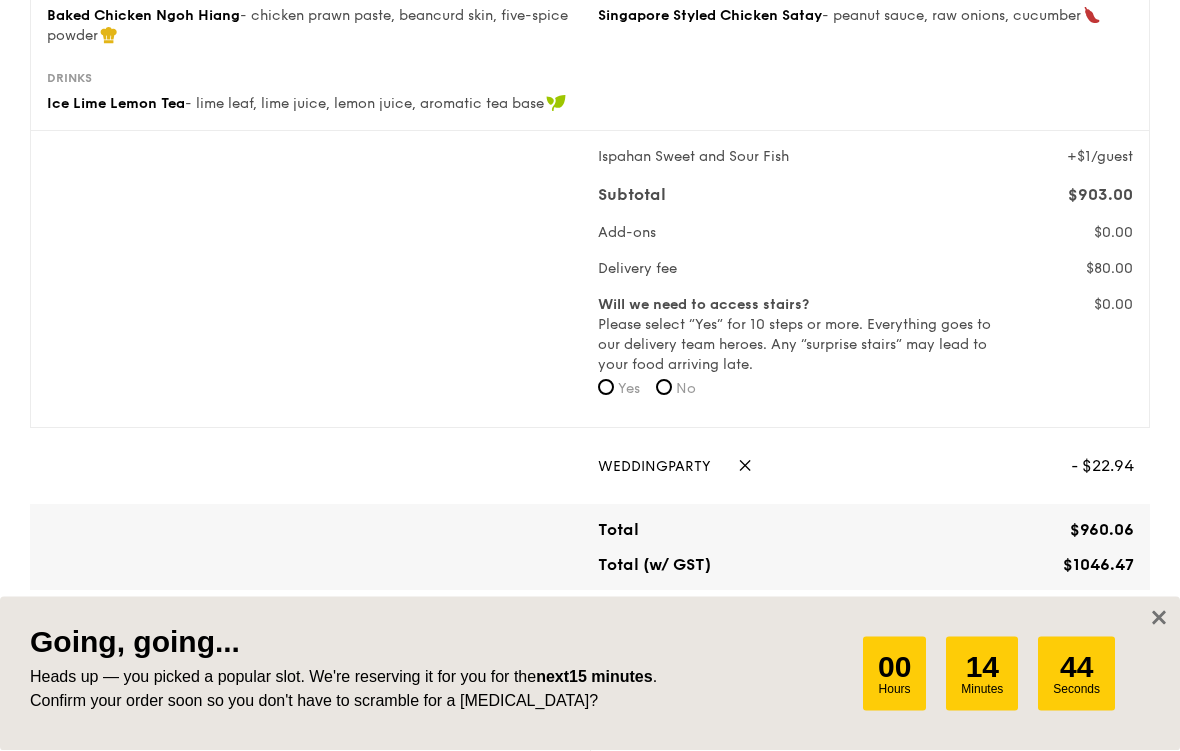 scroll, scrollTop: 597, scrollLeft: 0, axis: vertical 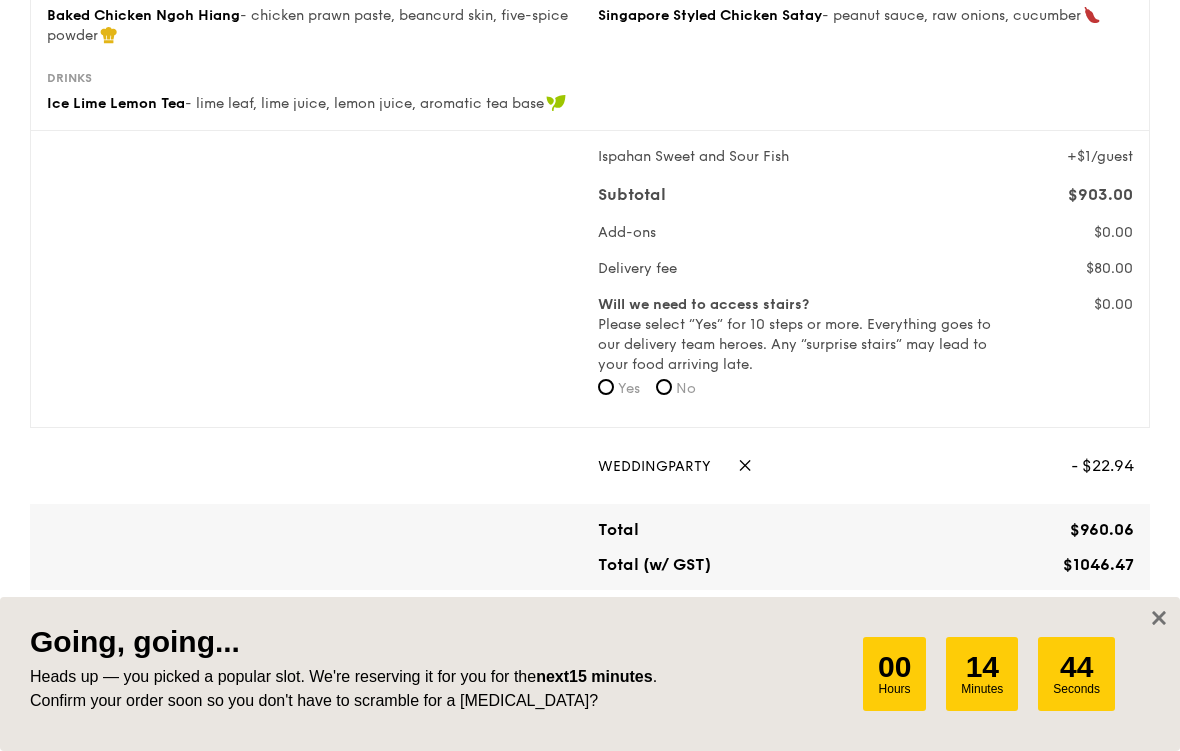 click on "Going, going... Heads up — you picked a popular slot. We're reserving it for you for the  next  15 minutes . Confirm your order soon so you don't have to scramble for a [MEDICAL_DATA]? 0 0 Hours 1 4 Minutes 4 4 Seconds" at bounding box center [590, 674] 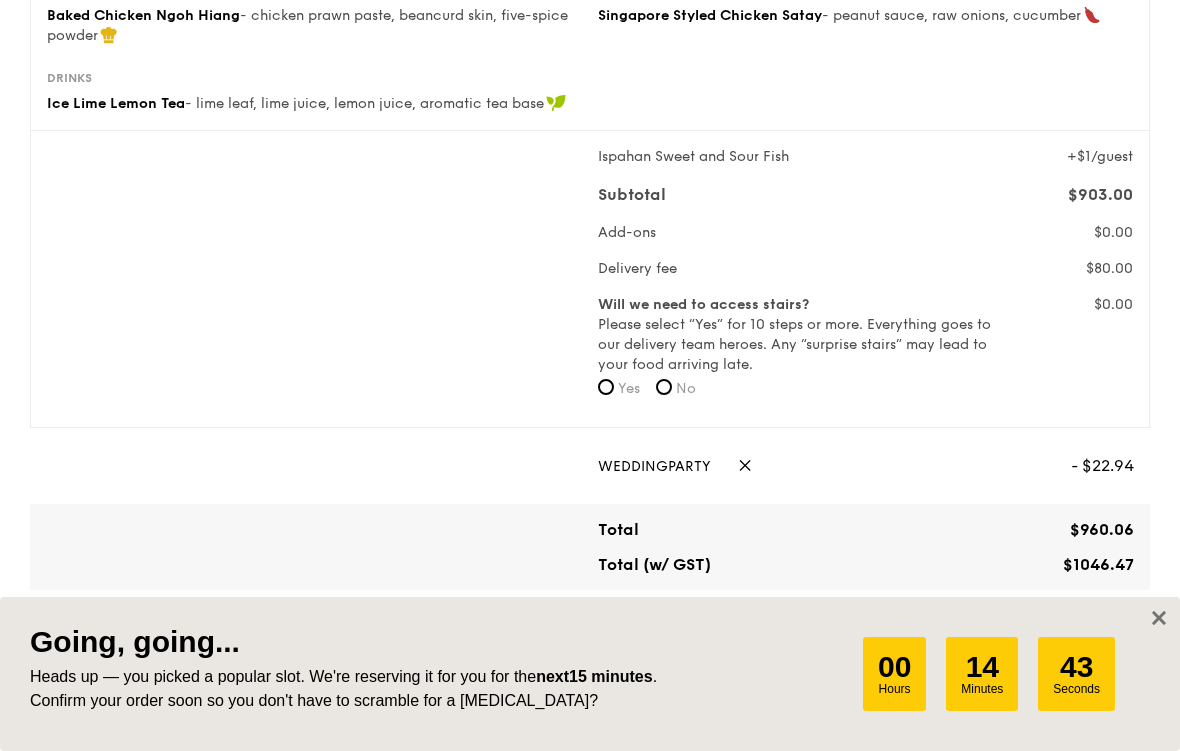 click 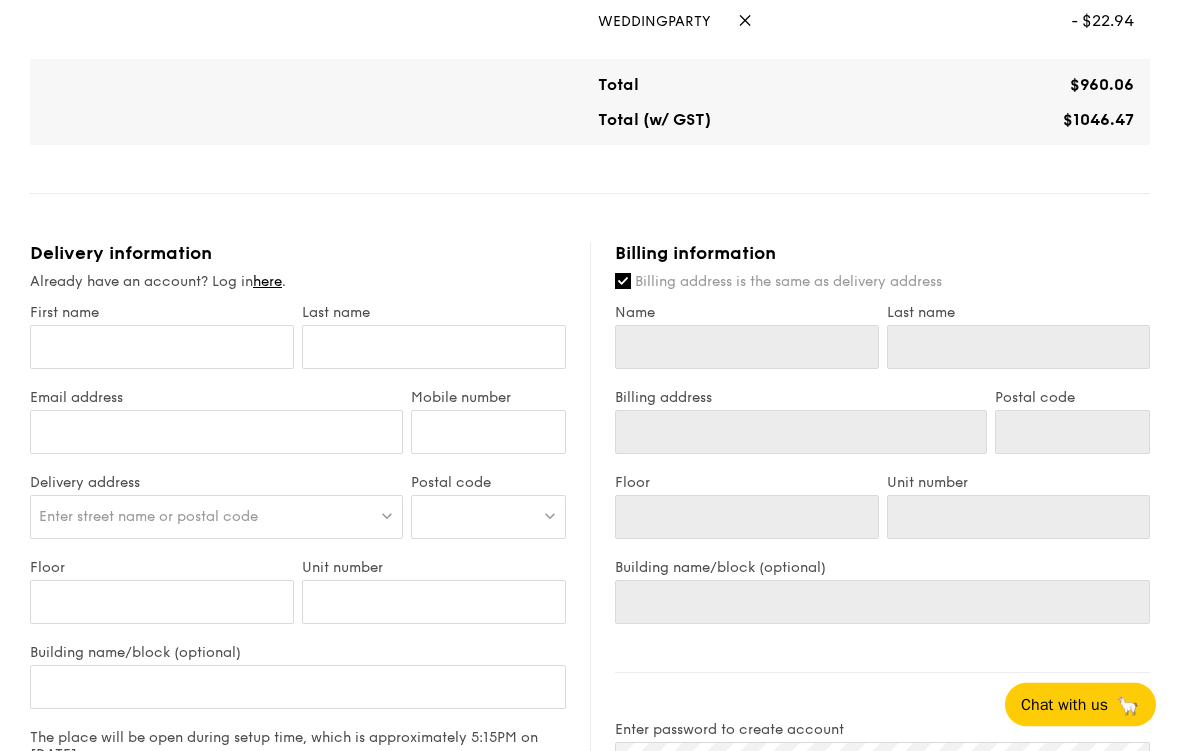 scroll, scrollTop: 1042, scrollLeft: 0, axis: vertical 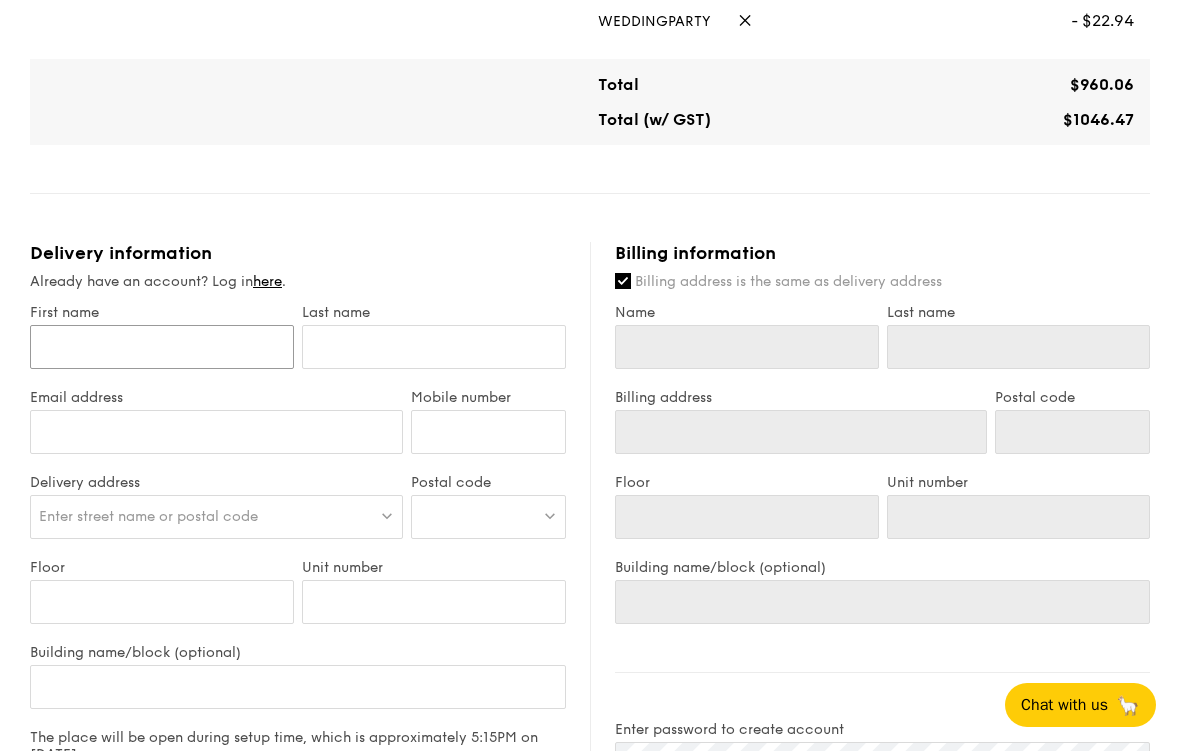 click on "First name" at bounding box center [162, 347] 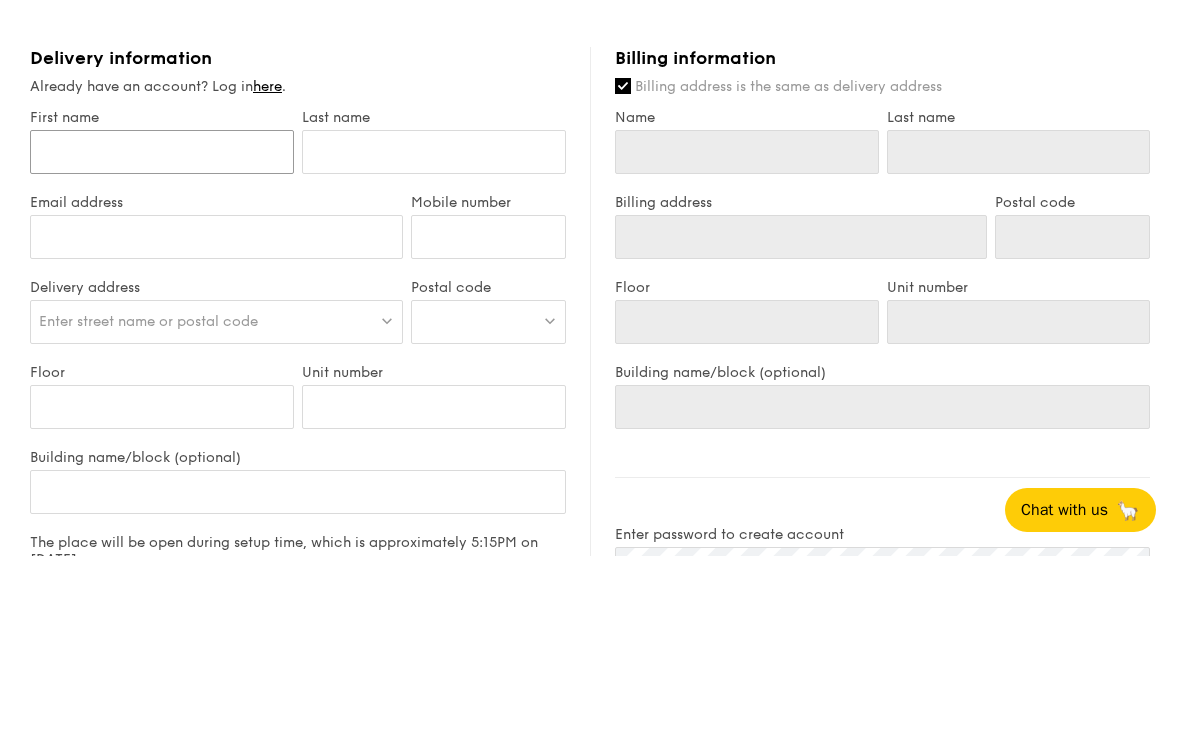 type on "S" 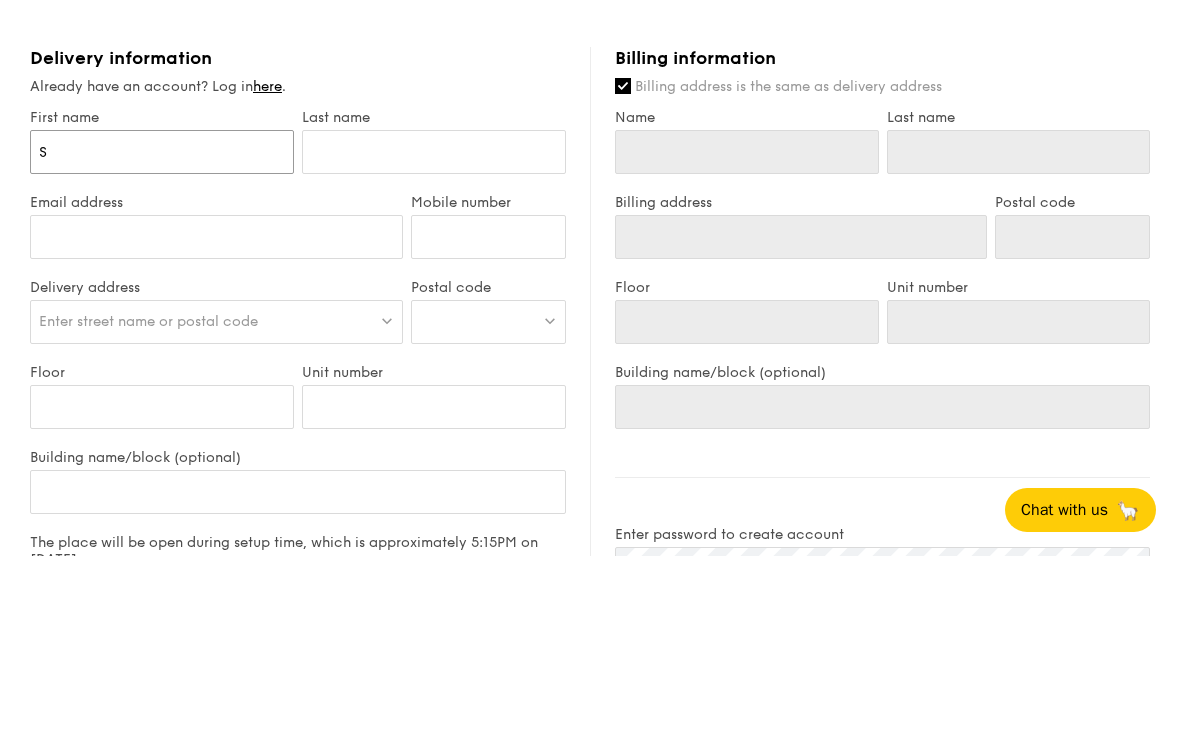 type on "S" 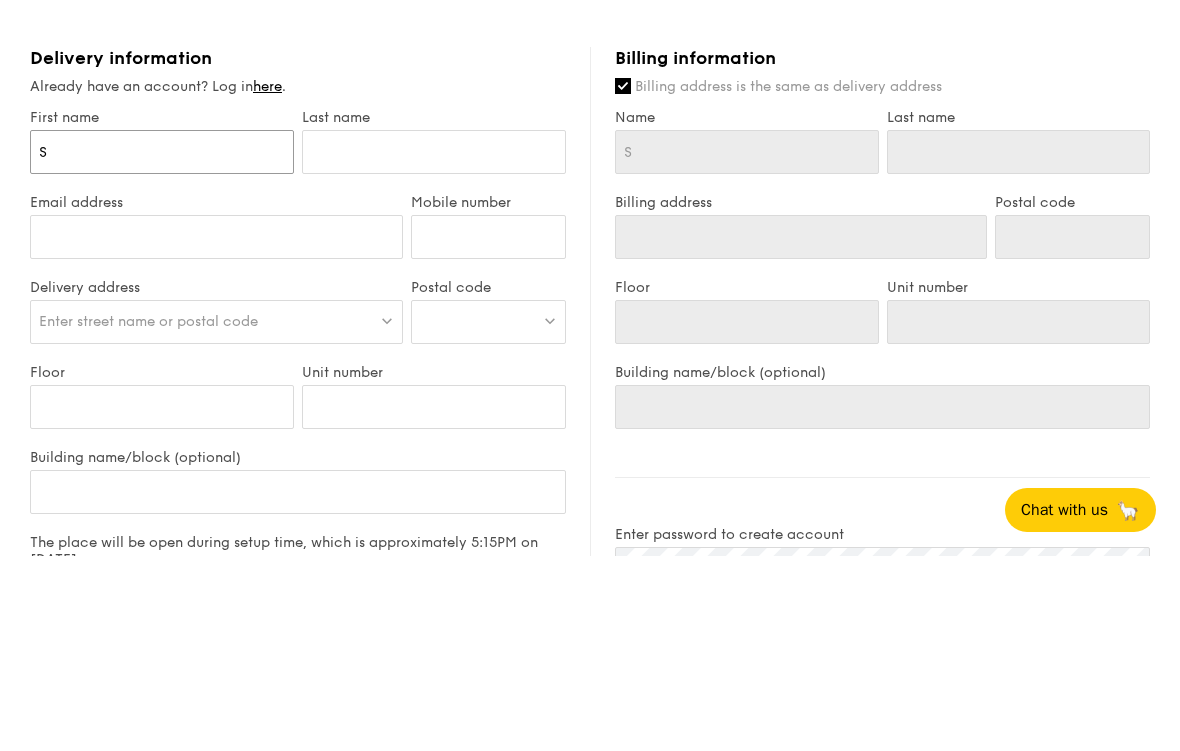 type on "Su" 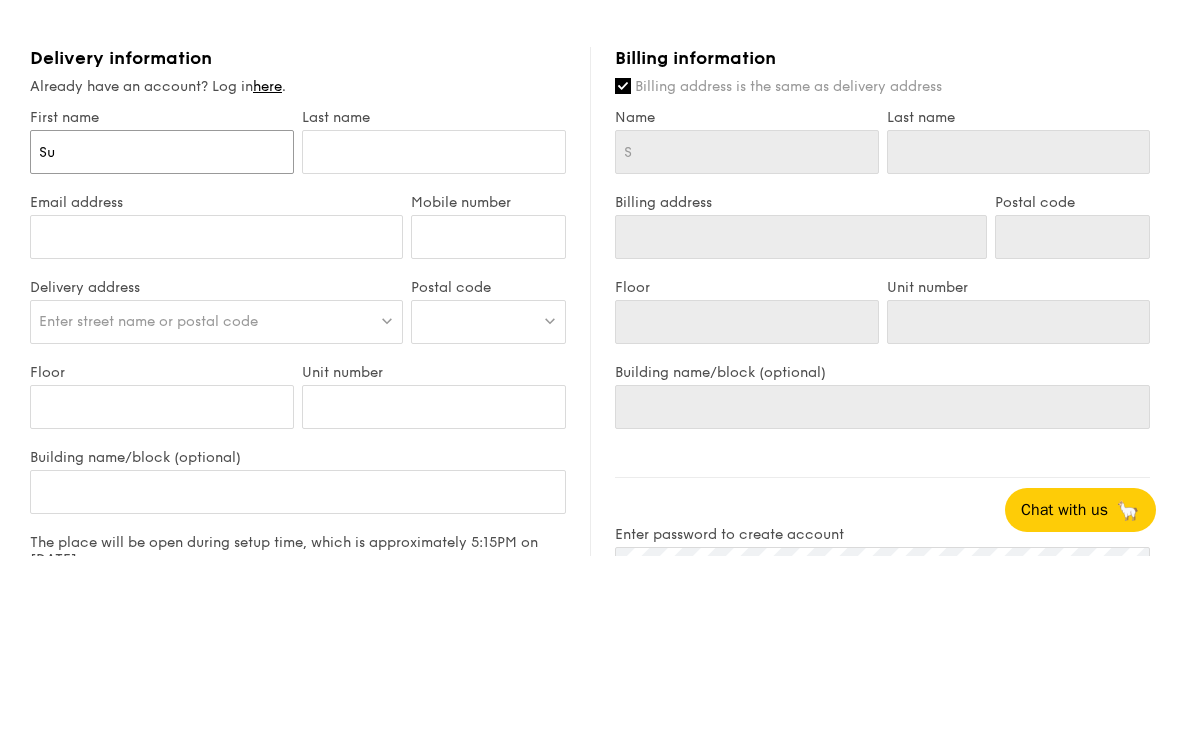 type on "Su" 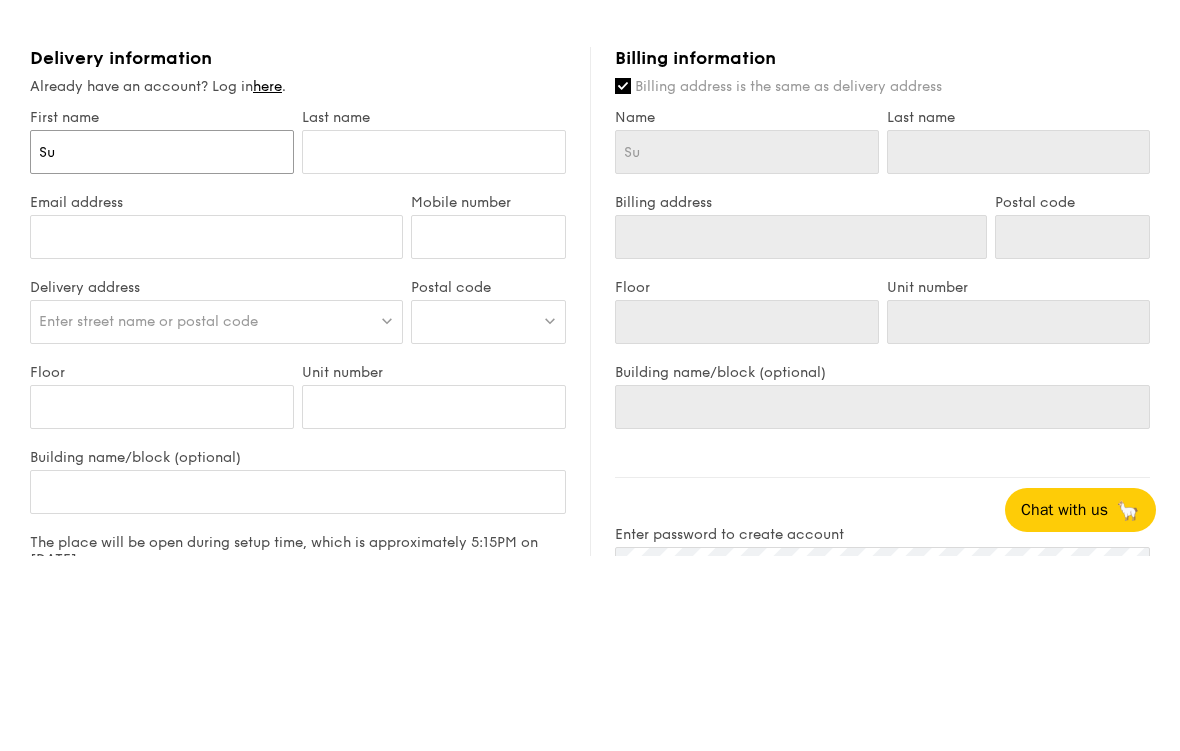type on "Suw" 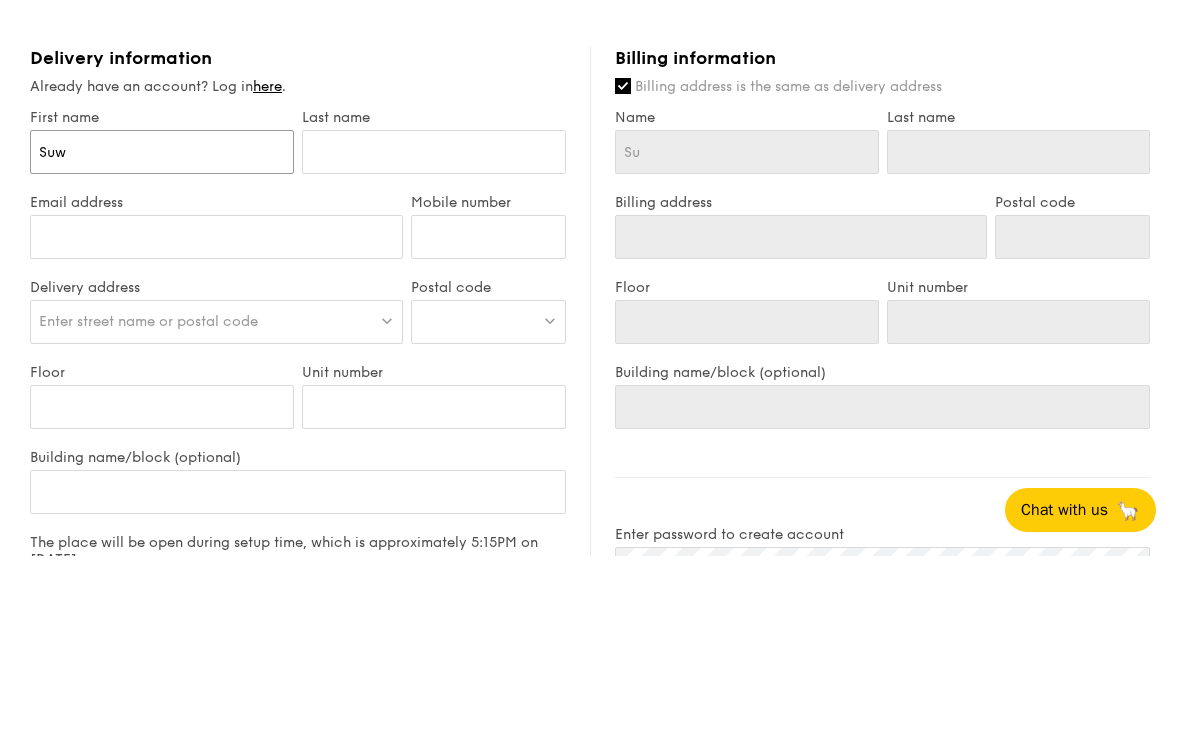 type on "Suw" 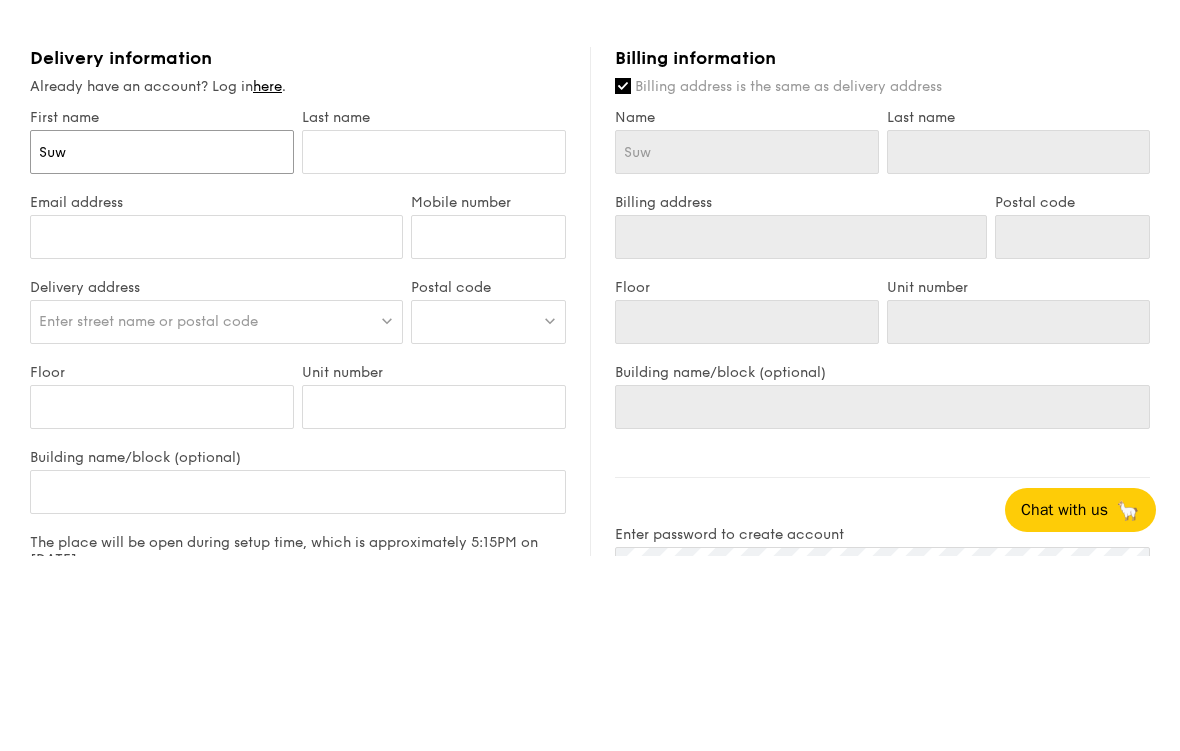type on "Suwe" 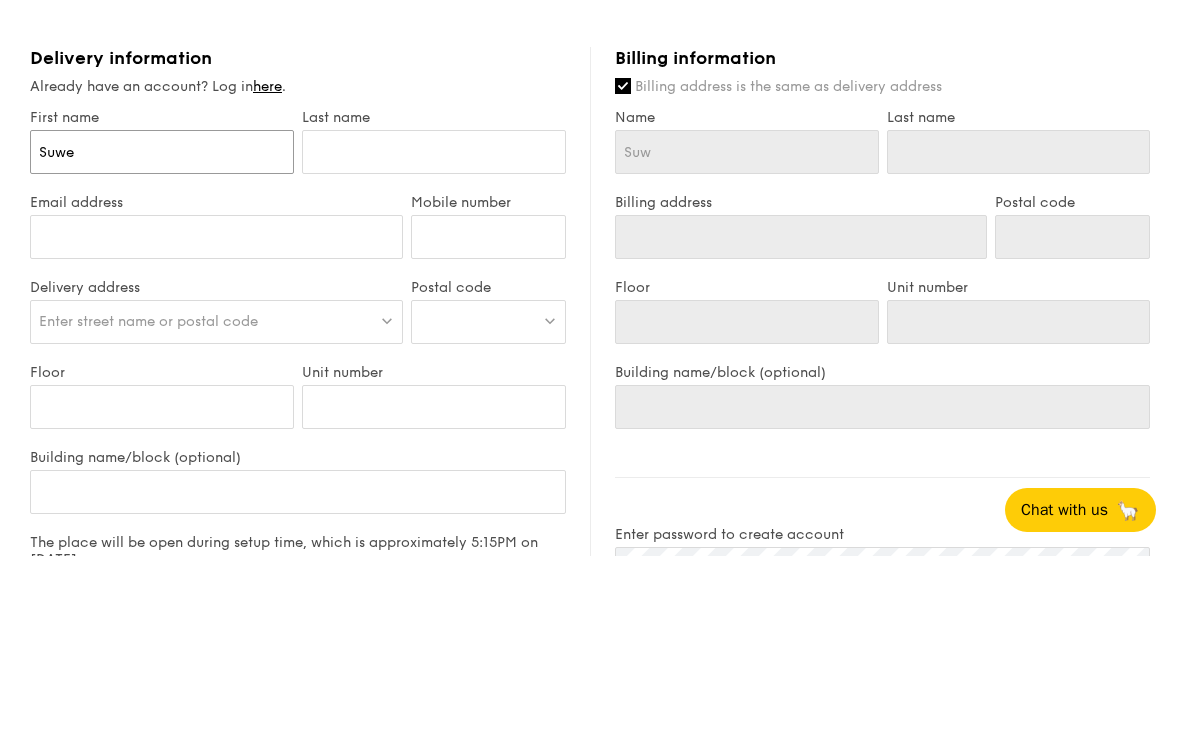 type on "Suwe" 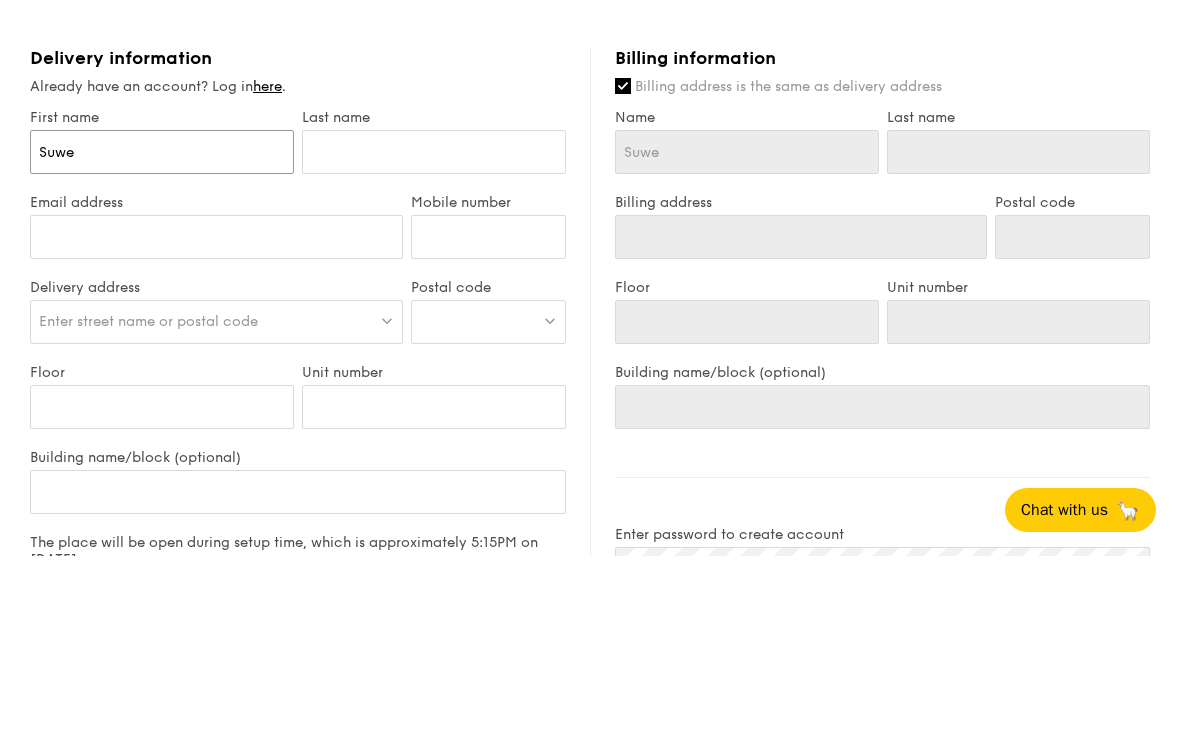 type on "Suwei" 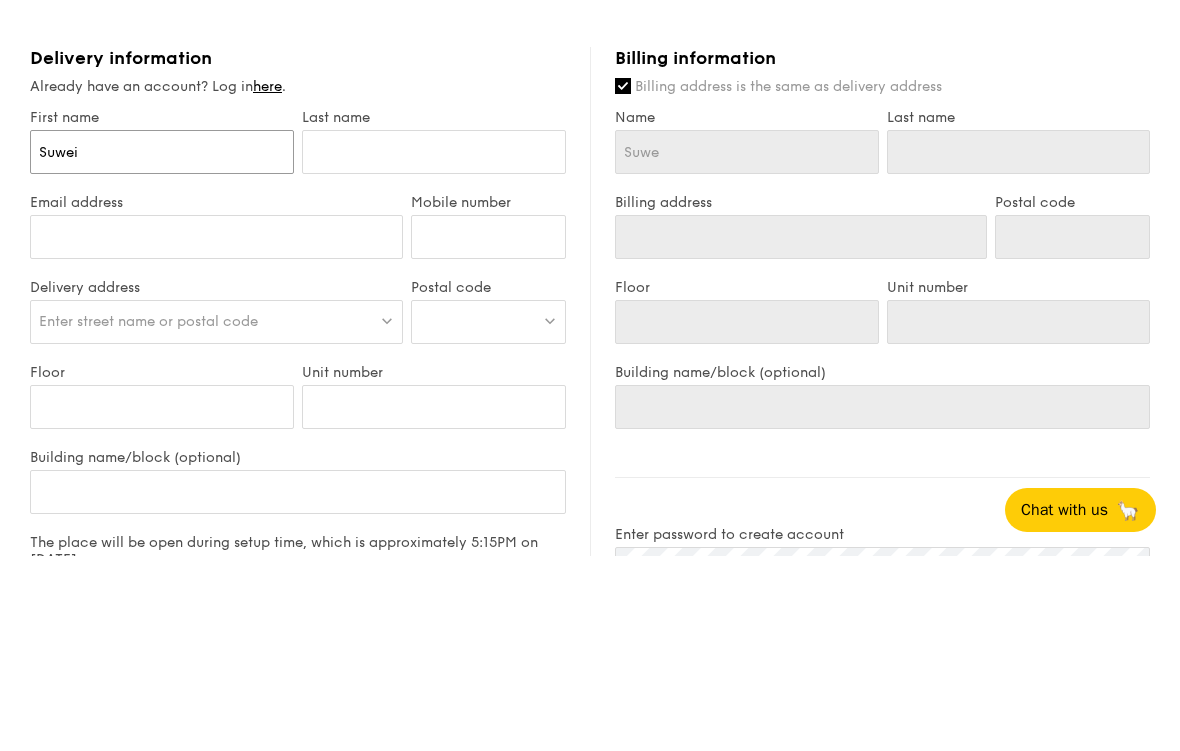 type on "Suwei" 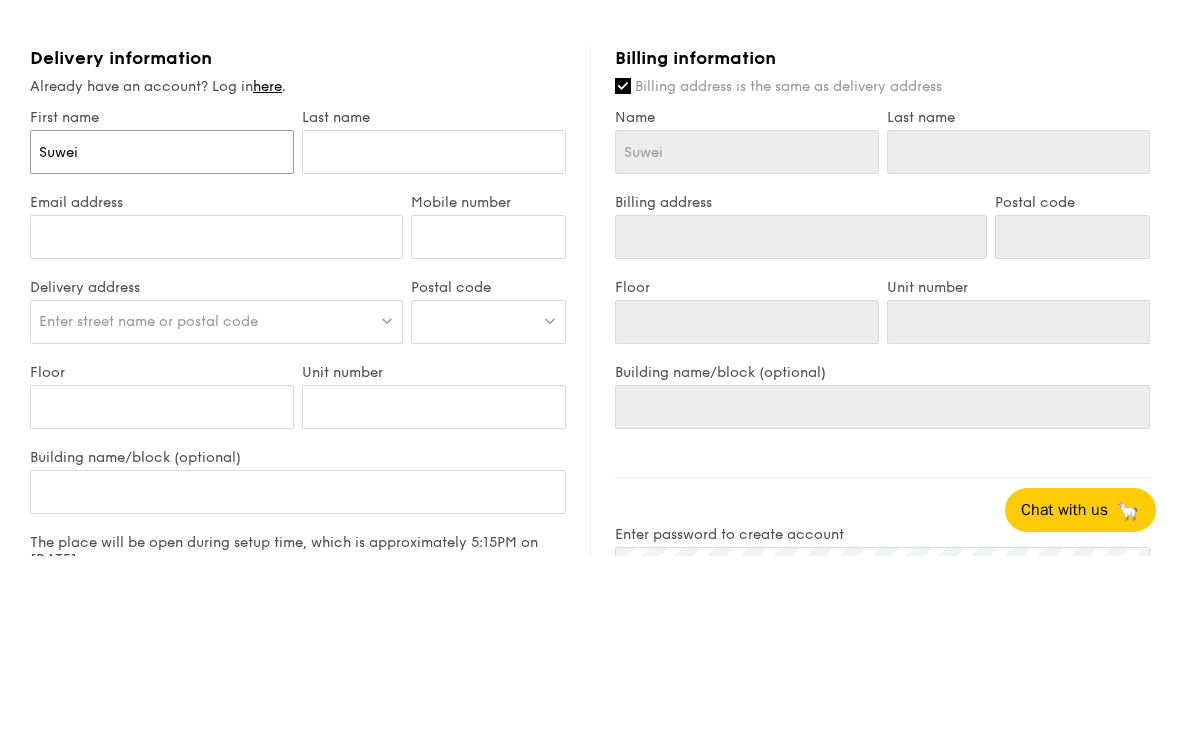 type on "Suwei" 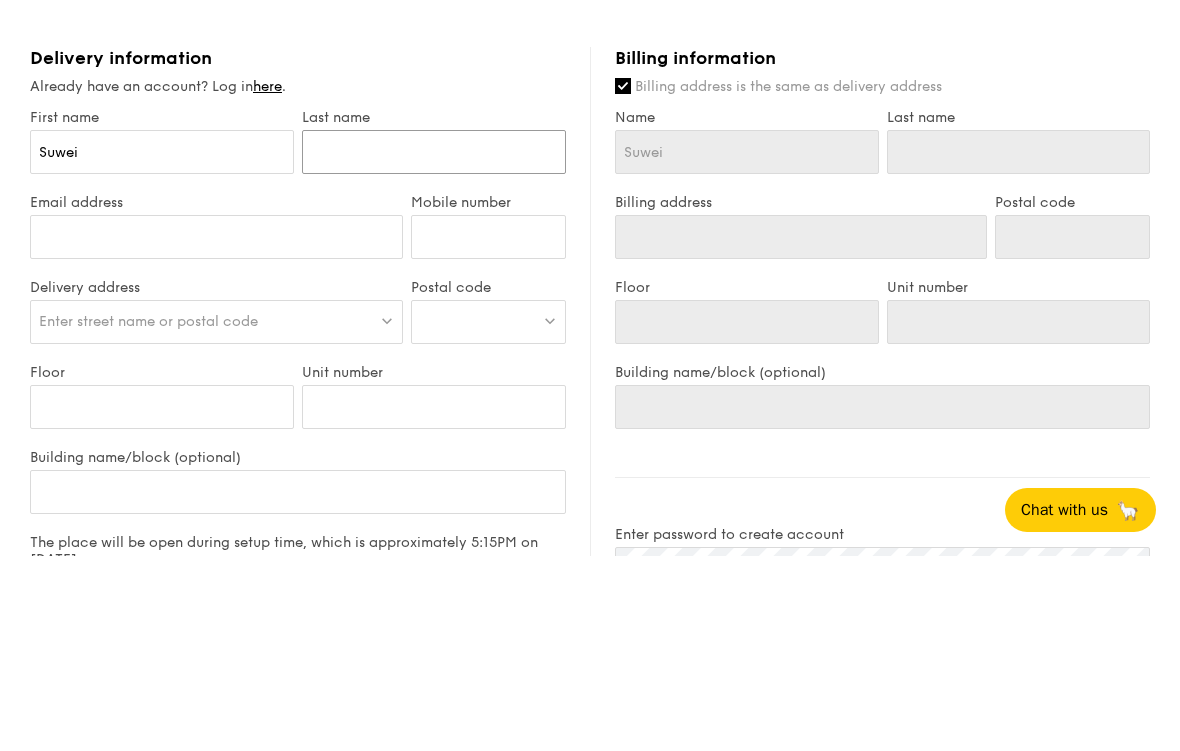 click at bounding box center (434, 347) 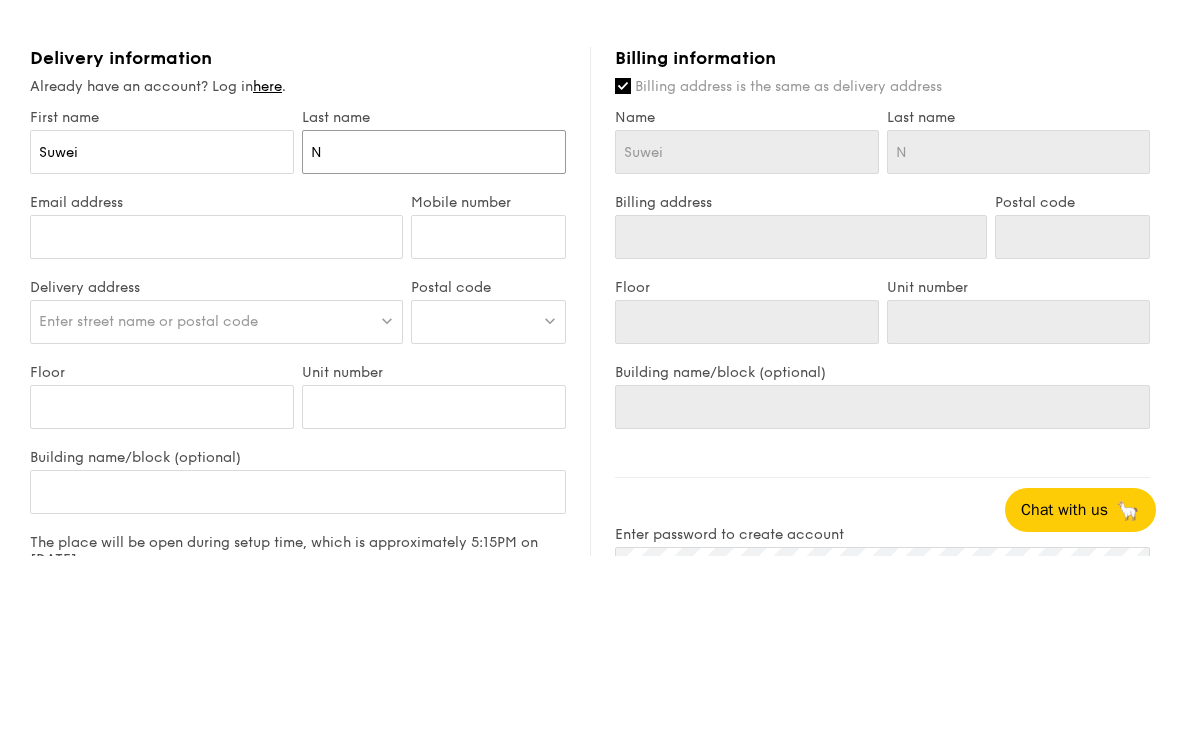 type on "Ne" 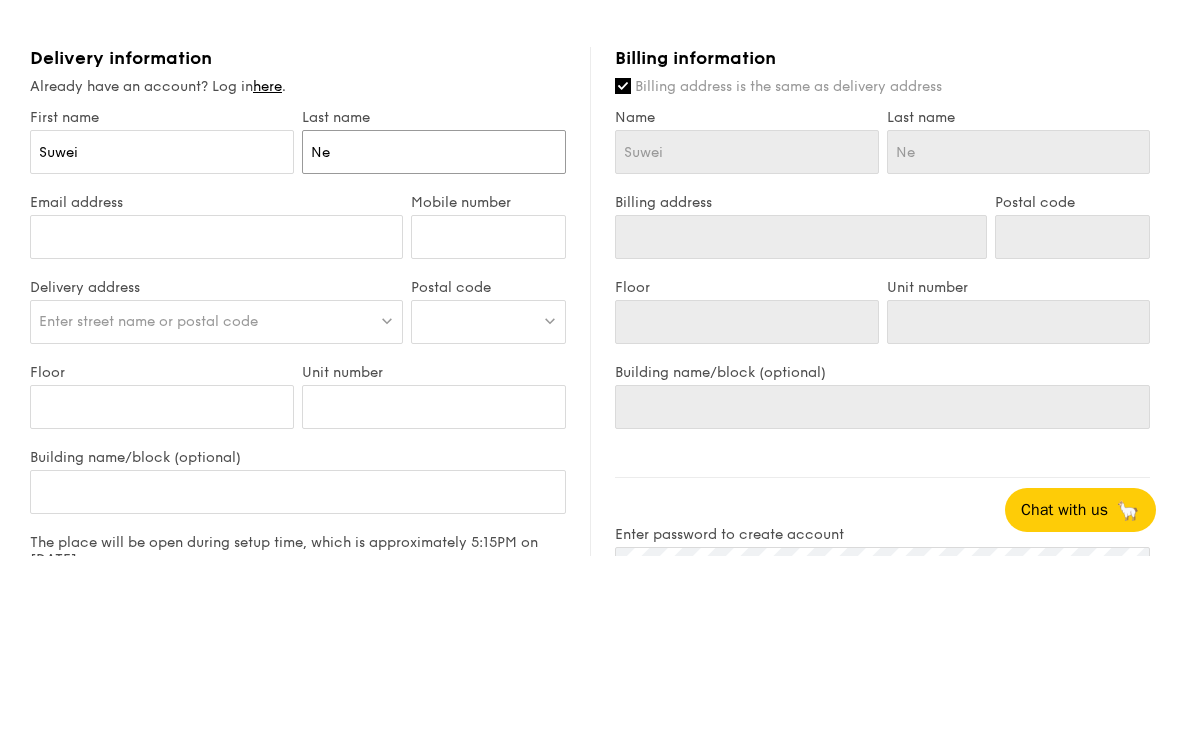 type on "Neo" 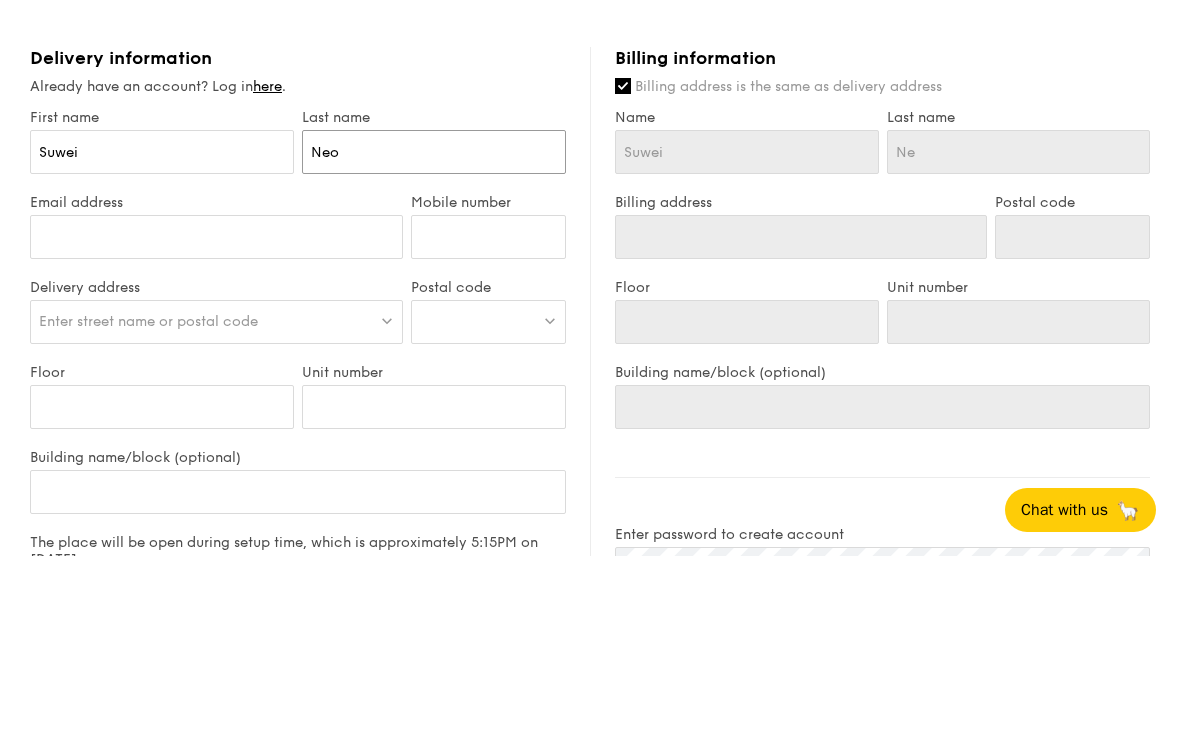 type on "Neo" 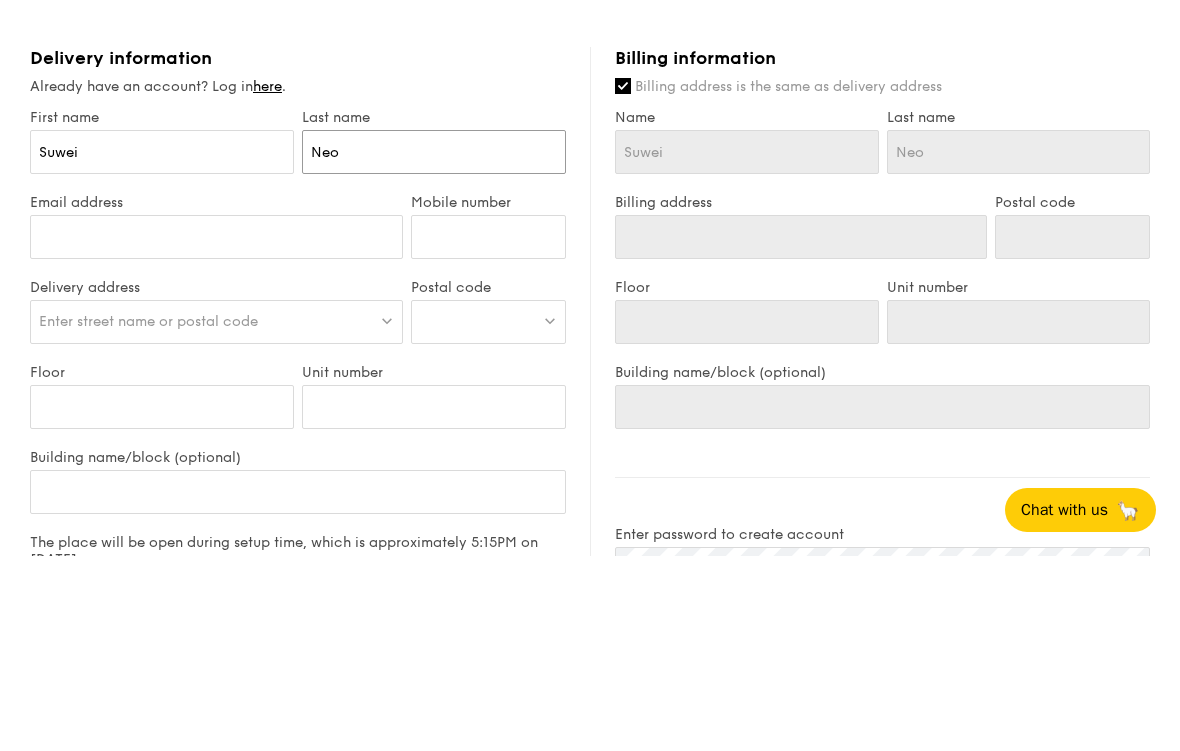 type on "Neo" 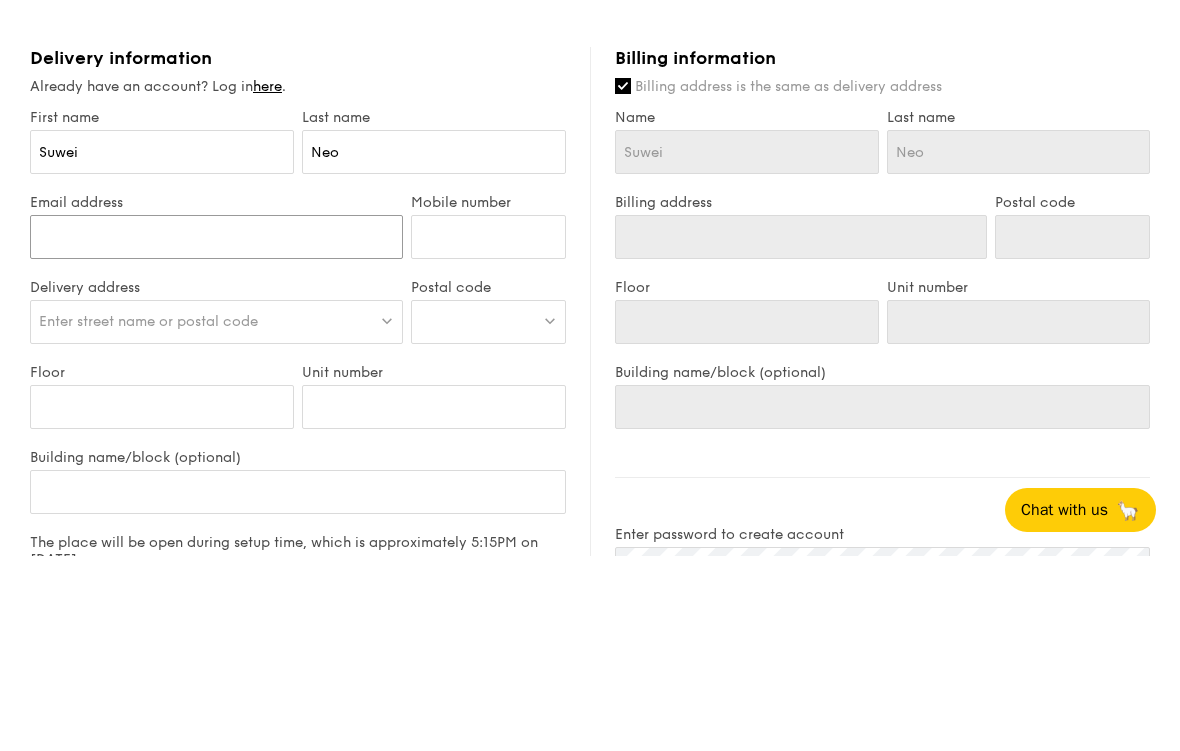 click on "Email address" at bounding box center (216, 432) 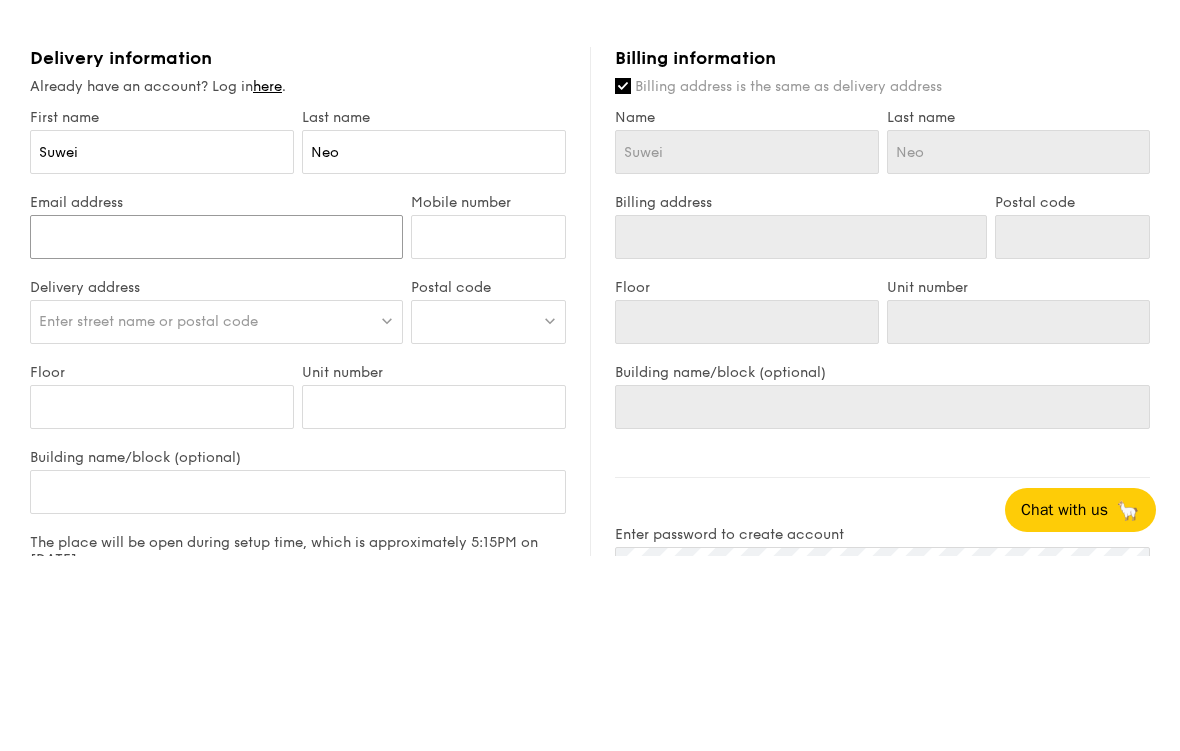 type on "[EMAIL_ADDRESS][DOMAIN_NAME]" 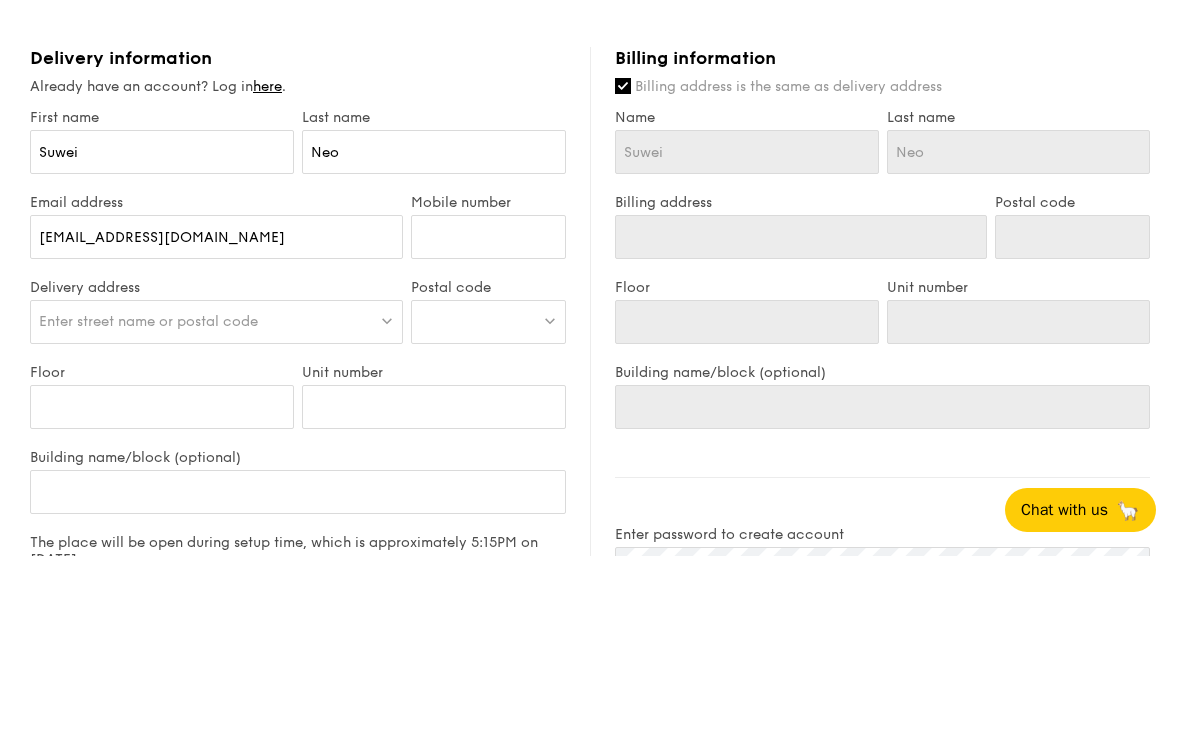 scroll, scrollTop: 1237, scrollLeft: 0, axis: vertical 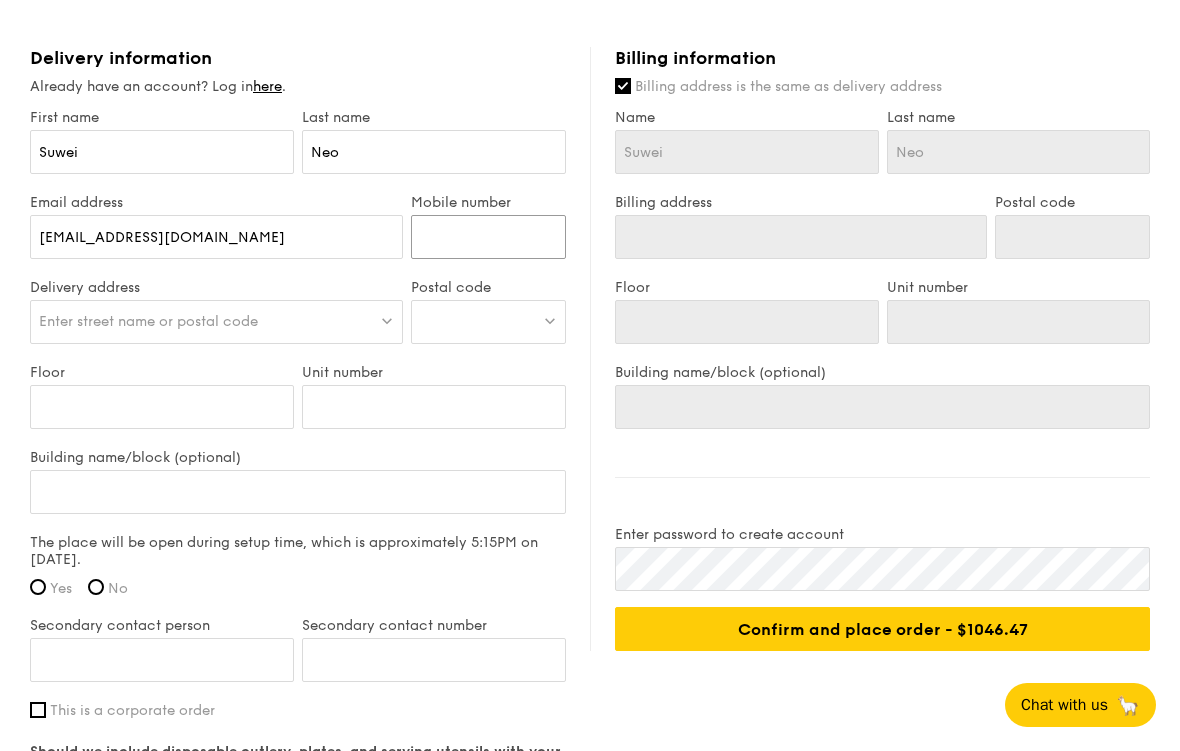 type on "91772048" 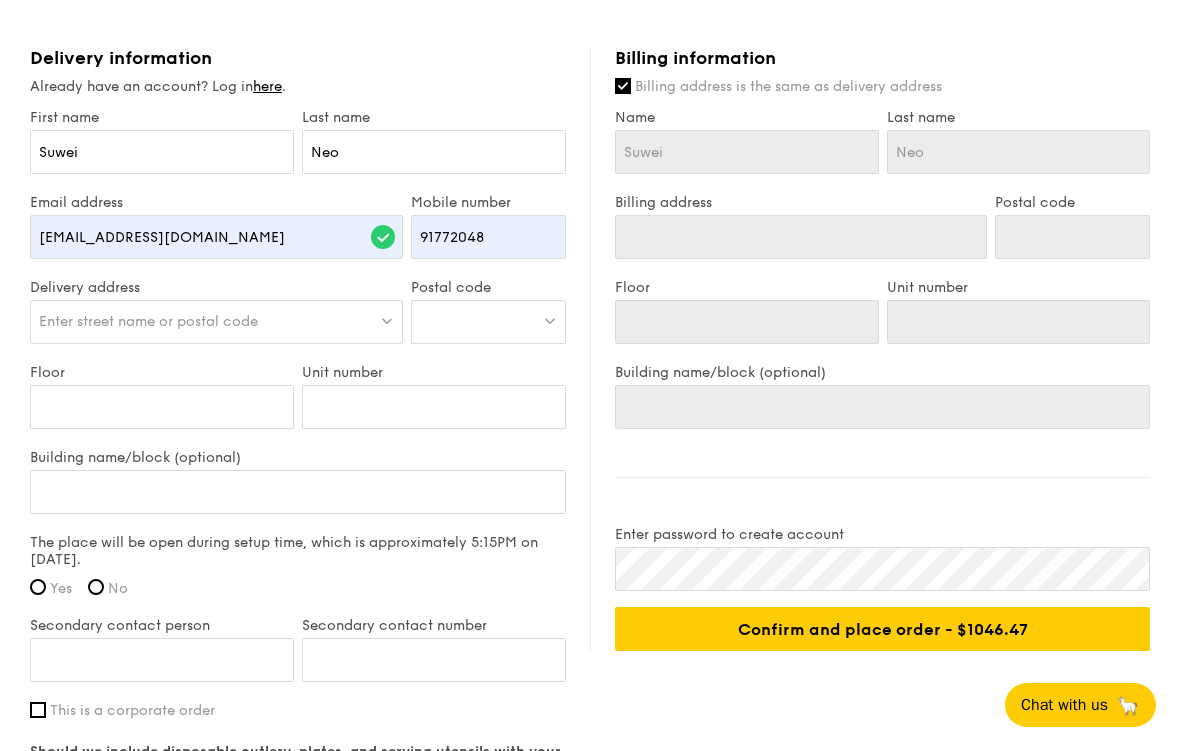 click on "Enter street name or postal code" at bounding box center (216, 322) 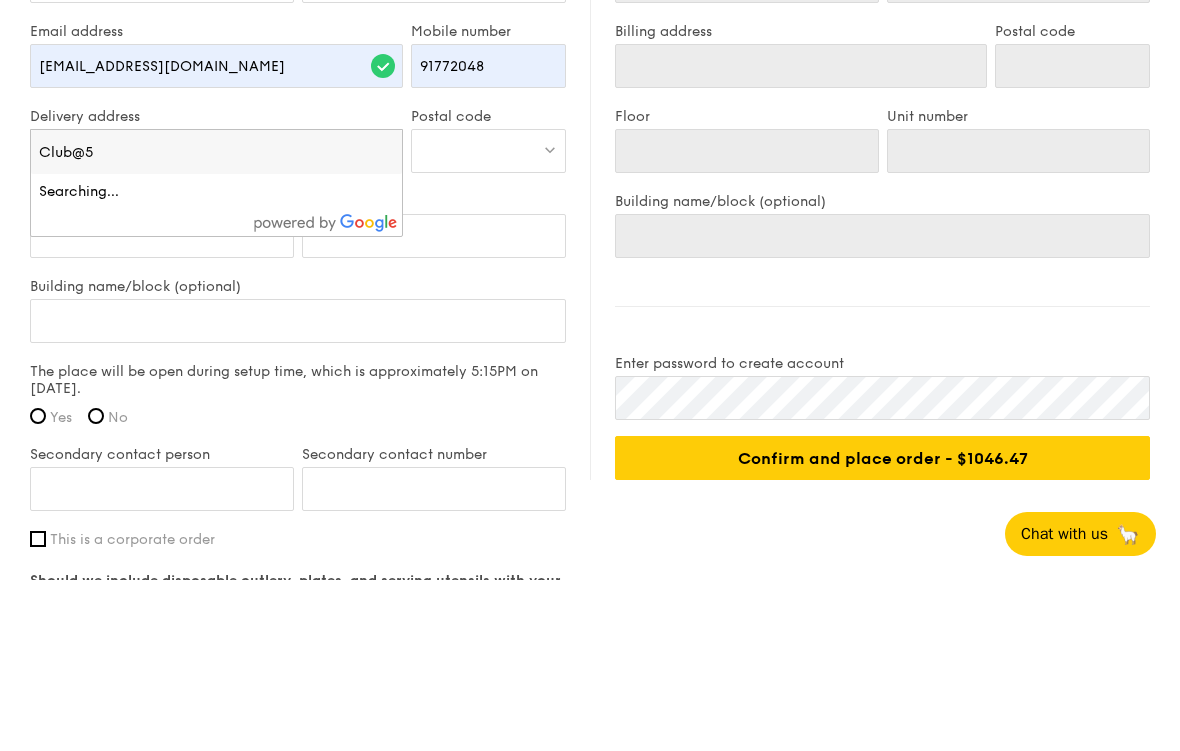 type on "Club@52" 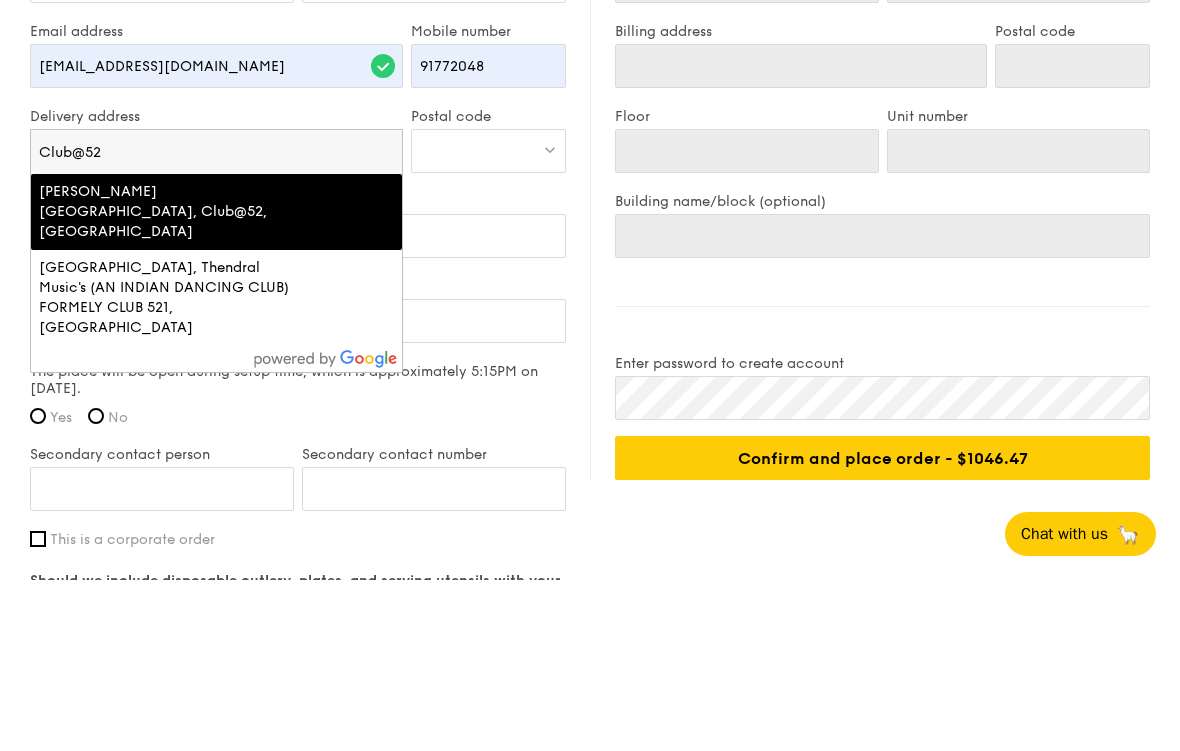 click on "[PERSON_NAME][GEOGRAPHIC_DATA], Club@52, [GEOGRAPHIC_DATA]" at bounding box center [172, 383] 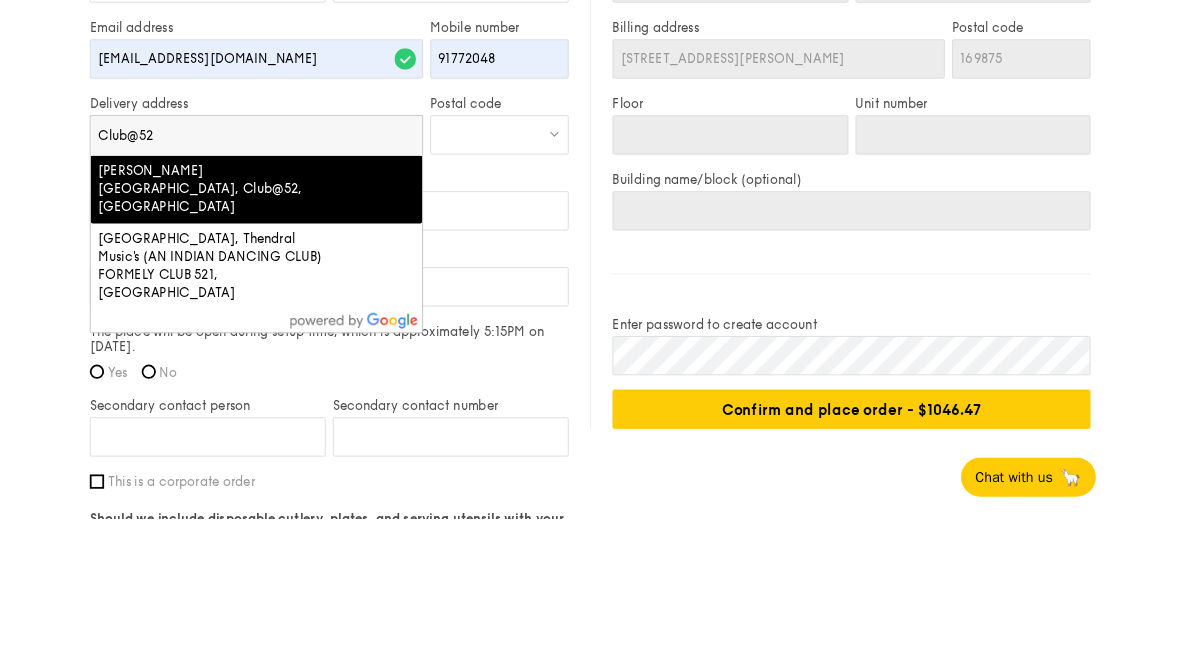 scroll, scrollTop: 1408, scrollLeft: 0, axis: vertical 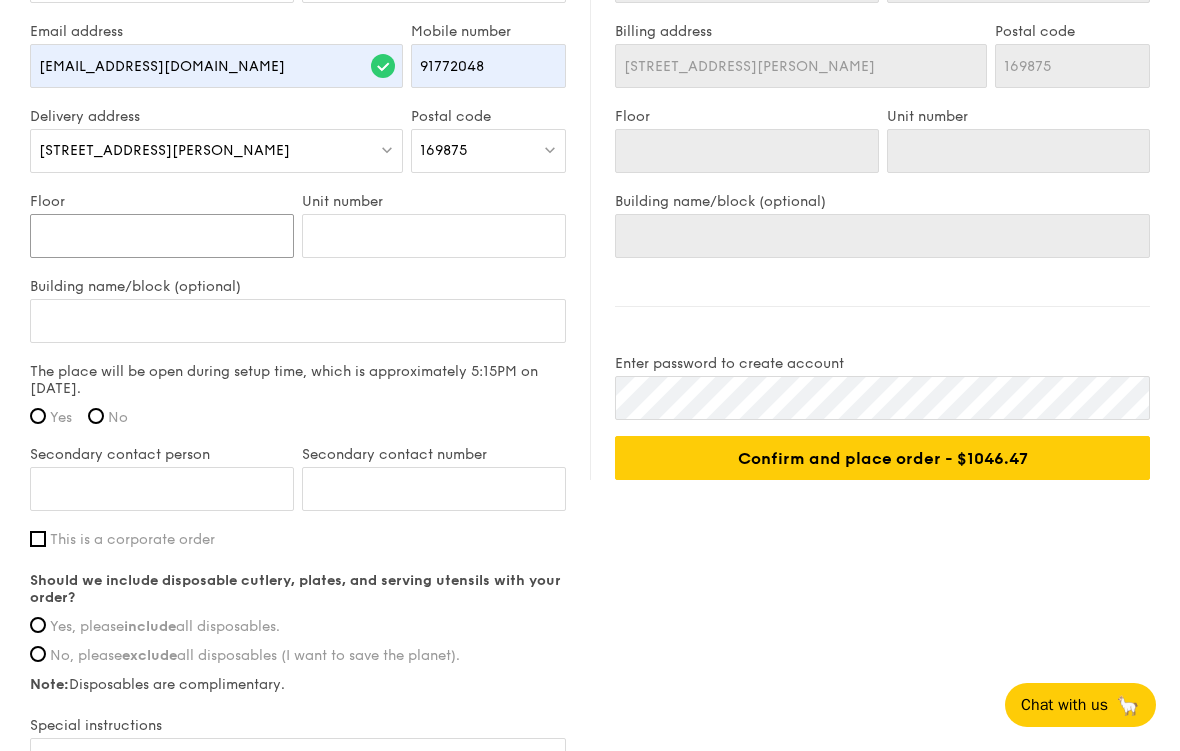 click on "Floor" at bounding box center [162, 236] 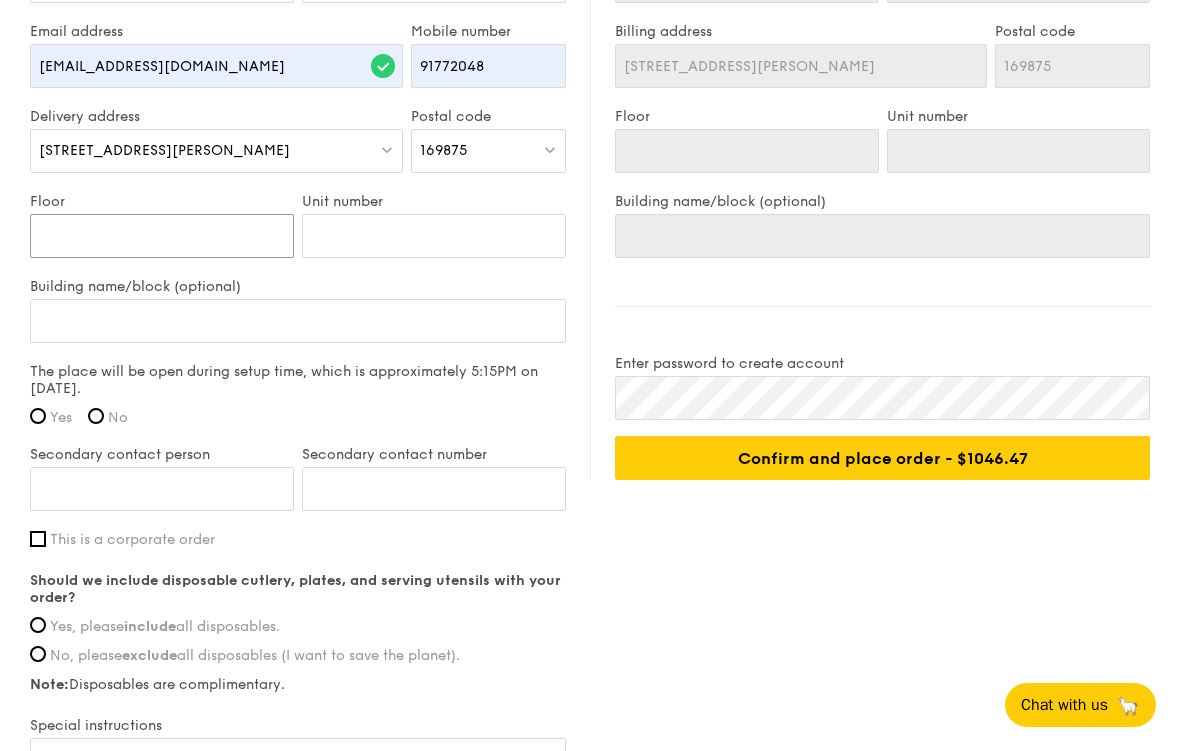 type on "1" 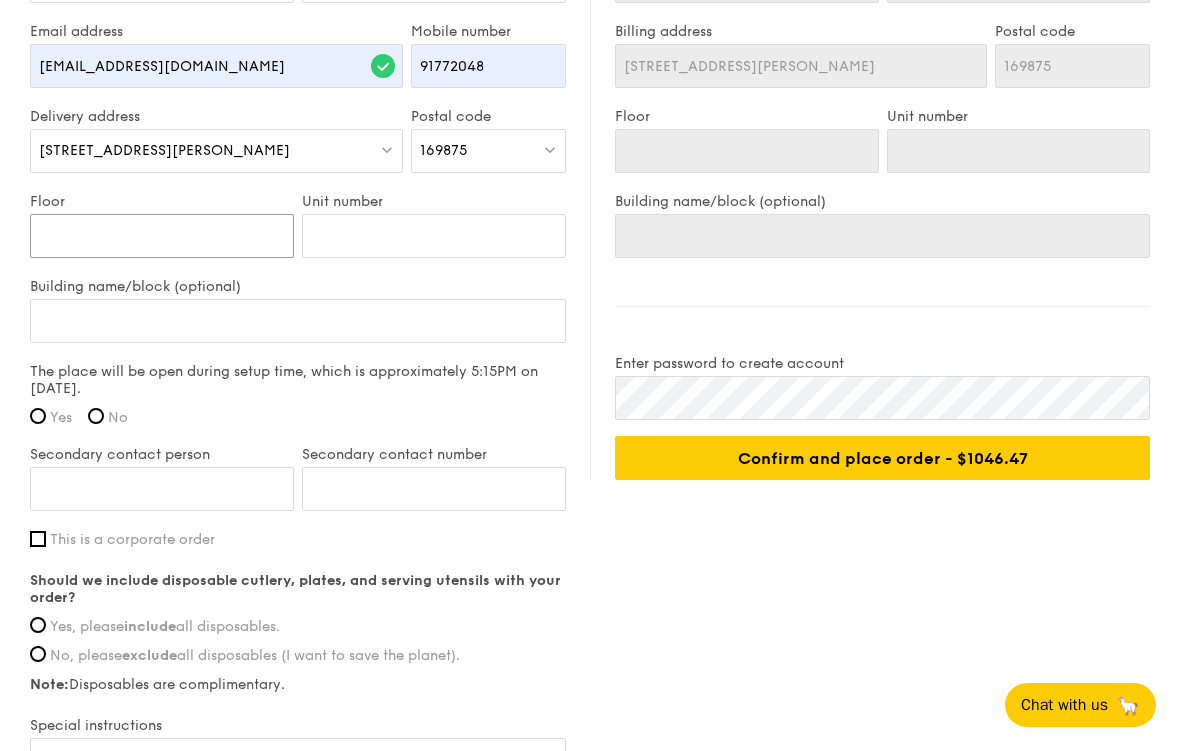 type on "1" 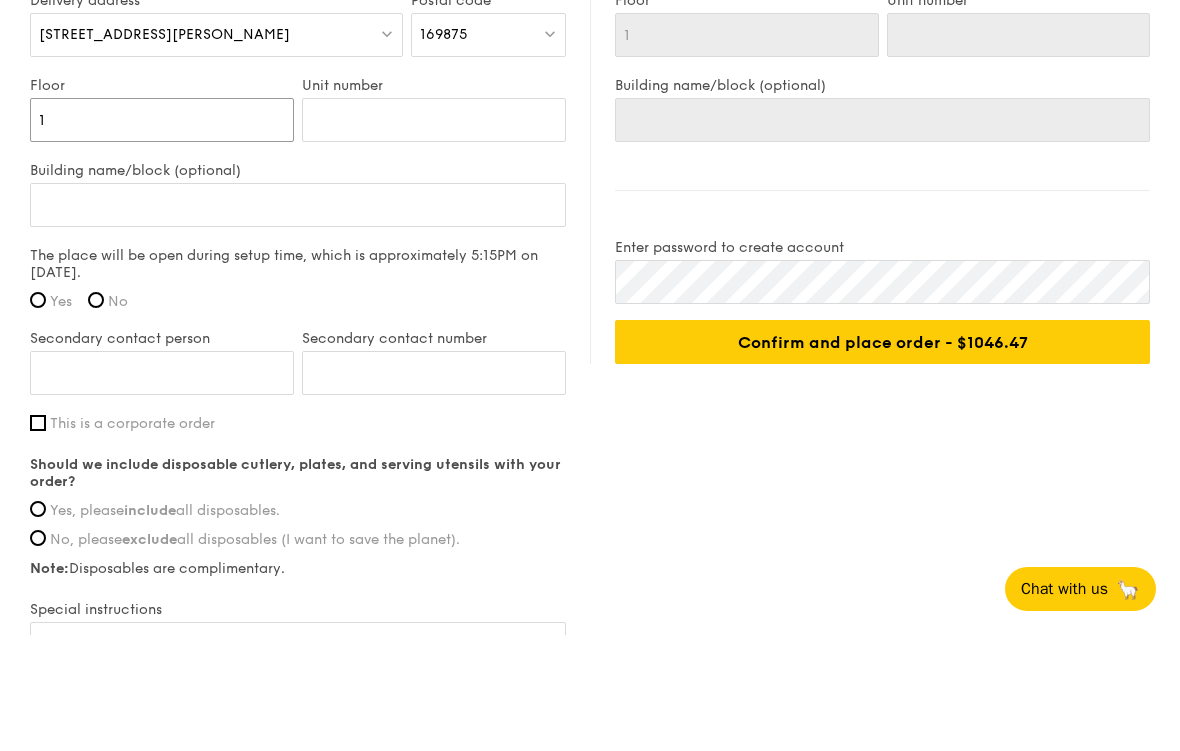 type on "1" 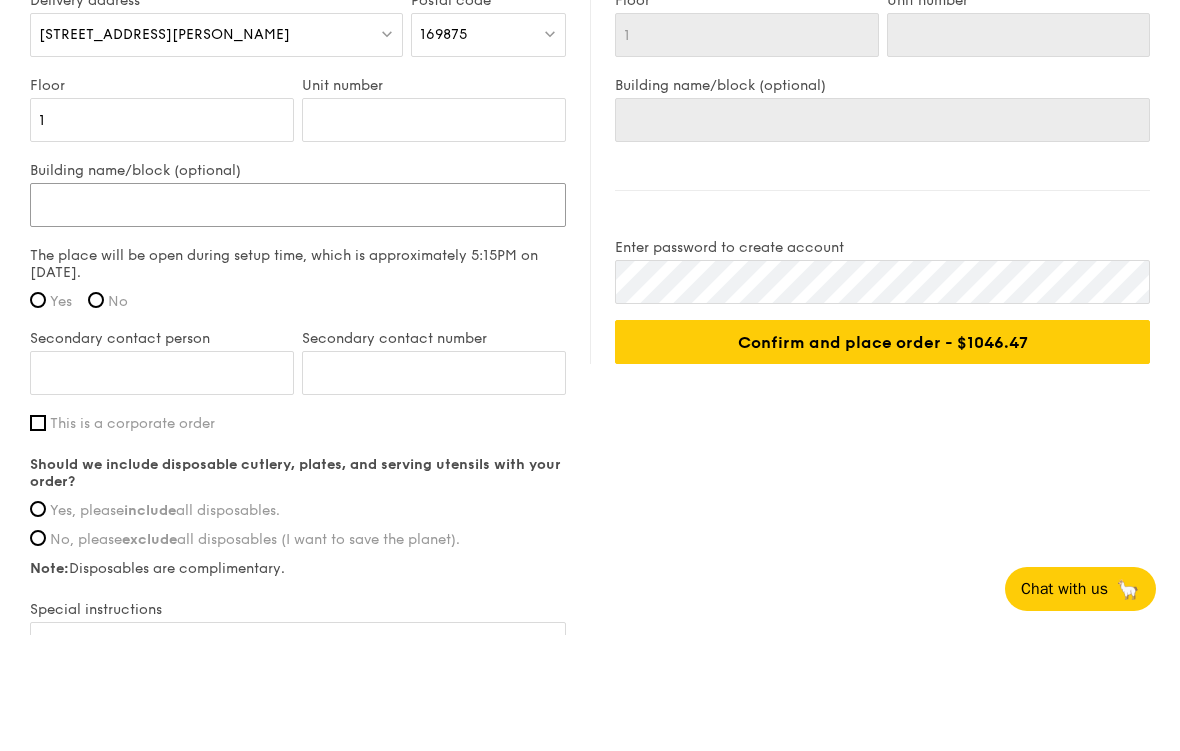 click on "Building name/block (optional)" at bounding box center [298, 321] 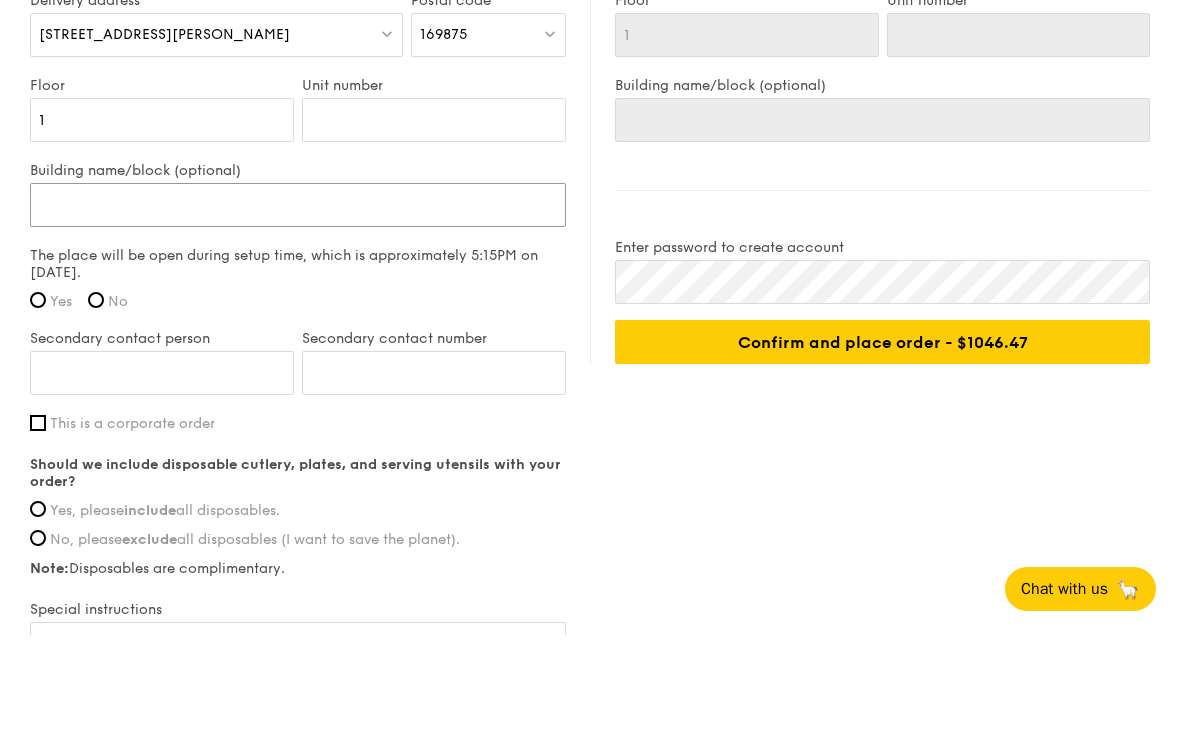 type on "S" 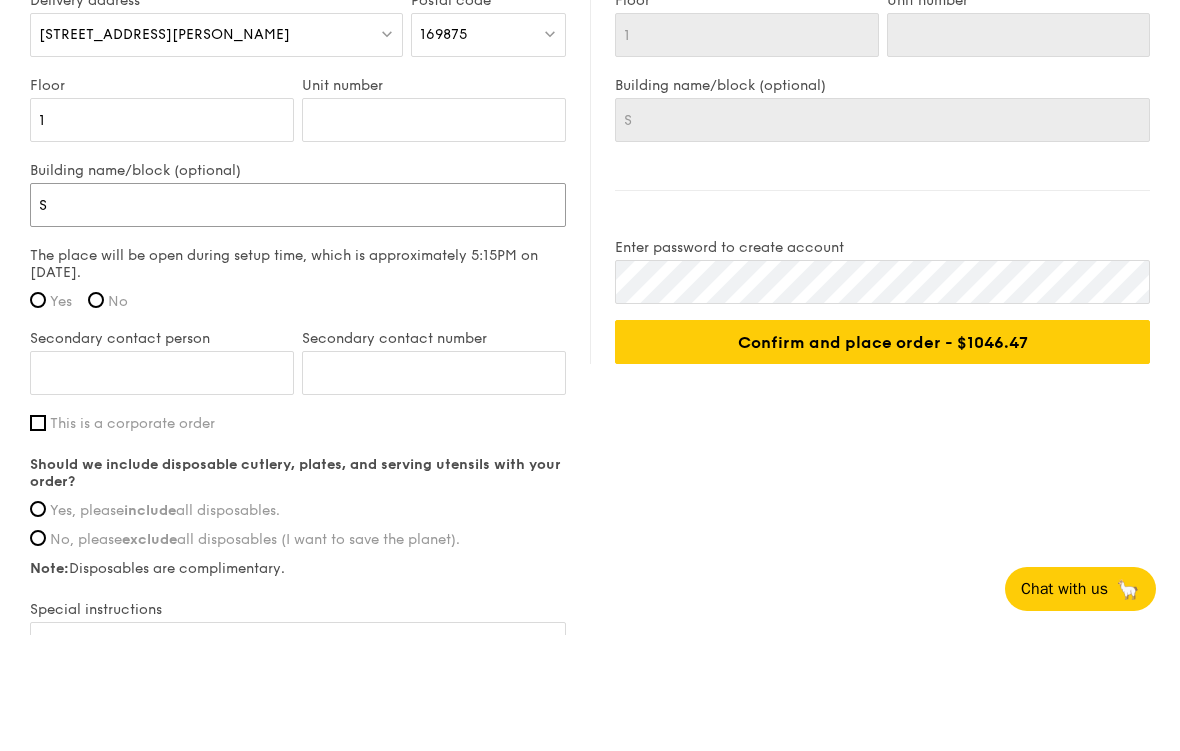 type on "Se" 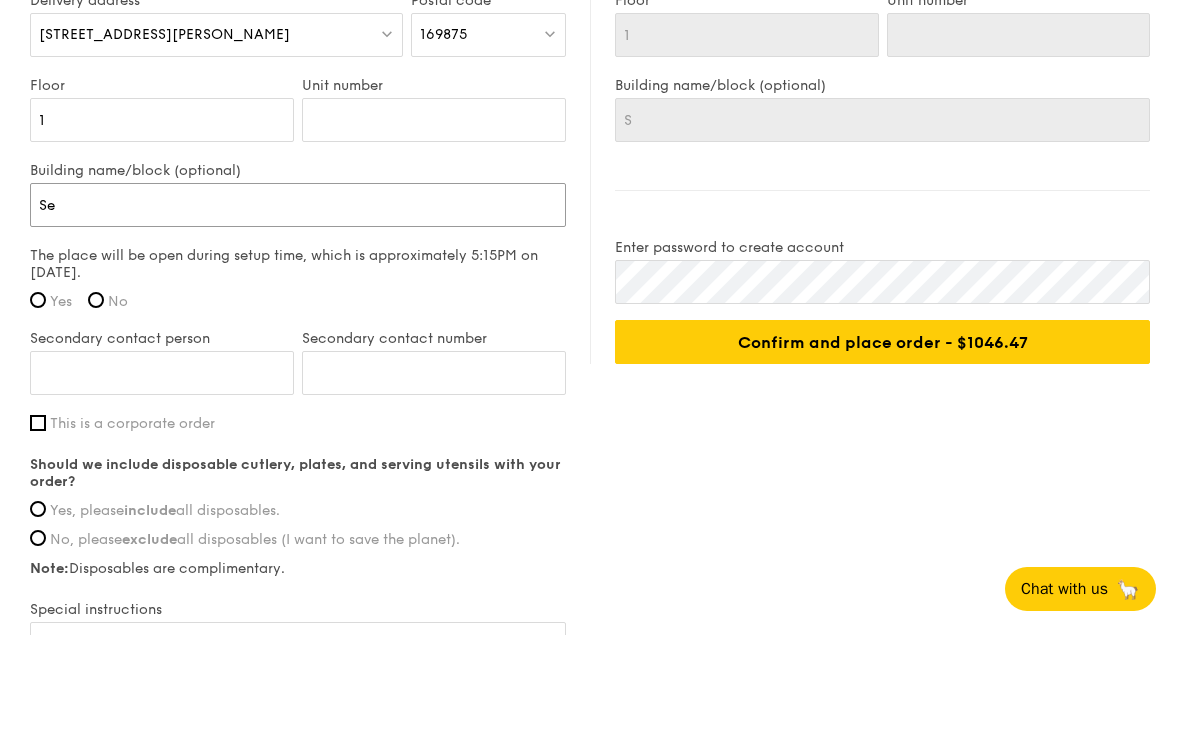 type on "Se" 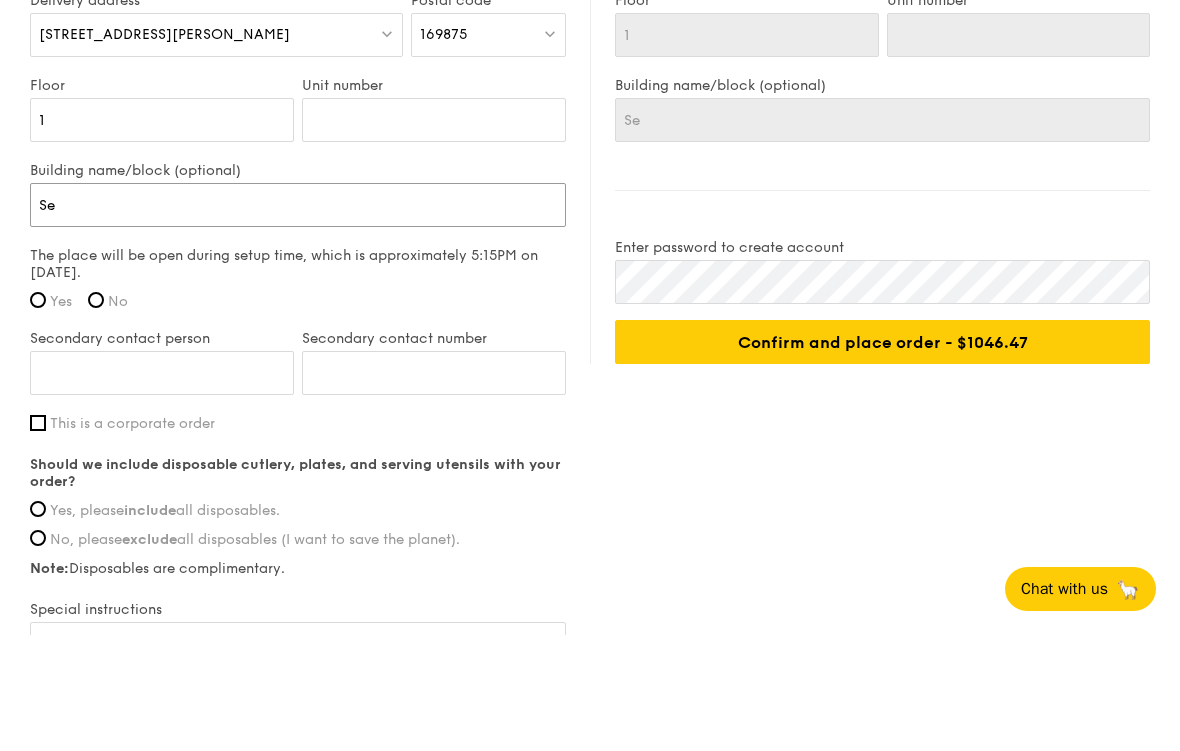 type on "Sea" 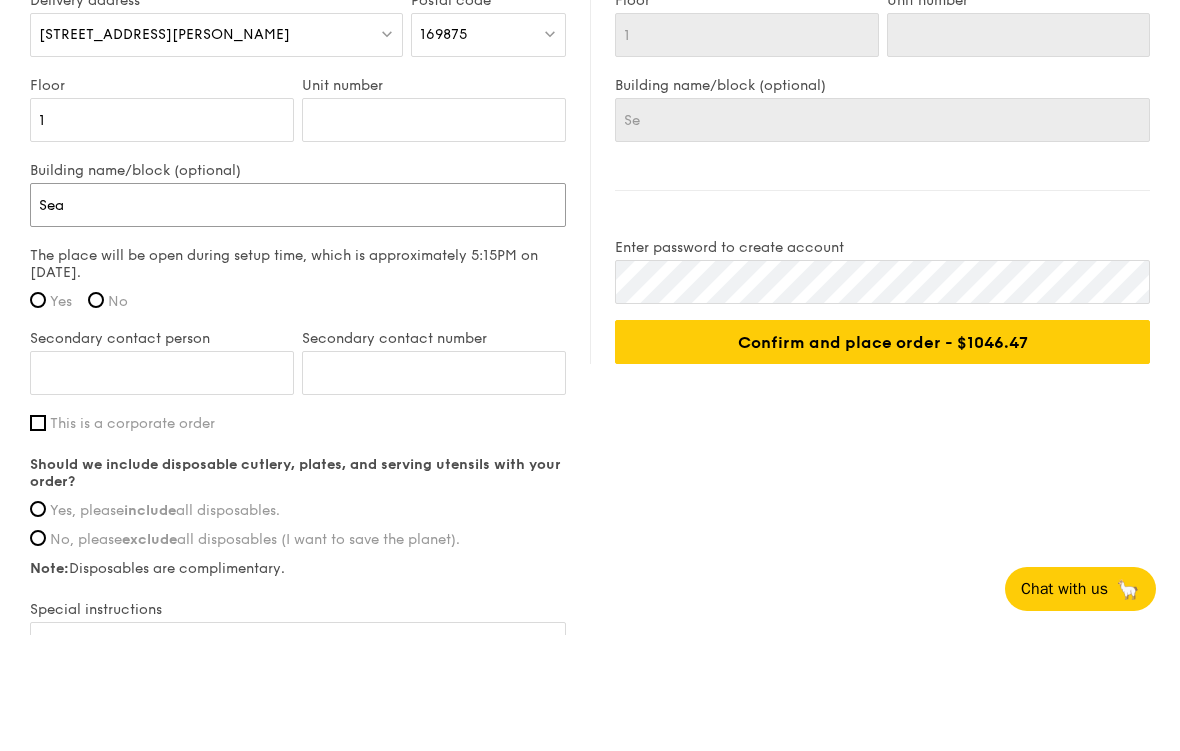 type on "Sea" 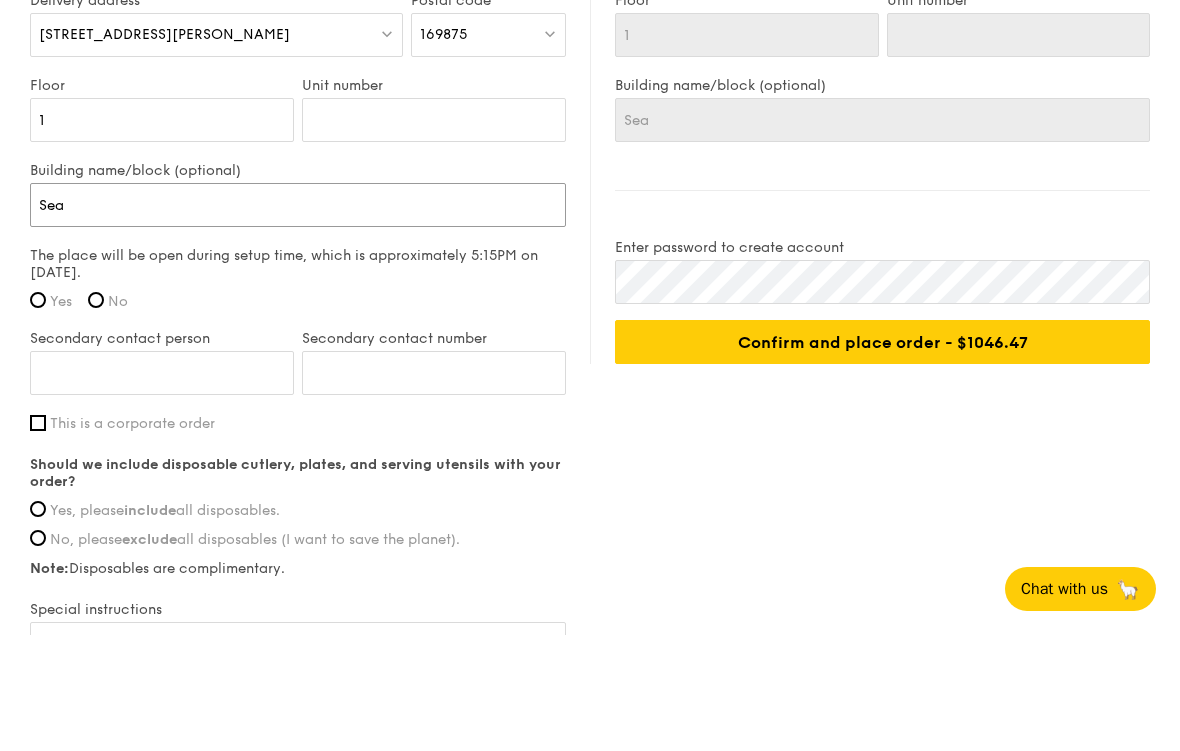 type on "Seac" 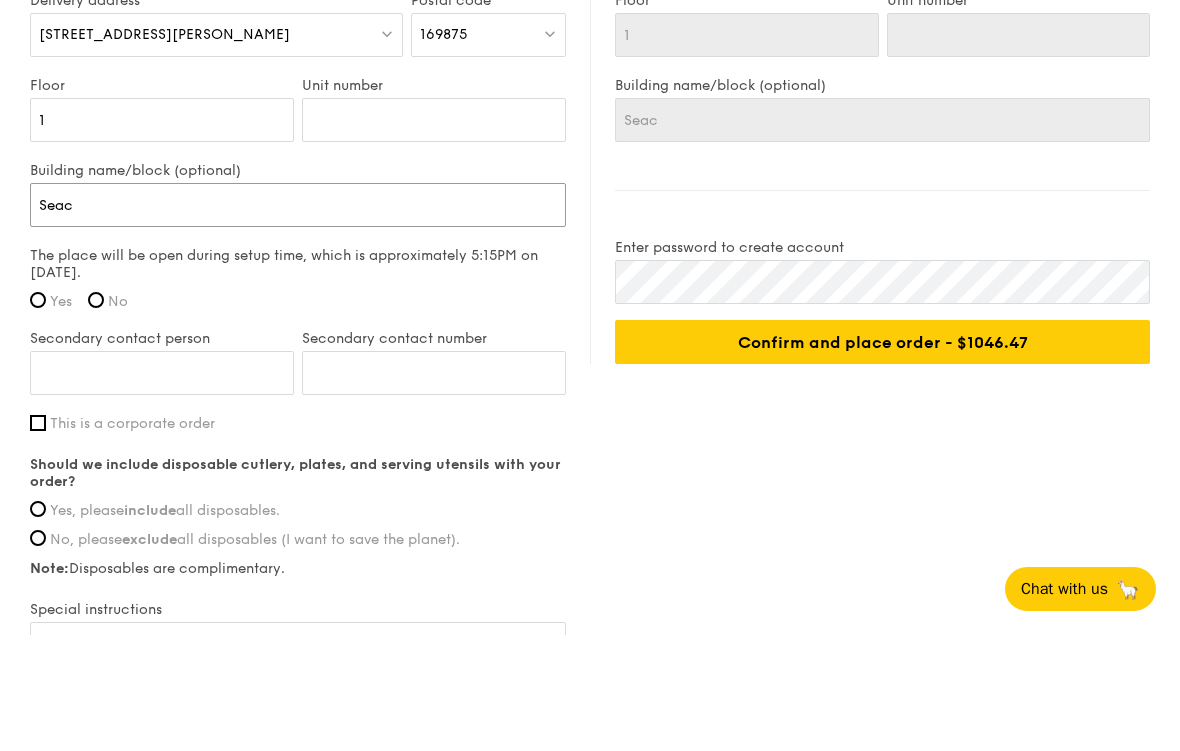 type on "Seaca" 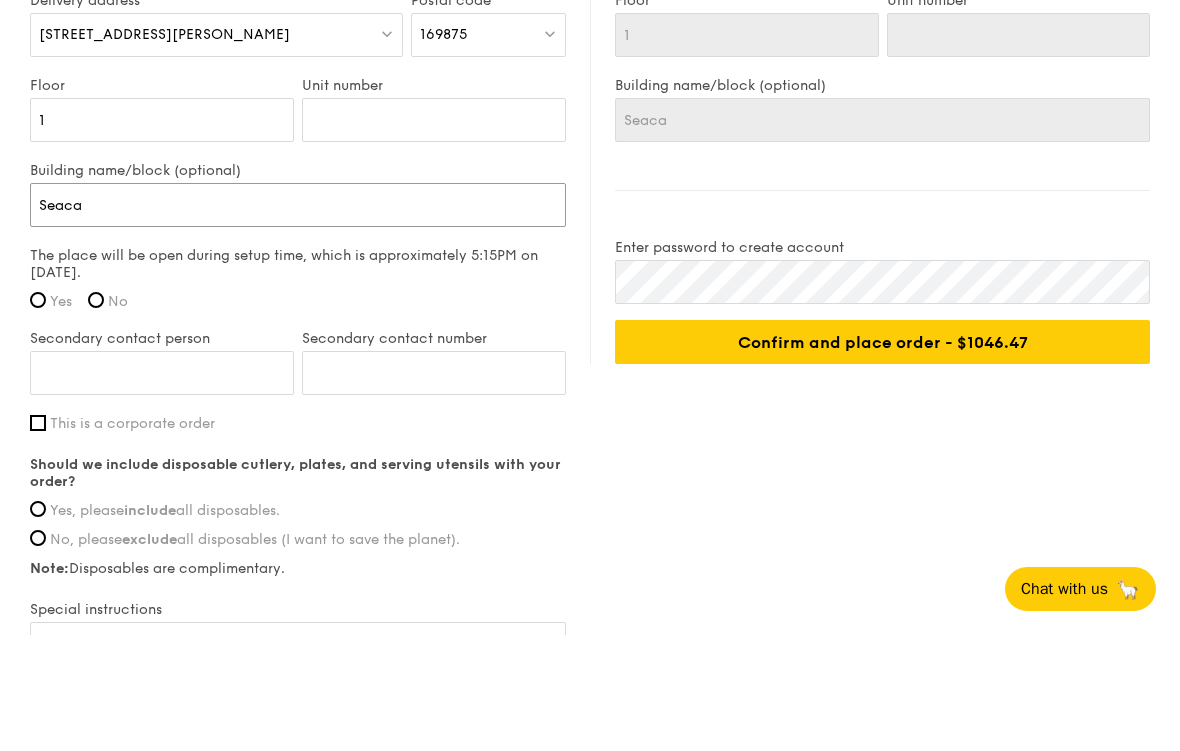type on "Seacar" 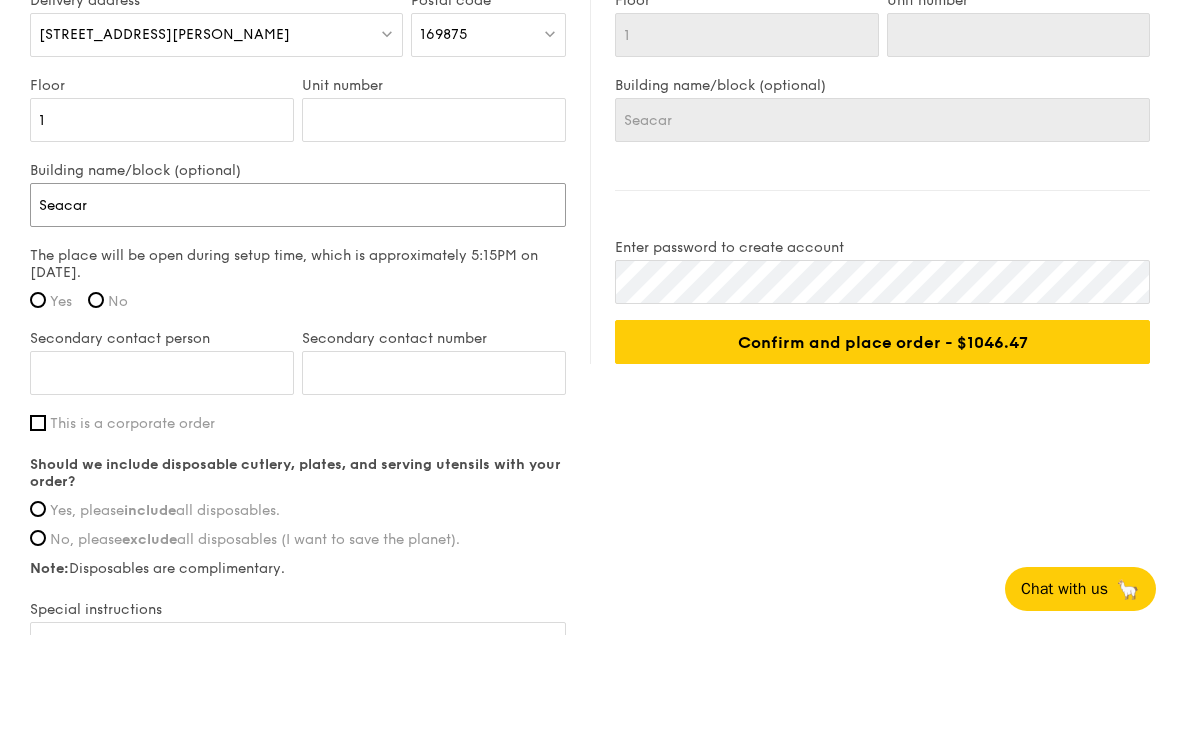 type on "Seacare" 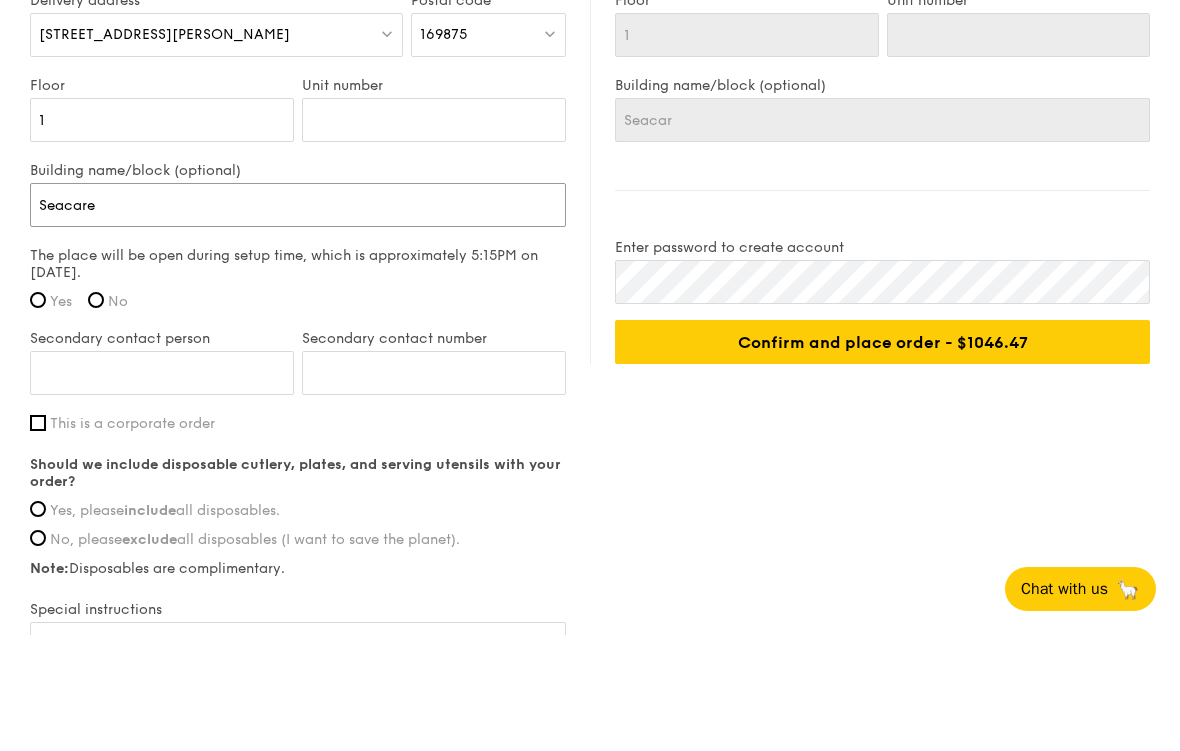 type on "Seacare" 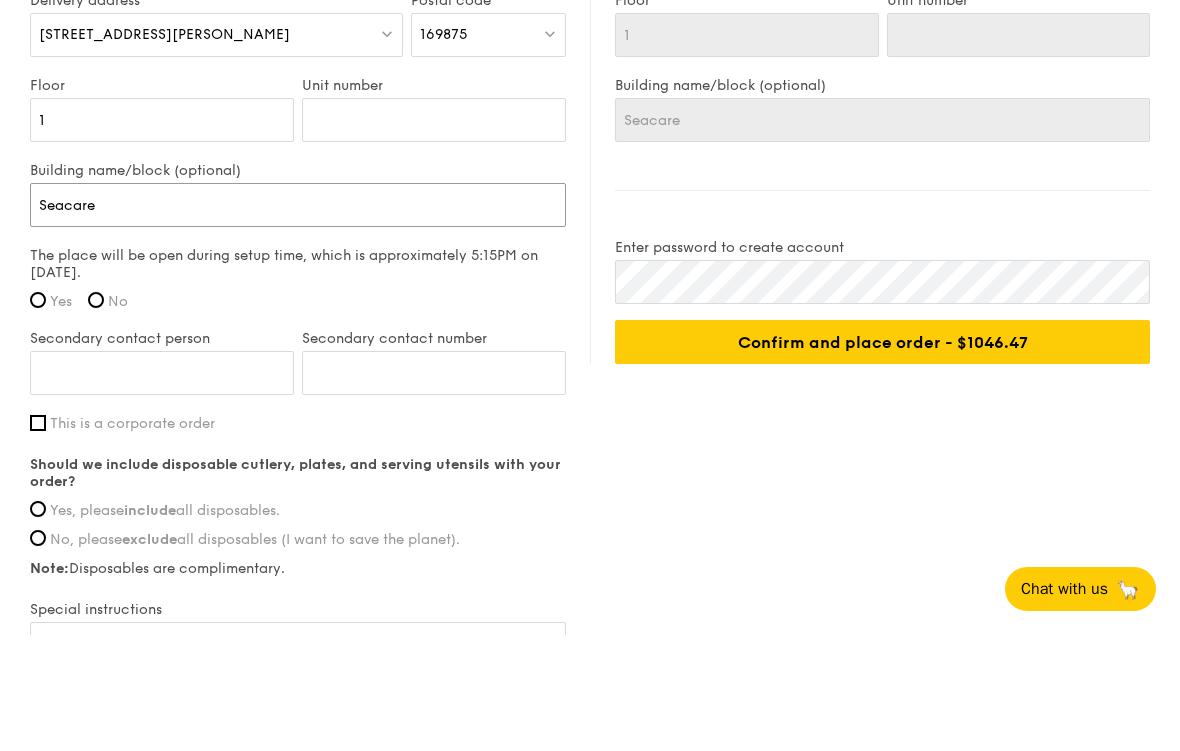 type on "Seacare" 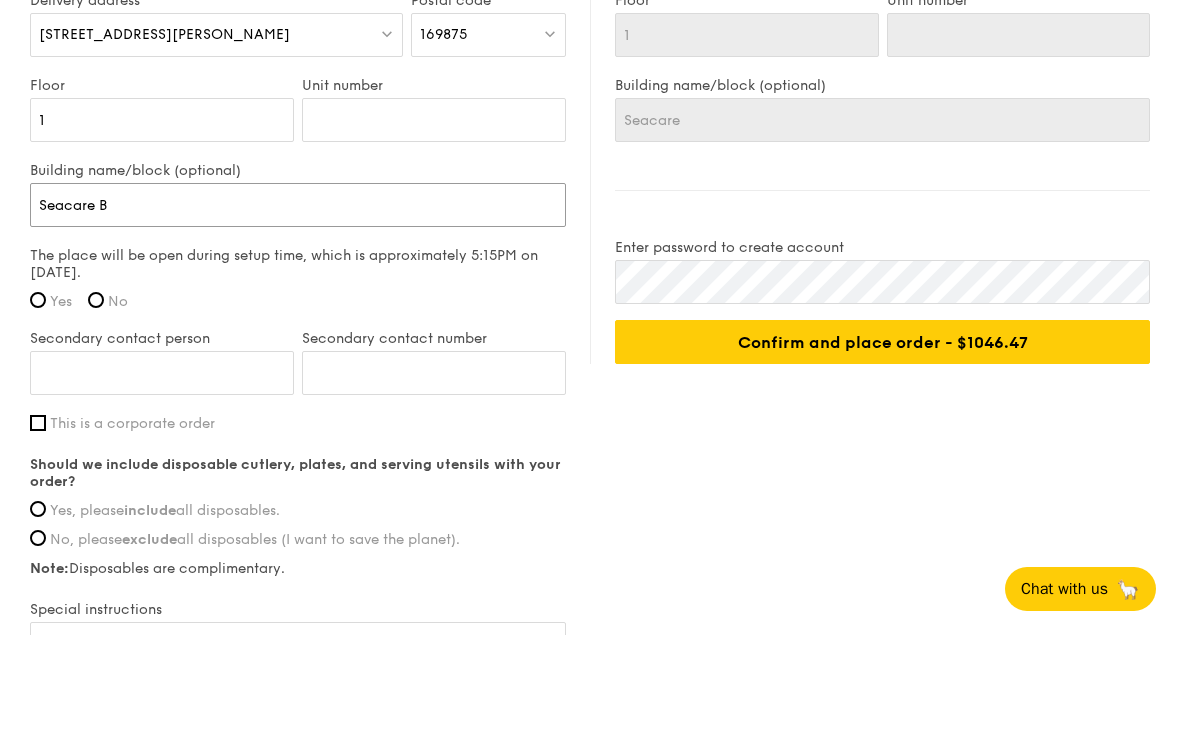 type on "Seacare B" 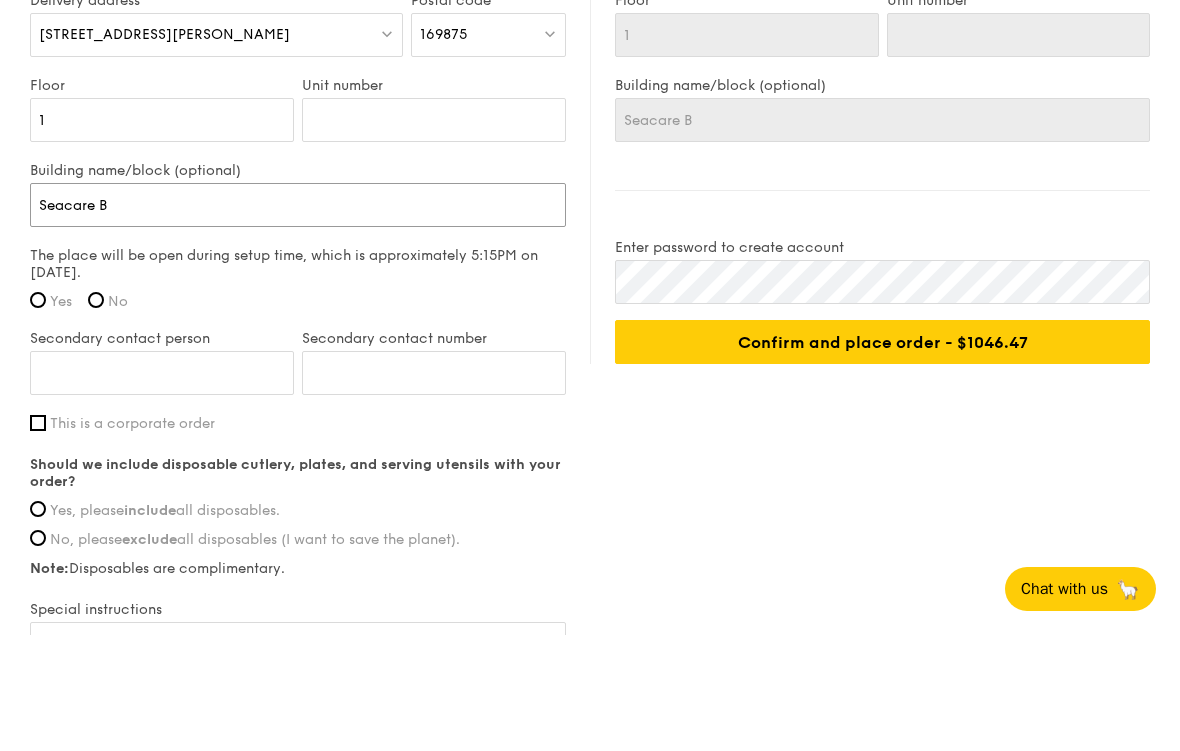 type on "Seacare Bu" 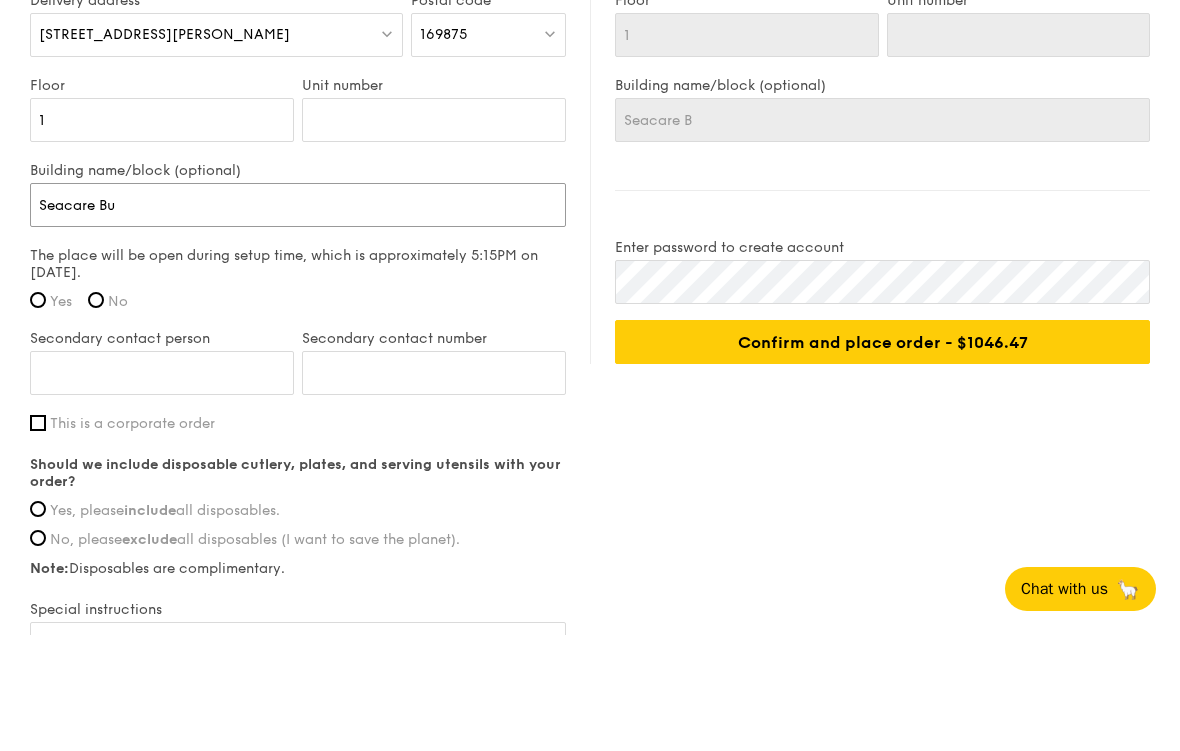 type on "Seacare Bu" 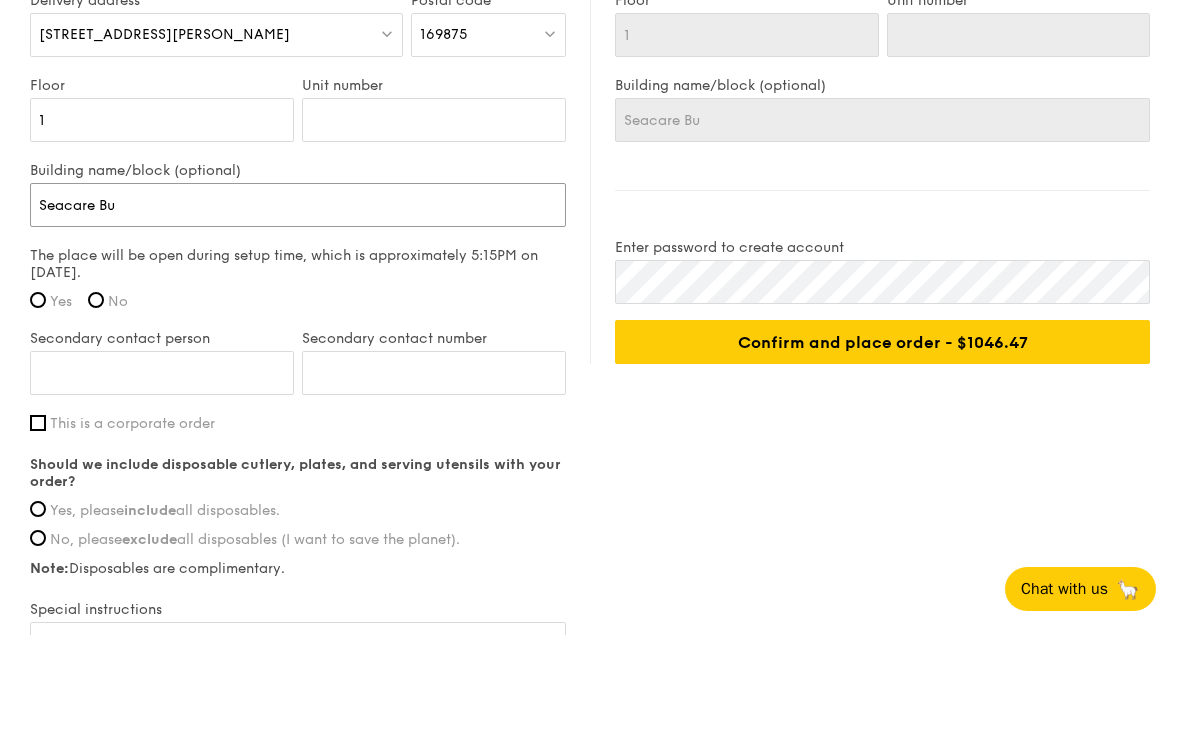 type on "Seacare [PERSON_NAME]" 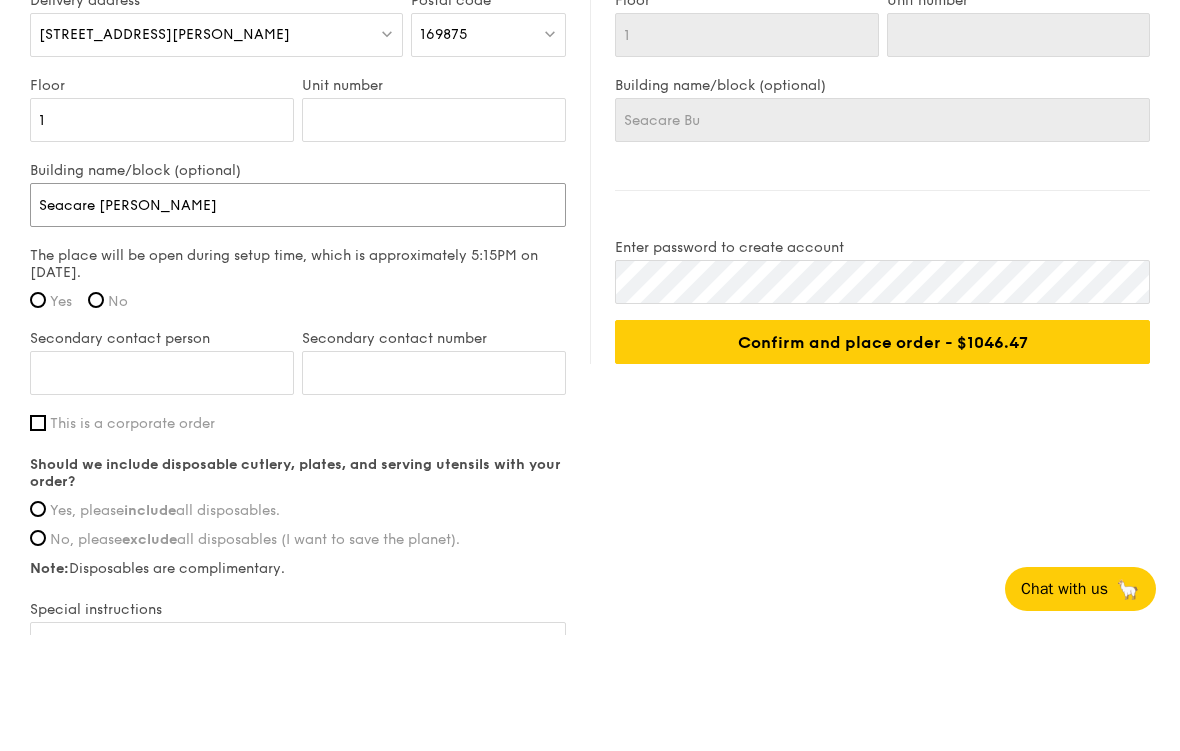 type on "Seacare [PERSON_NAME]" 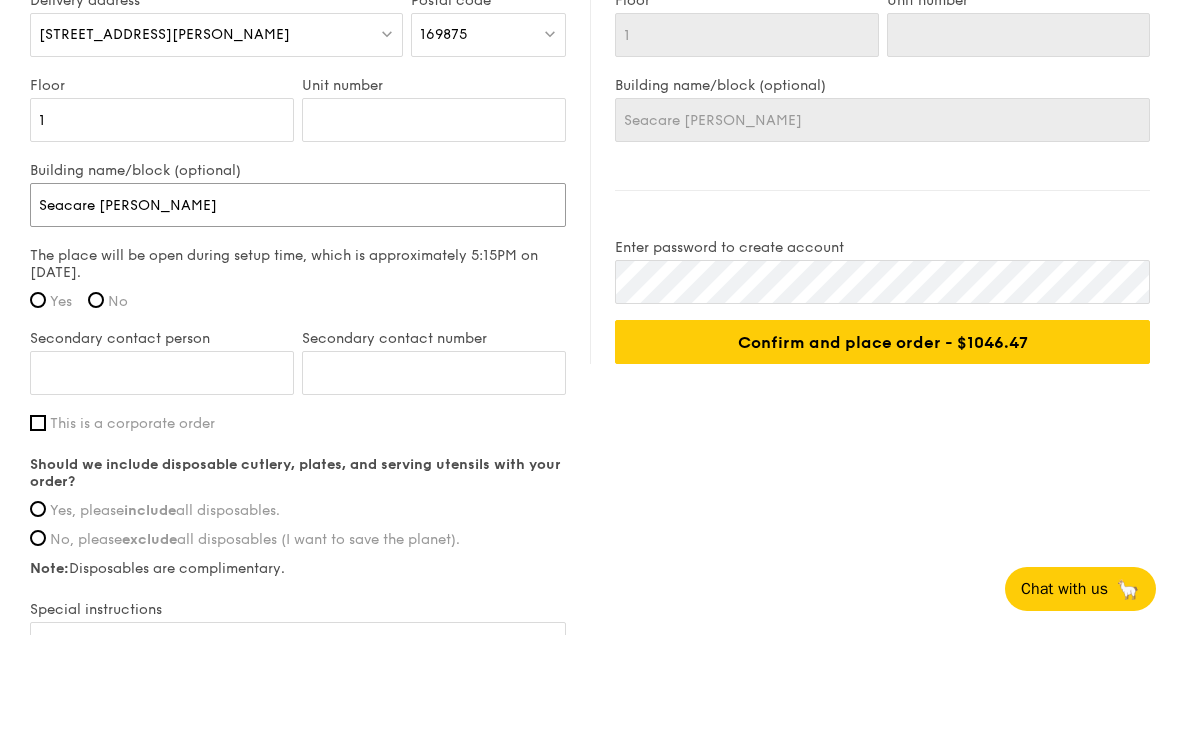 type on "Seacare Buil" 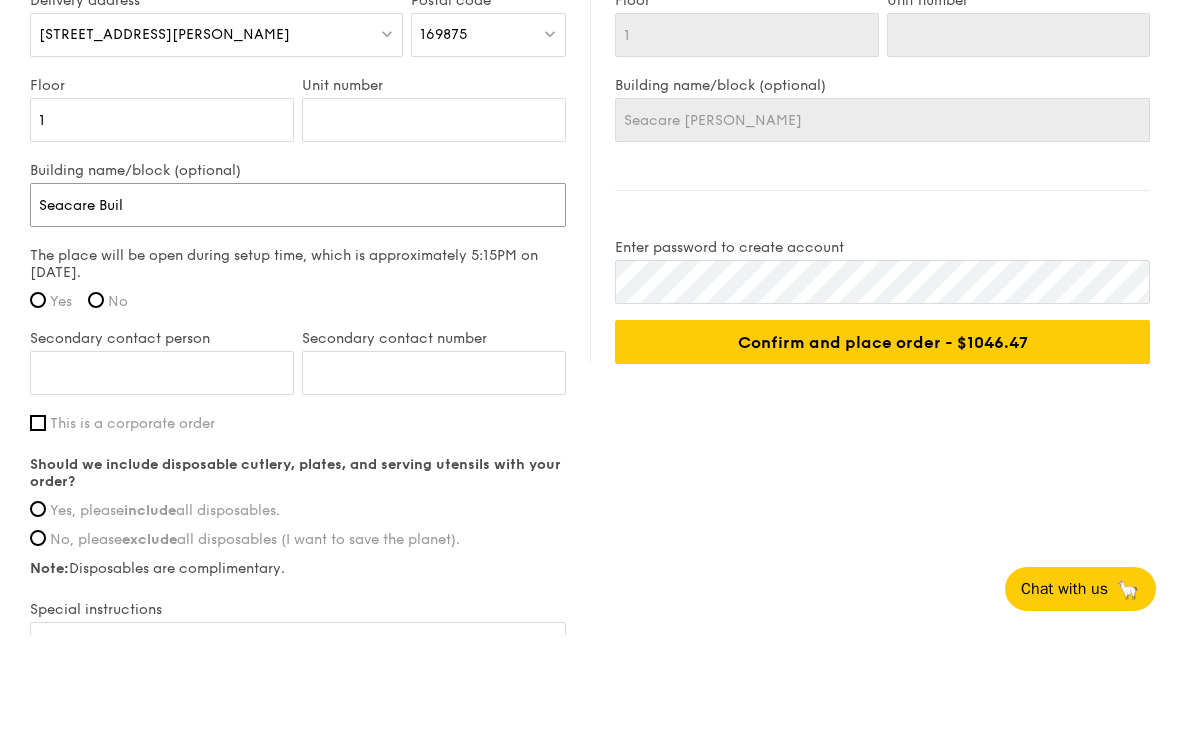 type on "Seacare Buil" 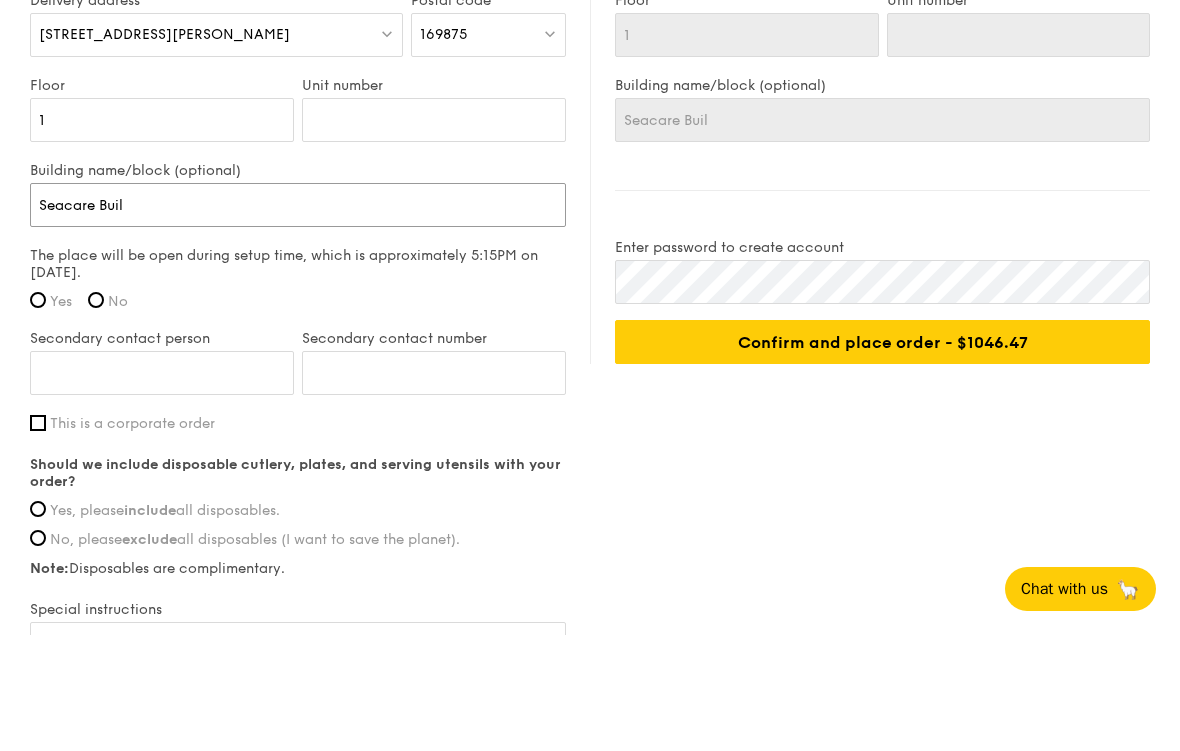 type on "Seacare Build" 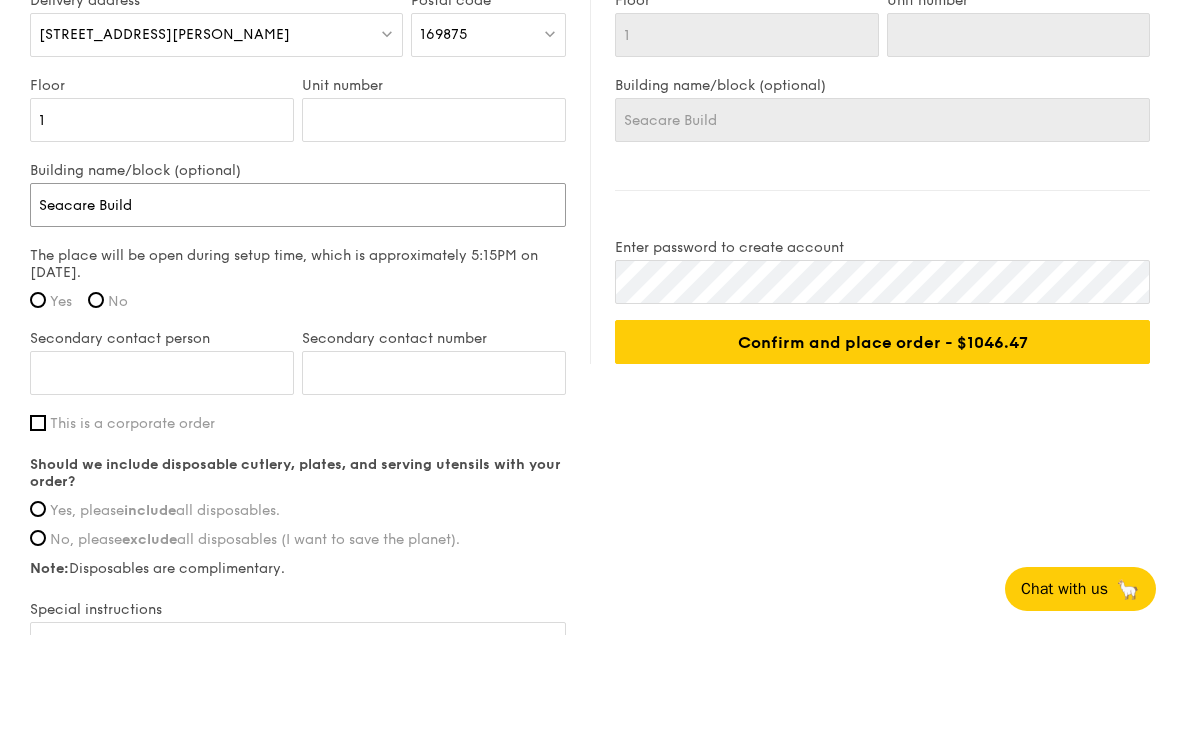 type on "Seacare Buildi" 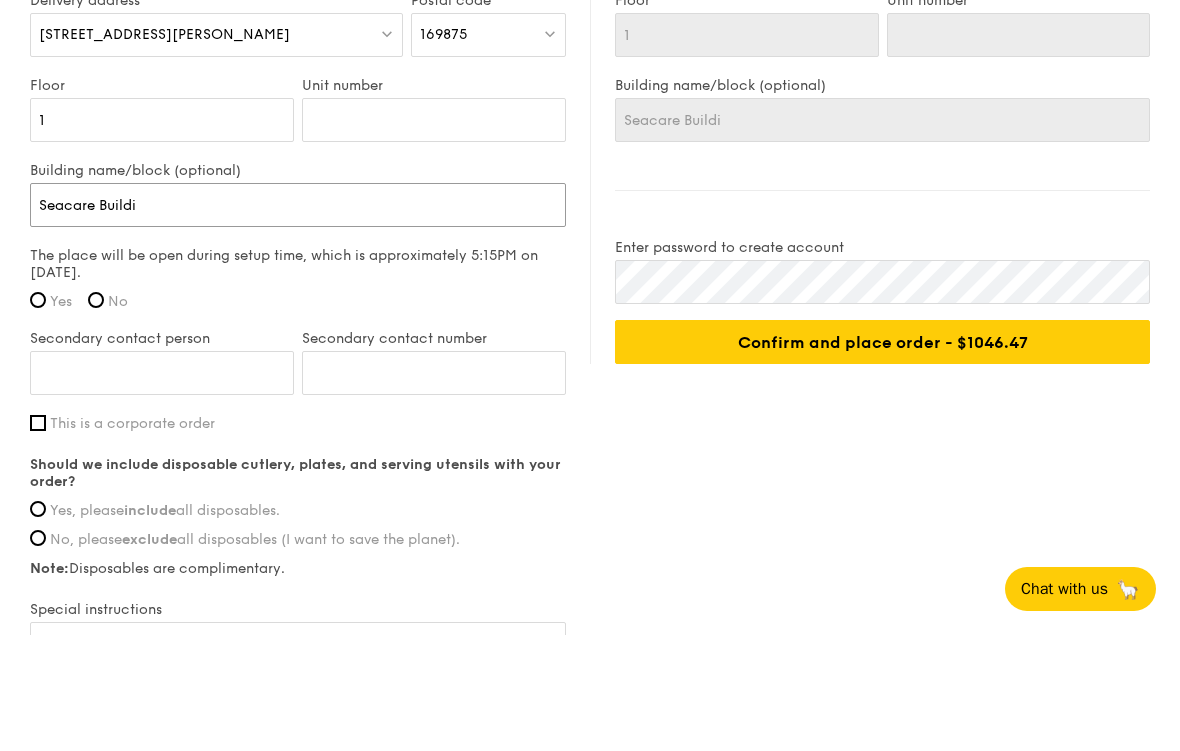 type on "Seacare Buildin" 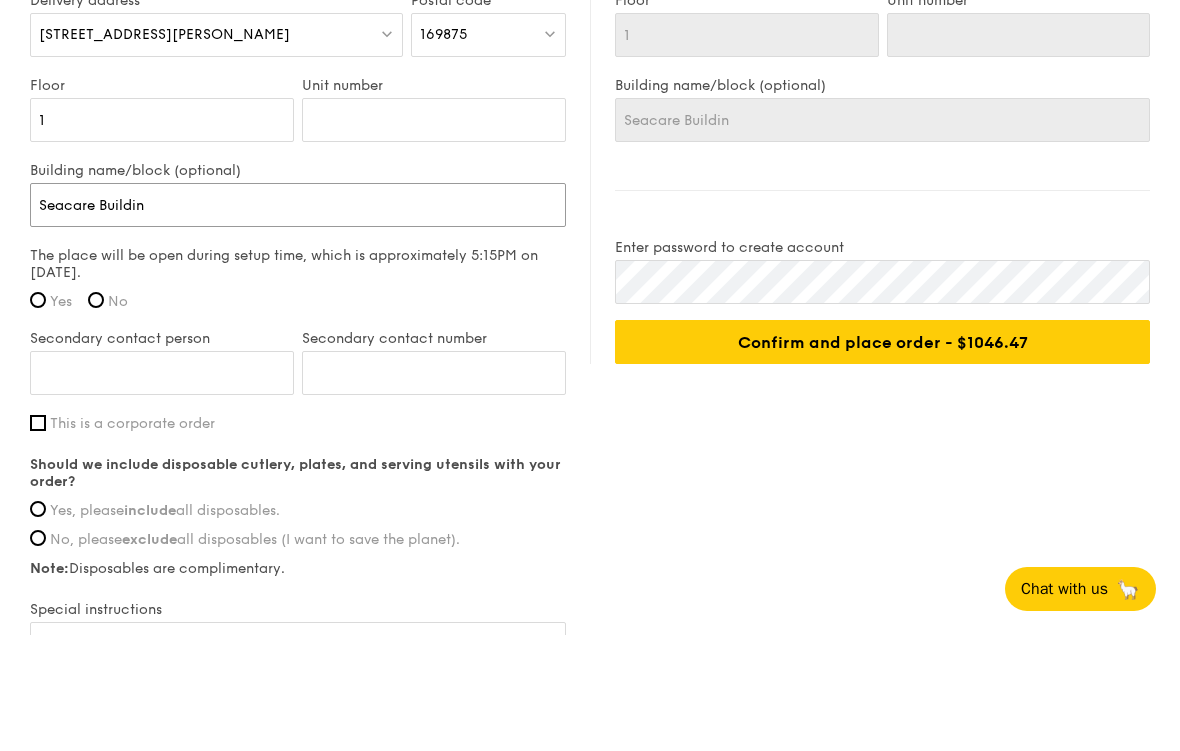 type on "Seacare Building" 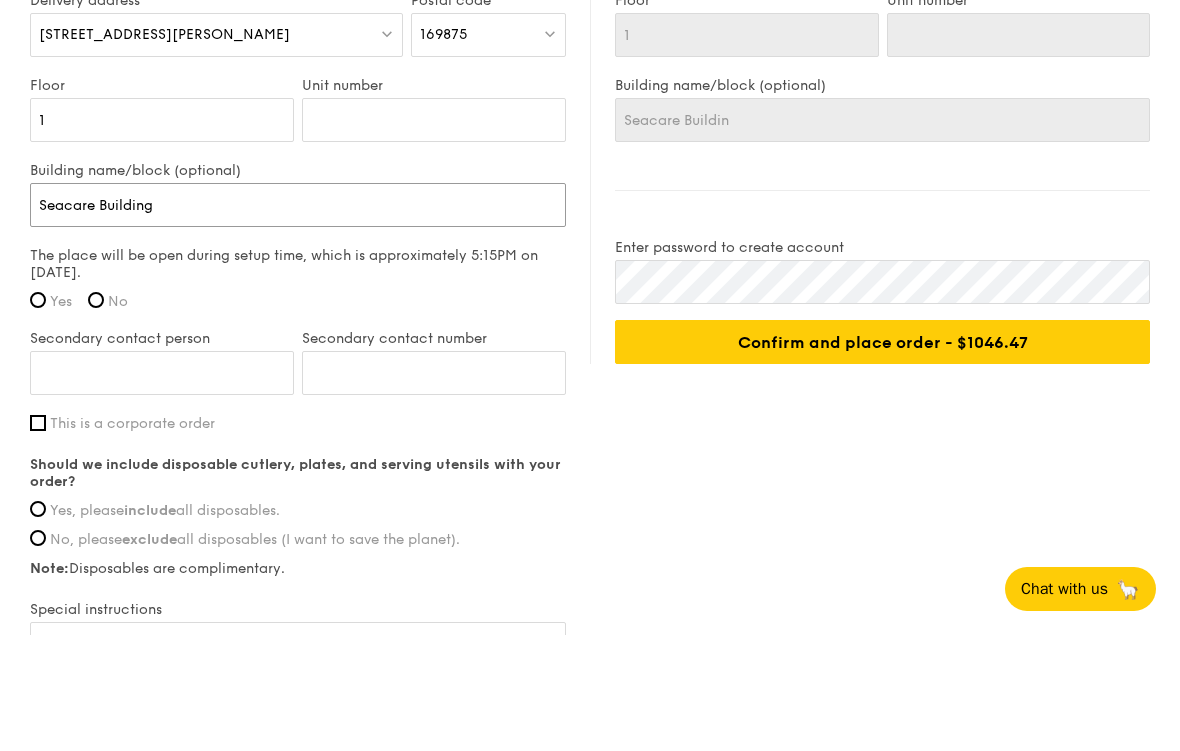 type on "Seacare Building" 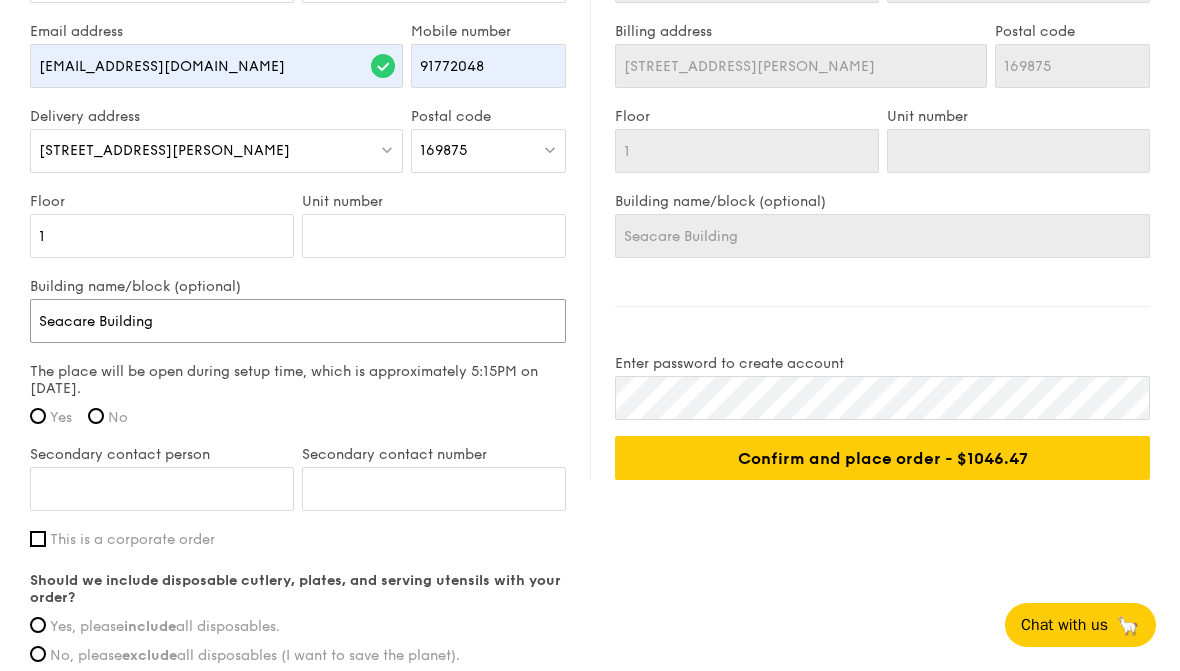 scroll, scrollTop: 1407, scrollLeft: 0, axis: vertical 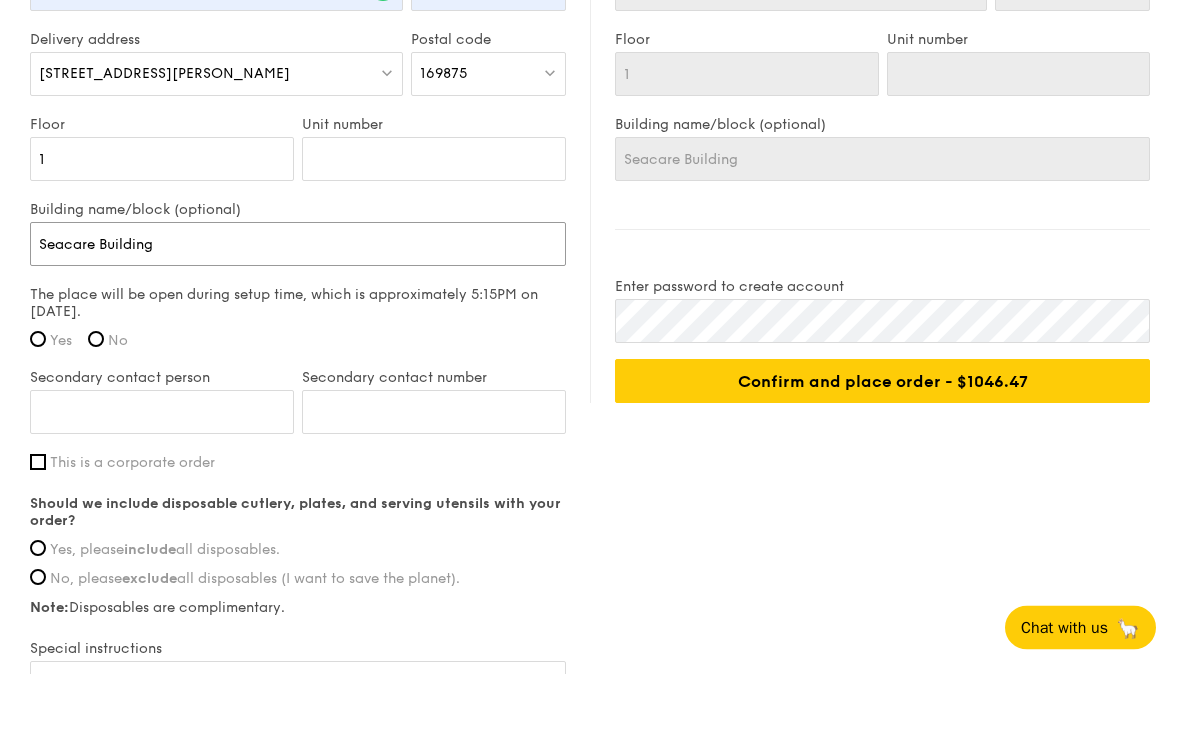 type on "Sea are Building" 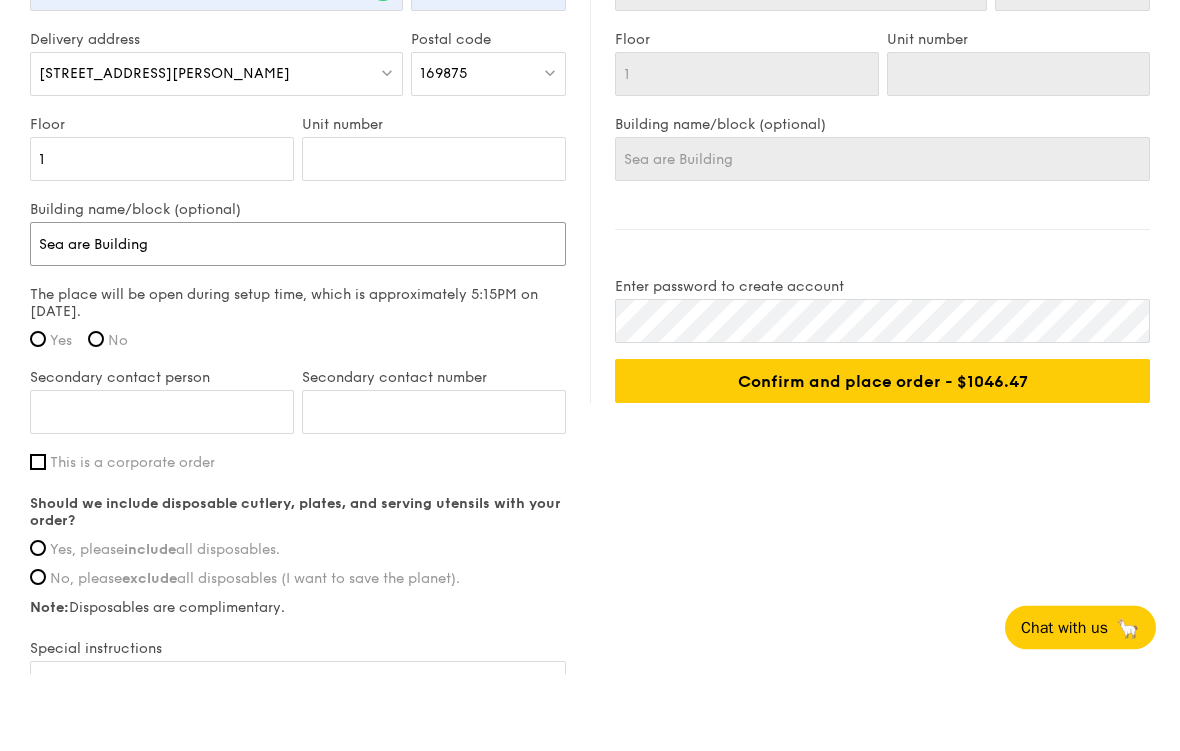 type on "Sea are Building" 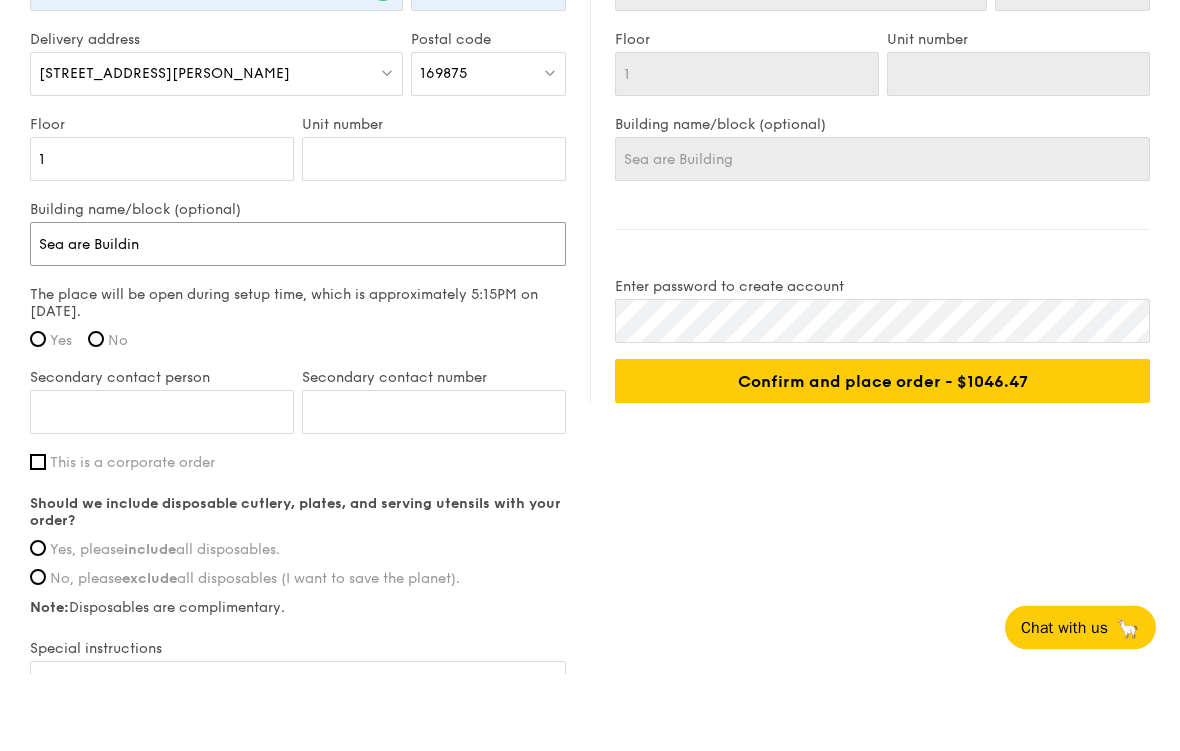type on "Sea are Buildin" 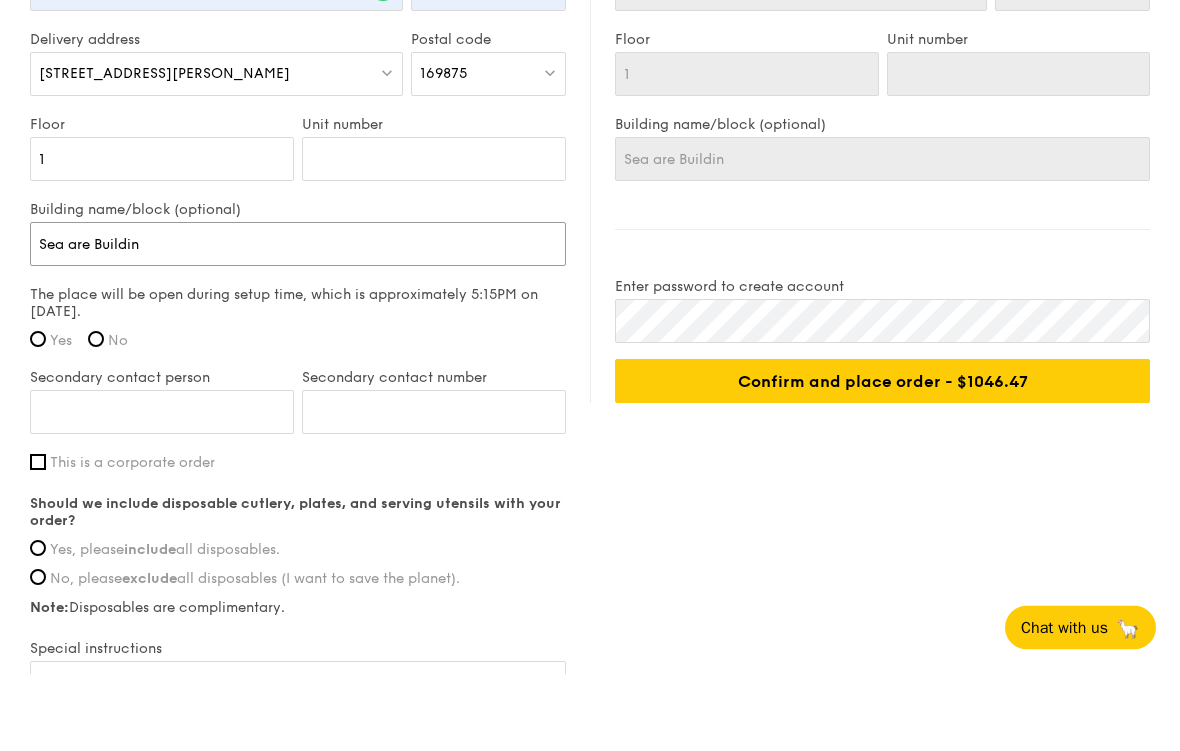 type on "Sea are Buildi" 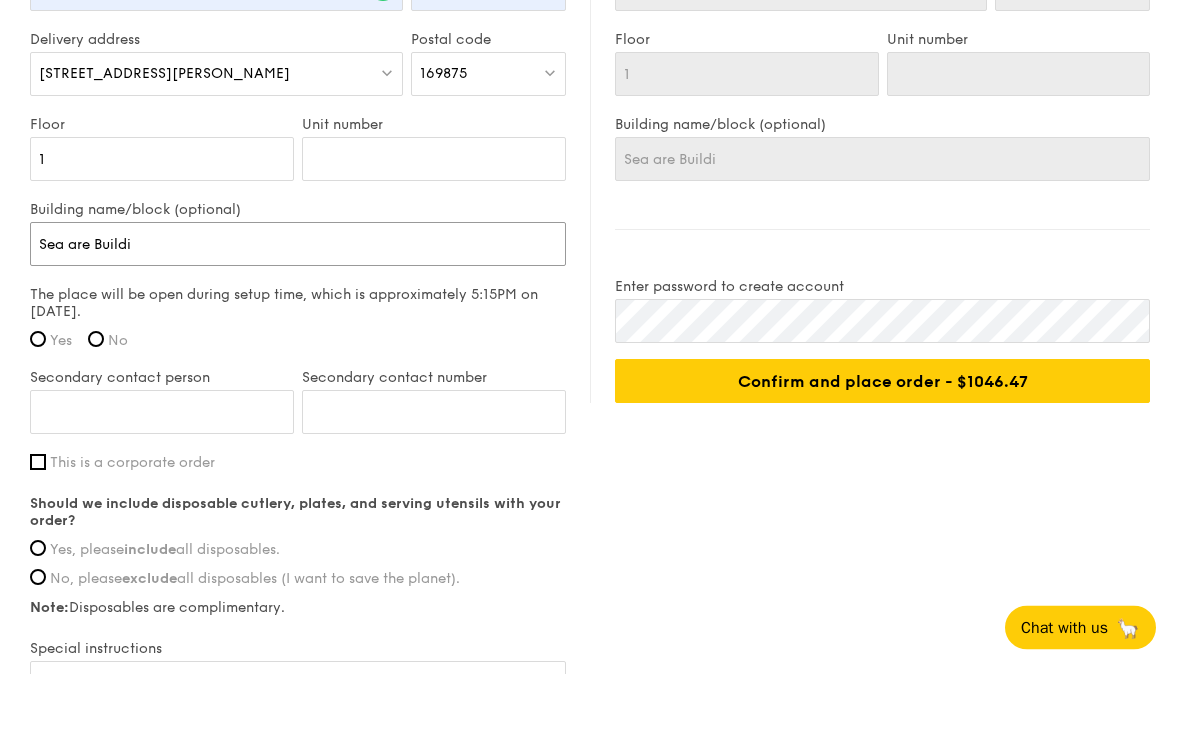 type on "Sea are Build" 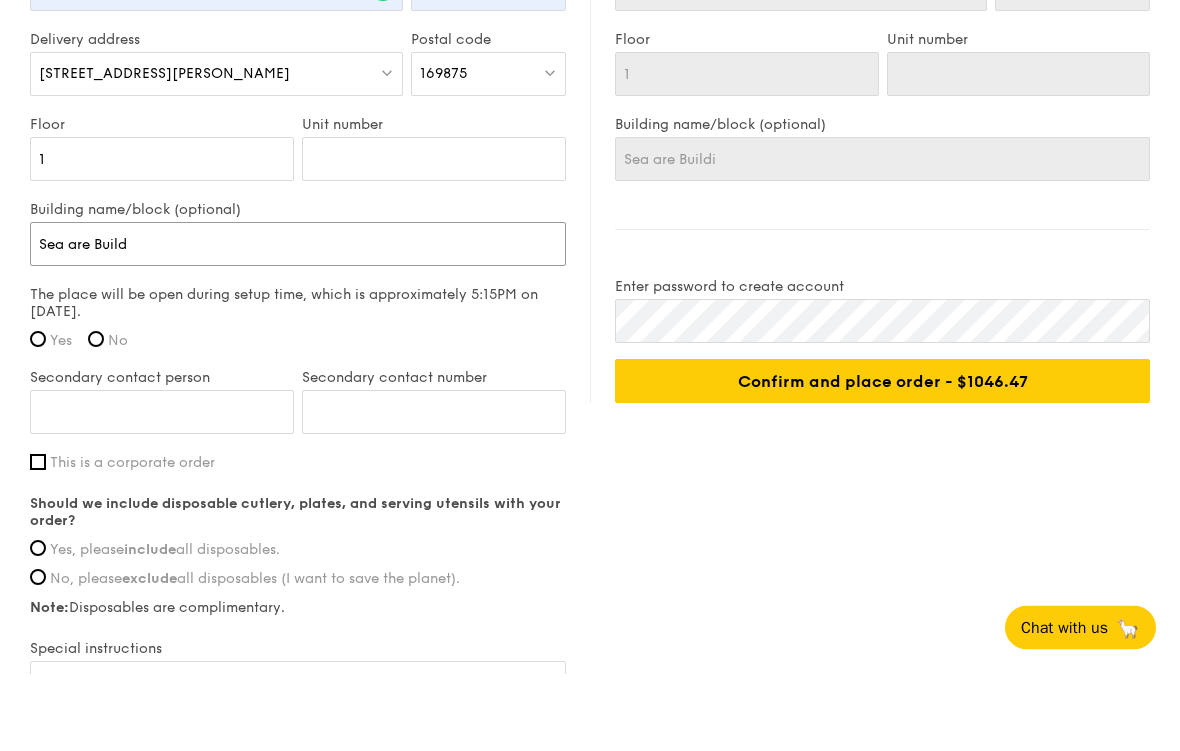 type on "Sea are Build" 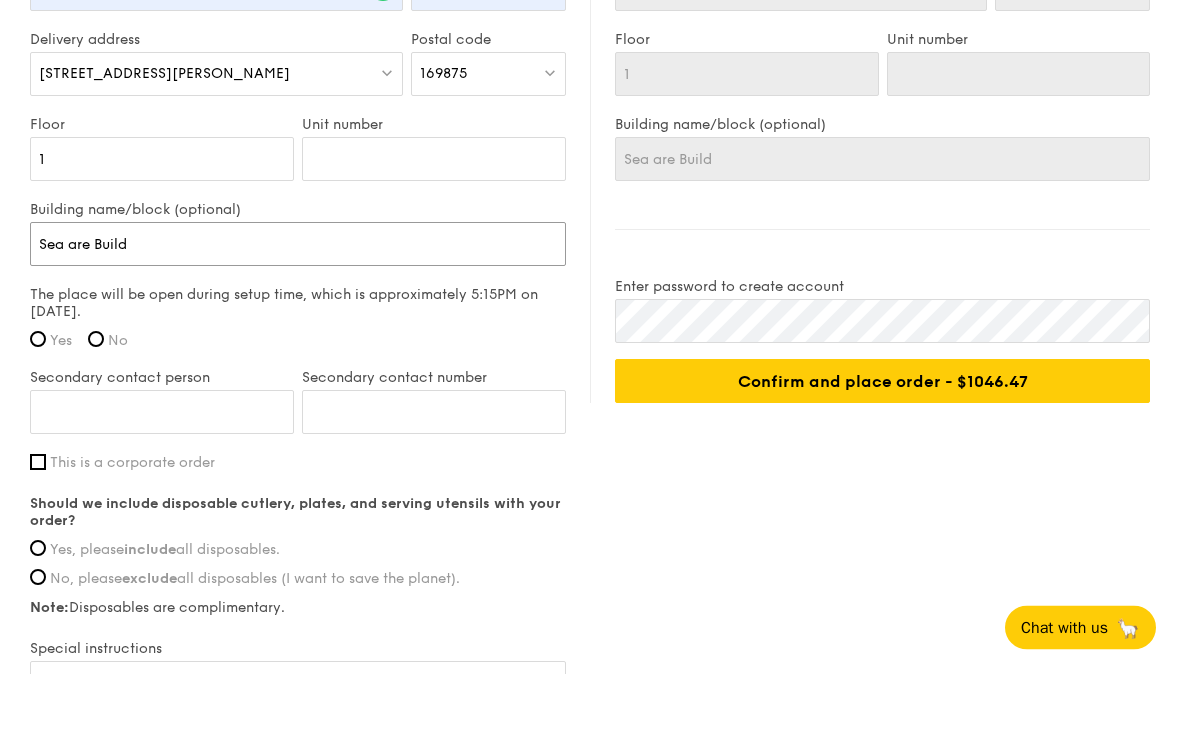 type on "Sea are Buil" 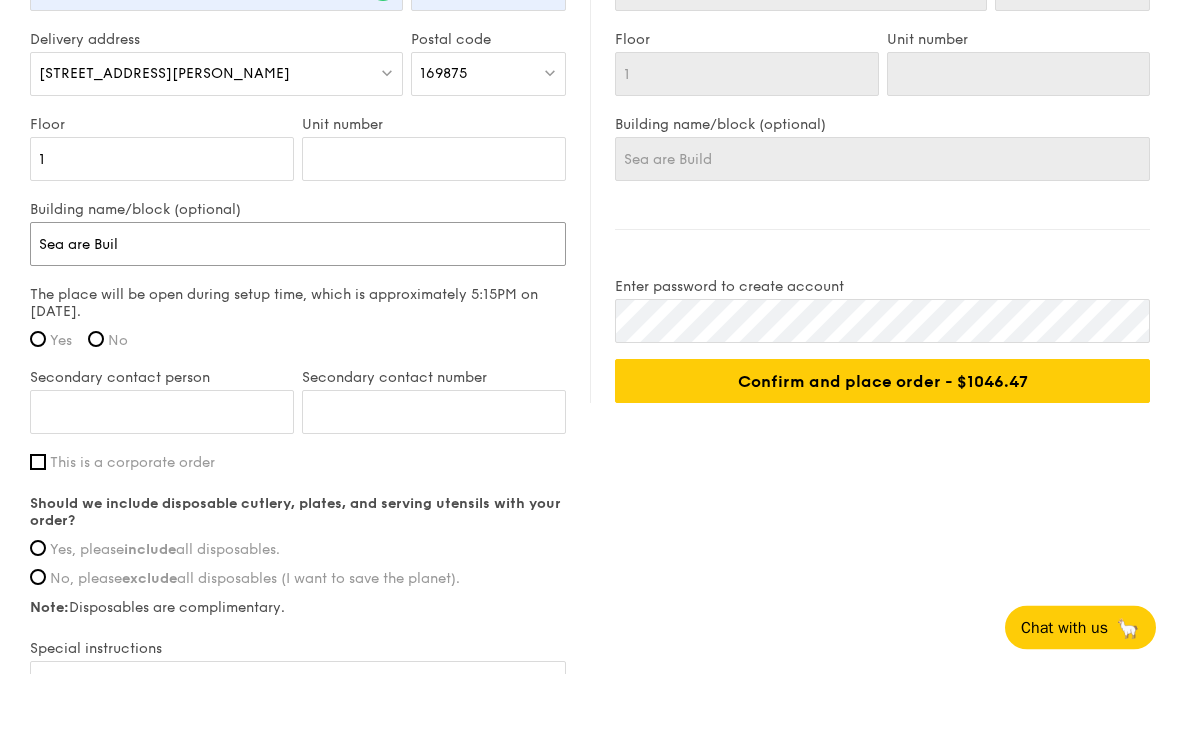 type on "Sea are Buil" 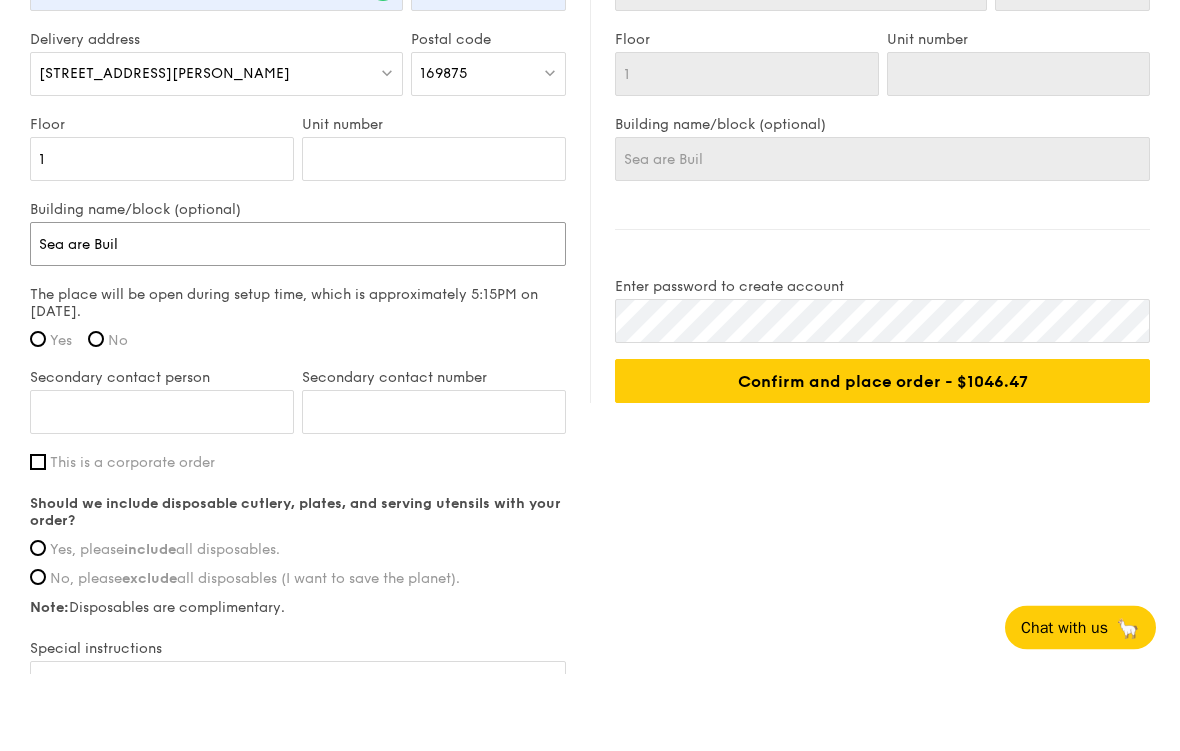 type on "Sea are [PERSON_NAME]" 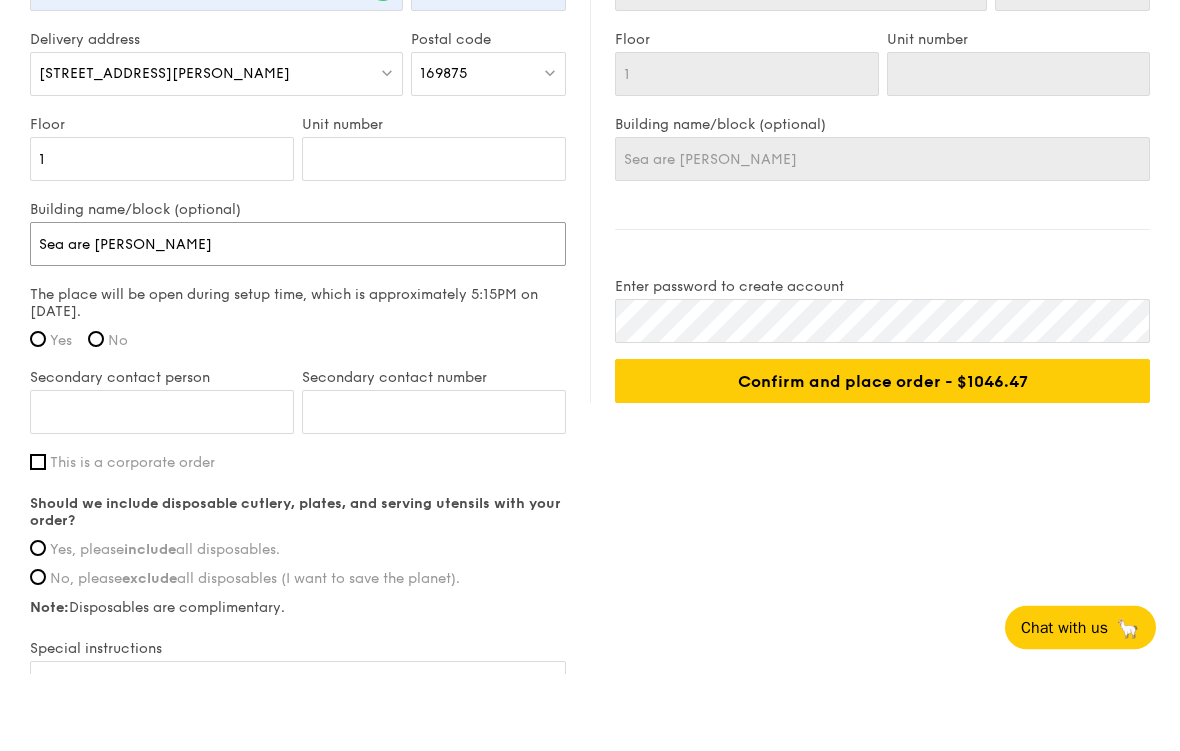 type on "Sea are Bu" 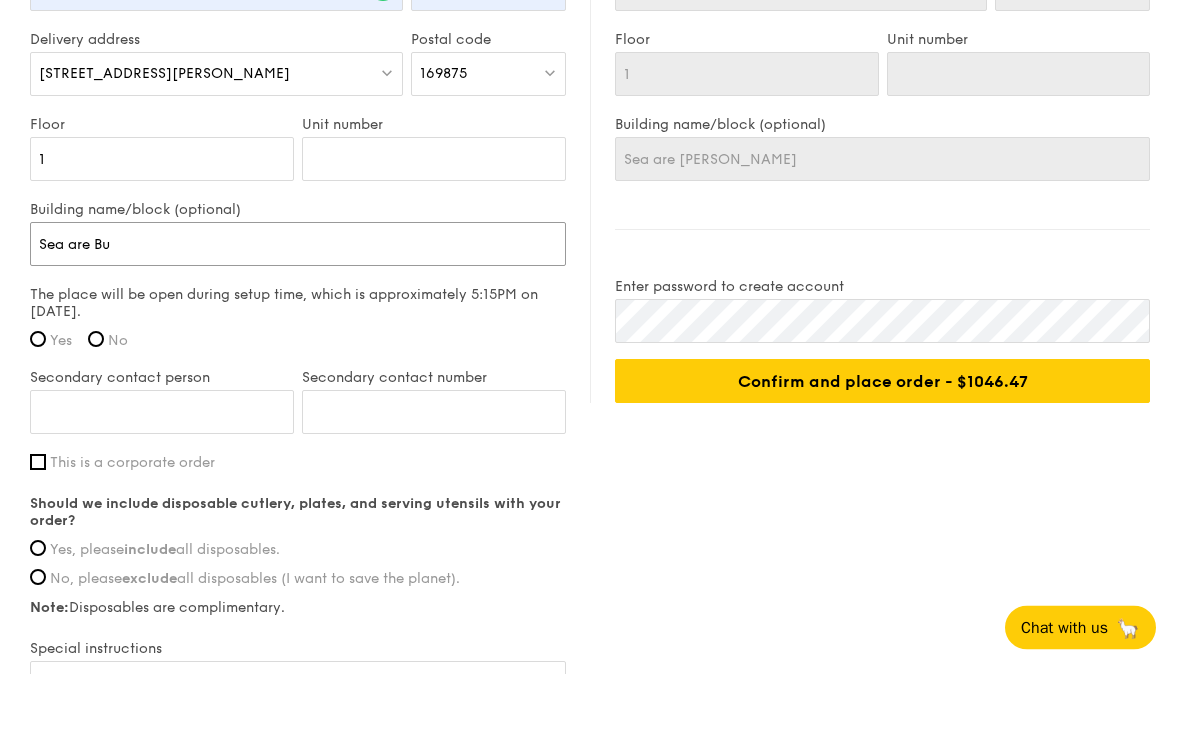 type on "Sea are Bu" 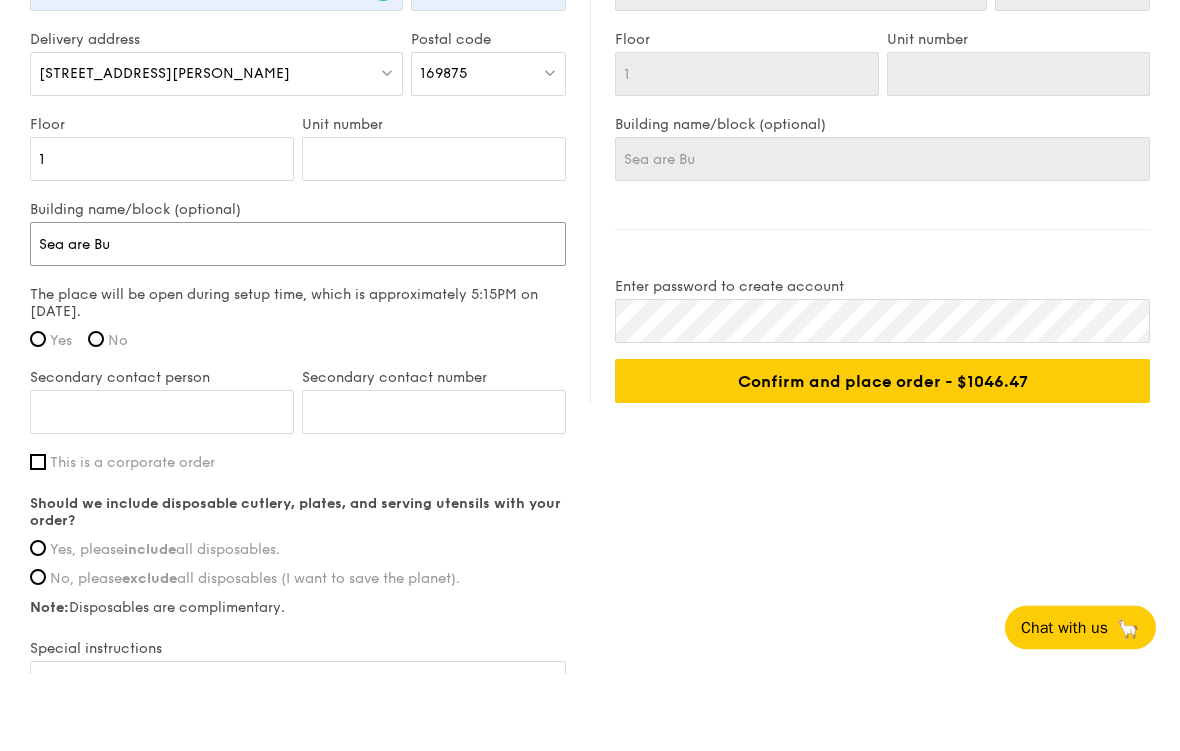 type on "Sea are B" 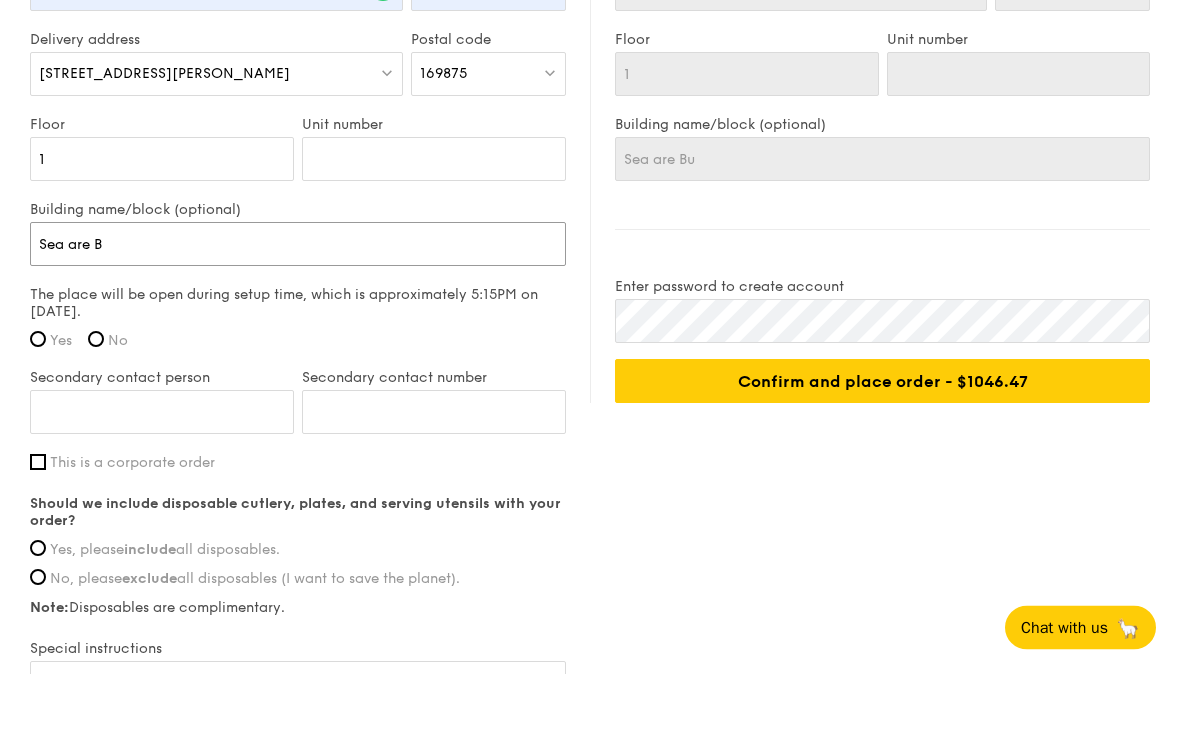type on "Sea are B" 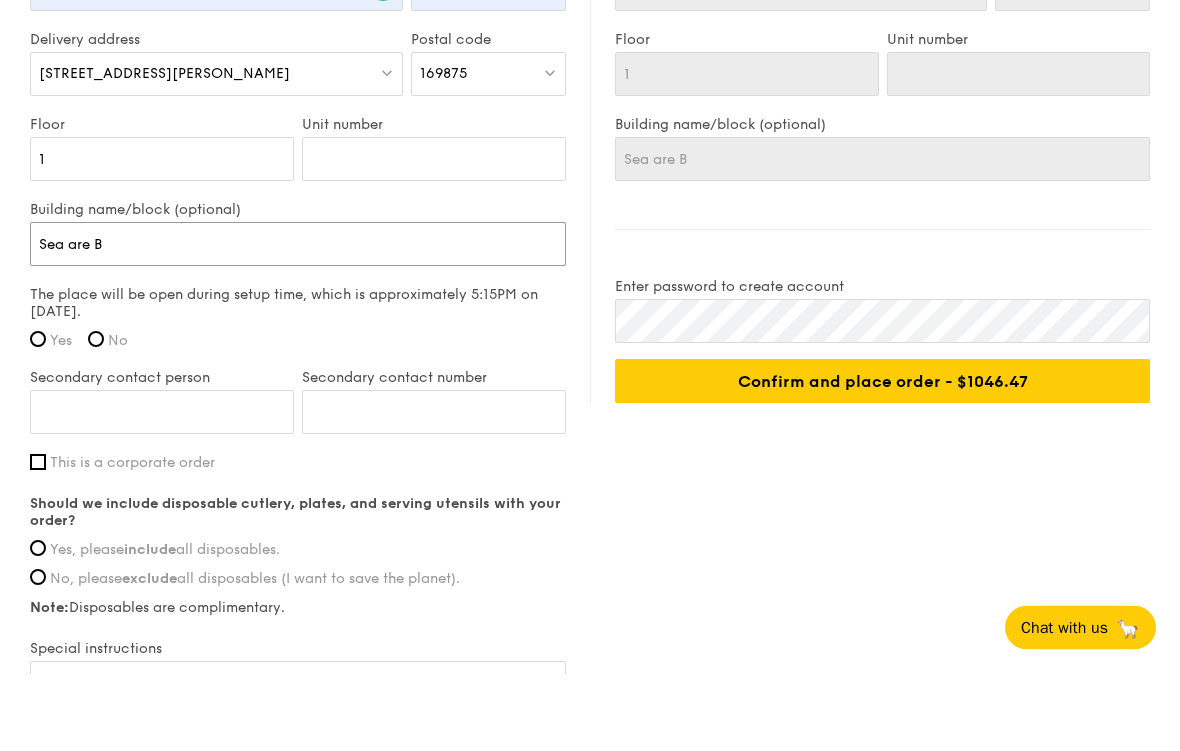 type on "Sea are" 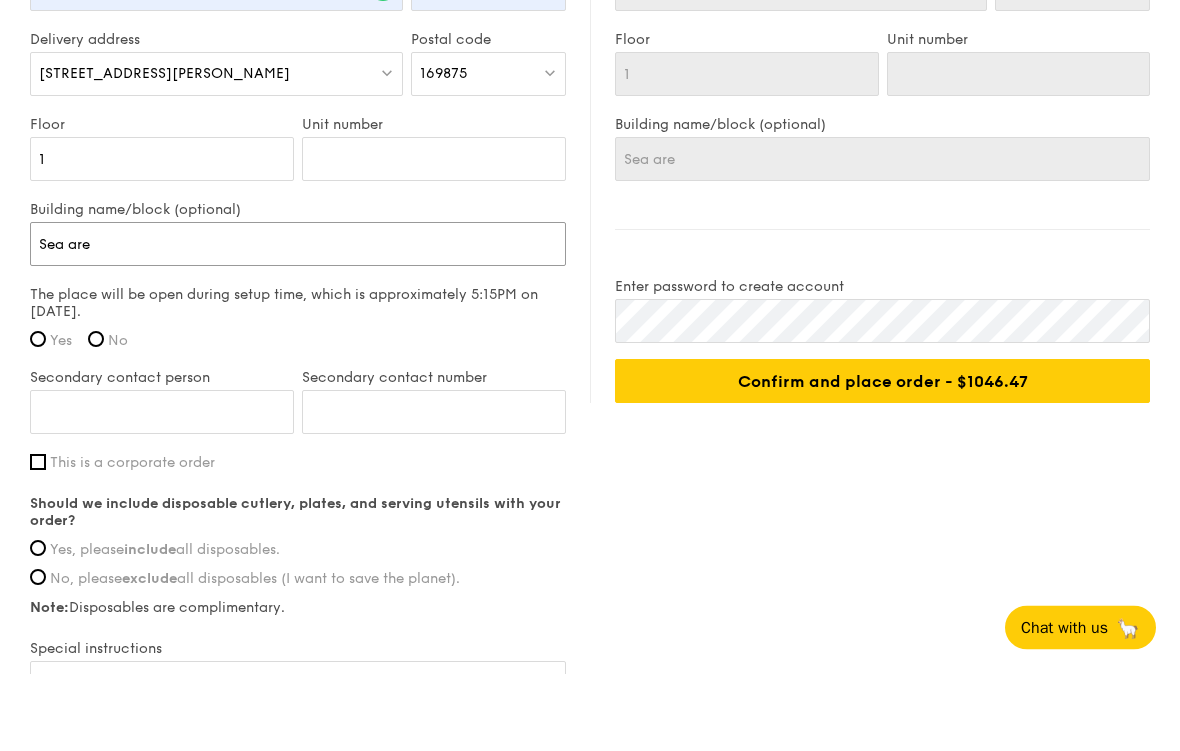type on "Sea are" 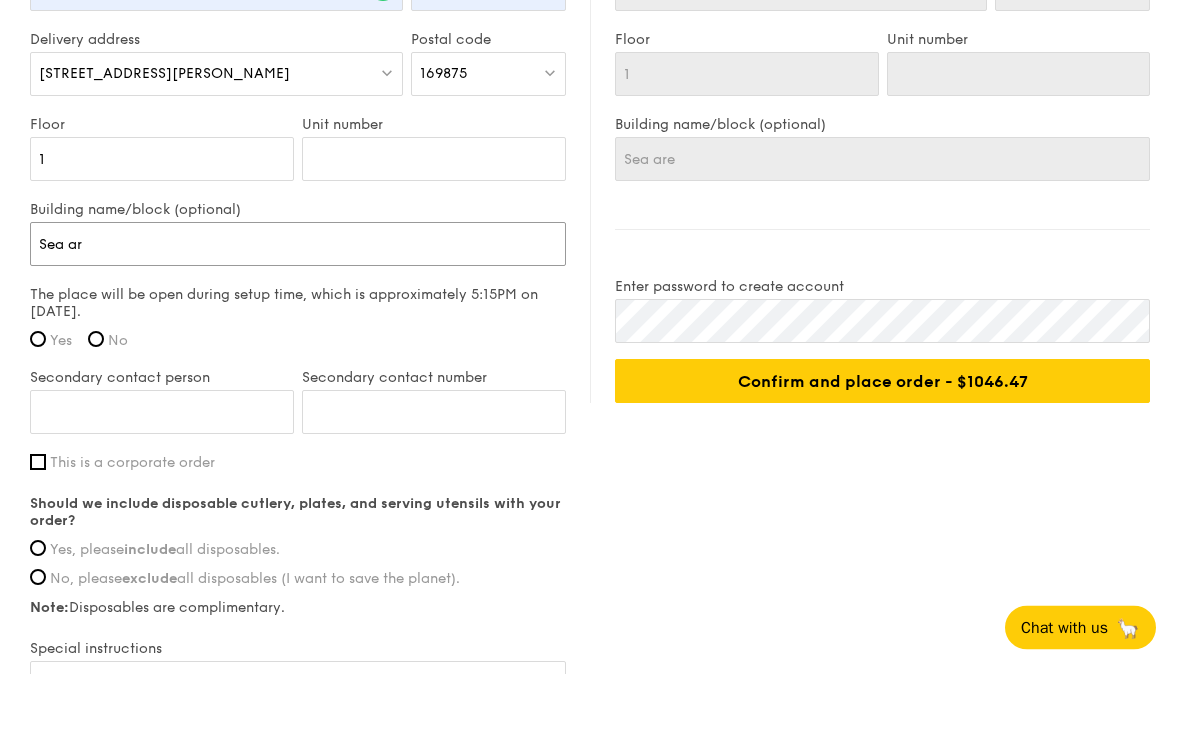type on "Sea ar" 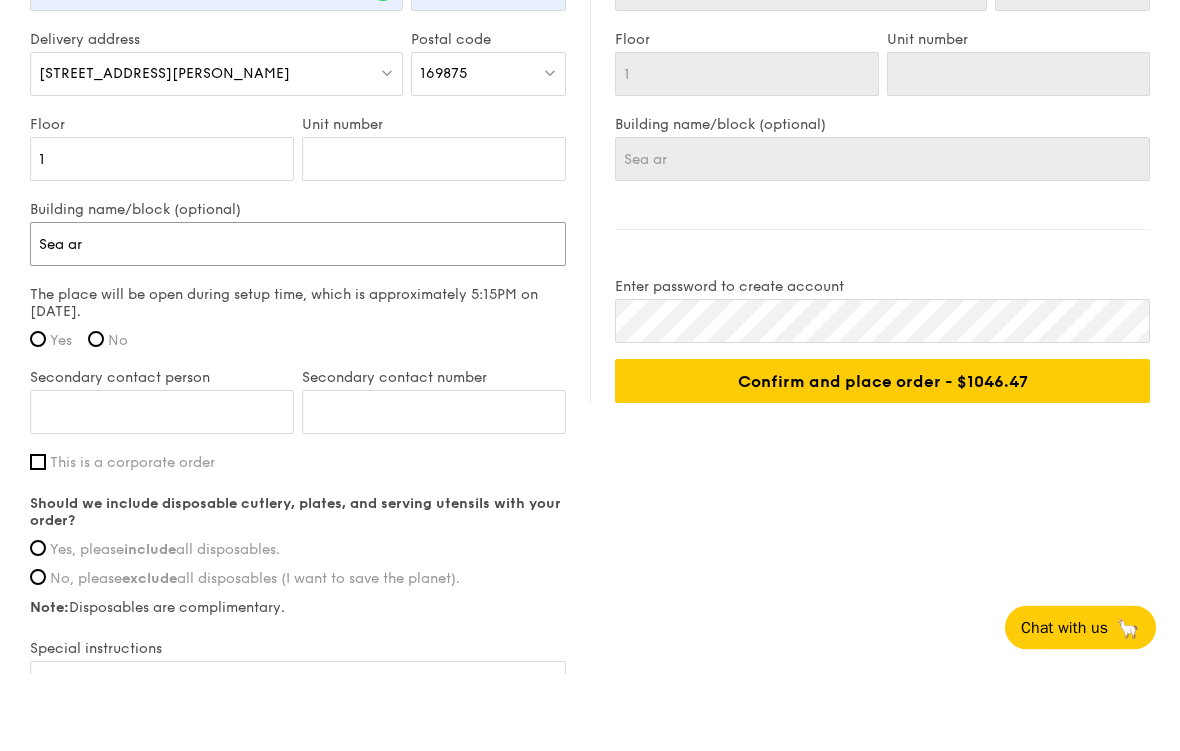 type on "Sea a" 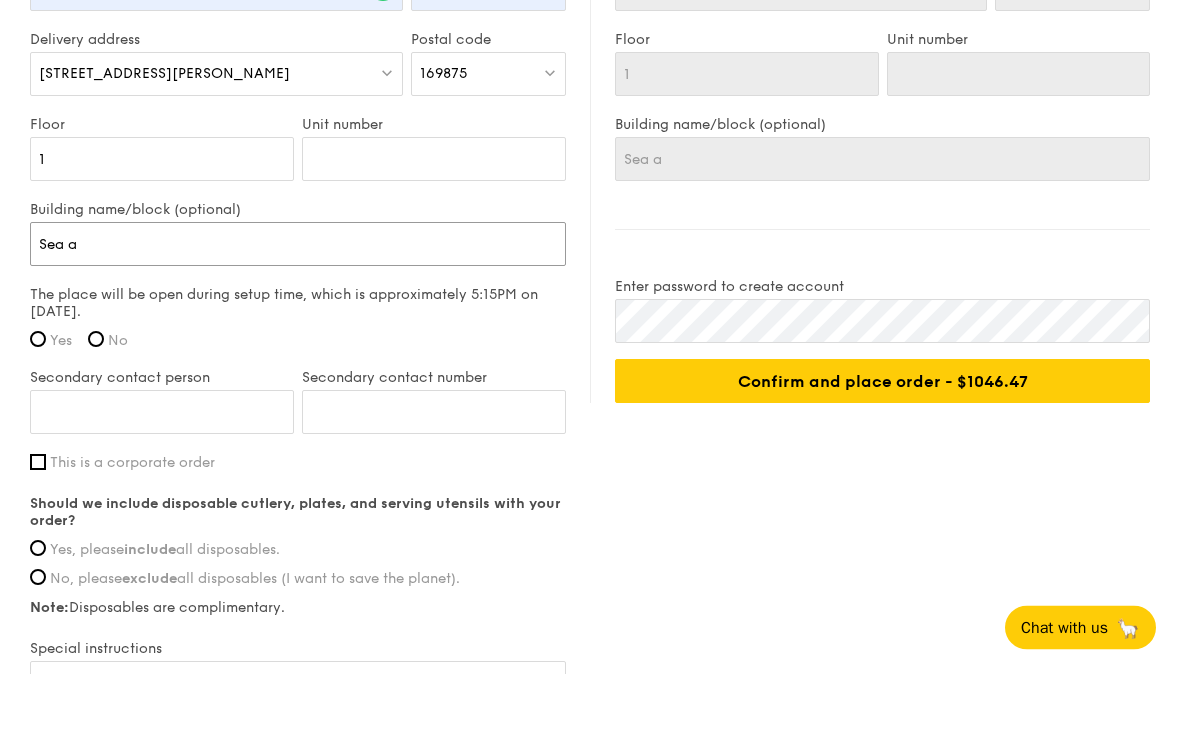 type on "Sea" 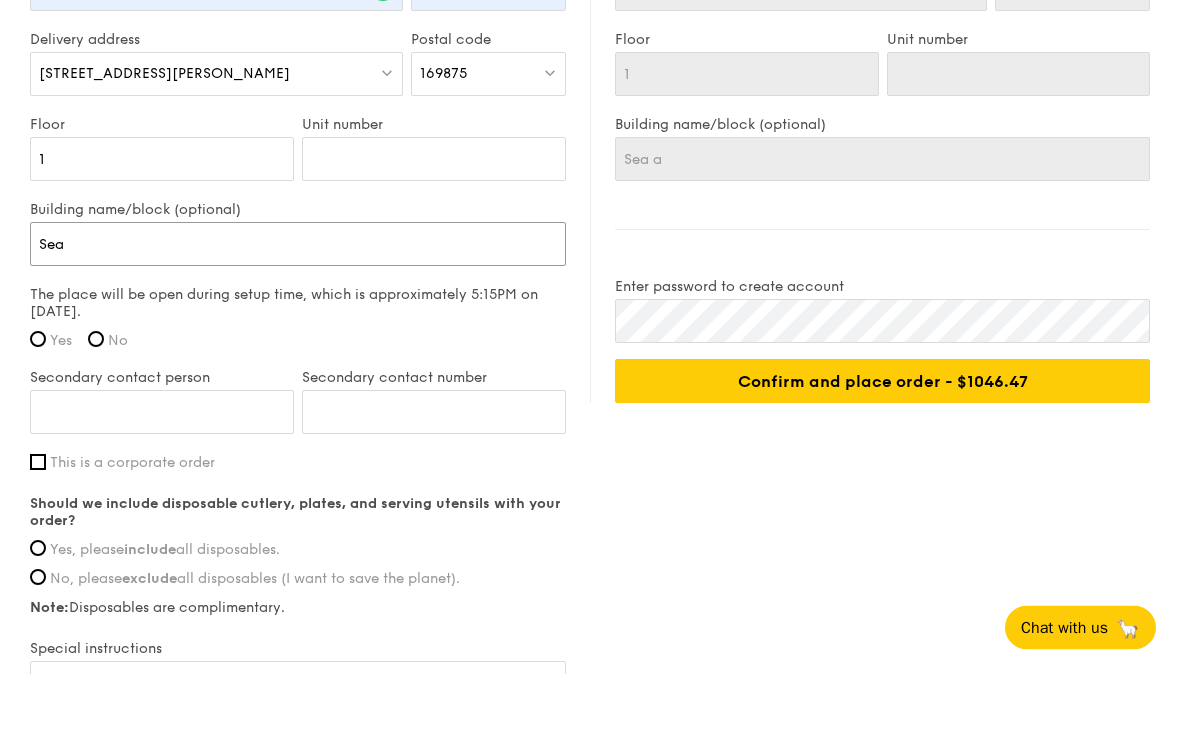 type on "Sea" 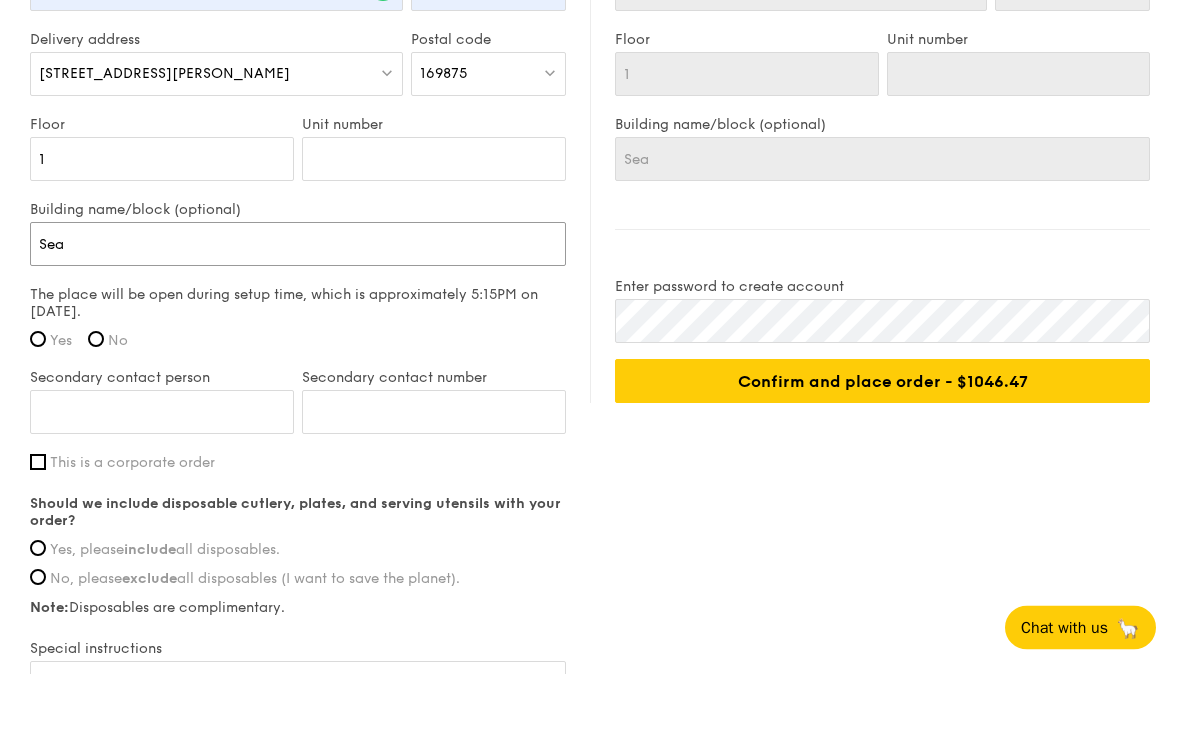 type on "Sea" 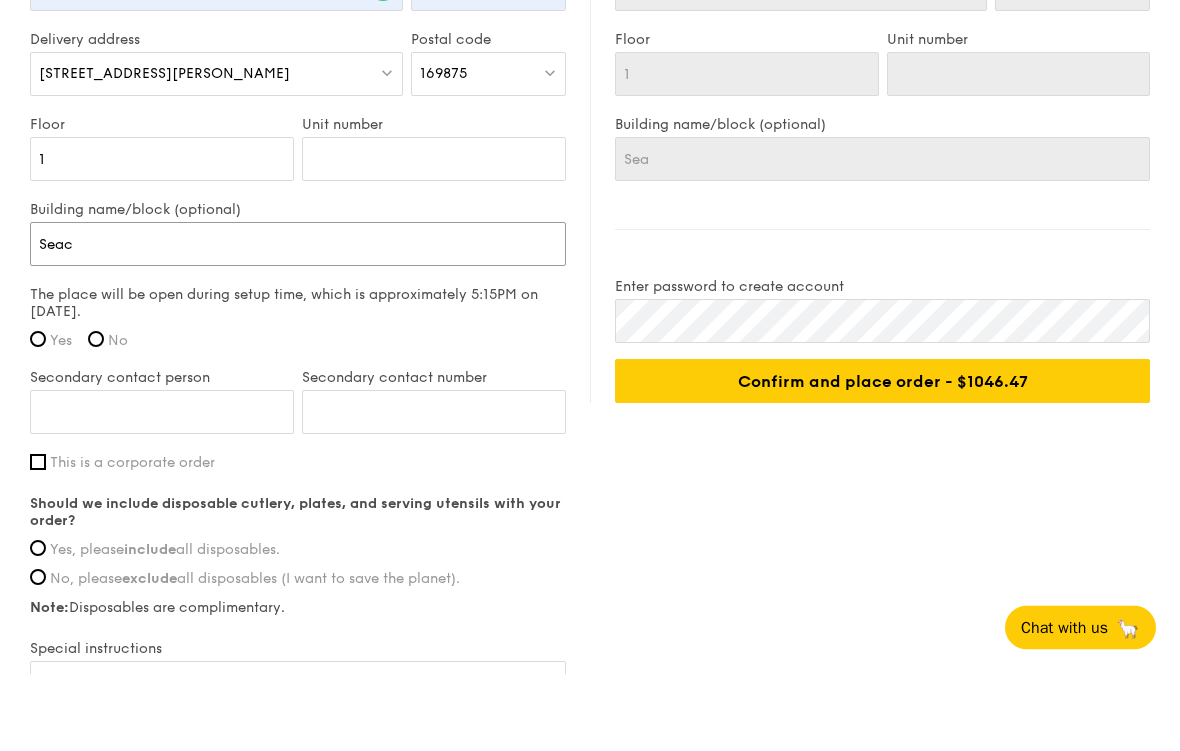 type on "Seac" 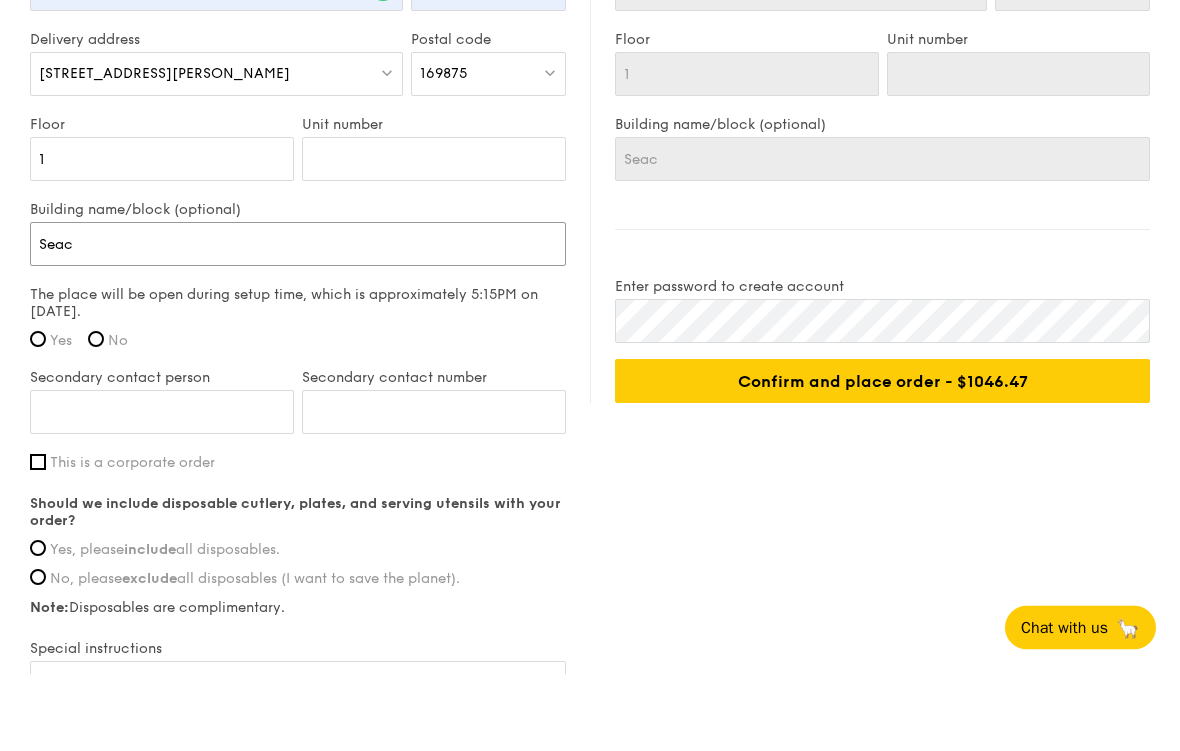 type on "Seaca" 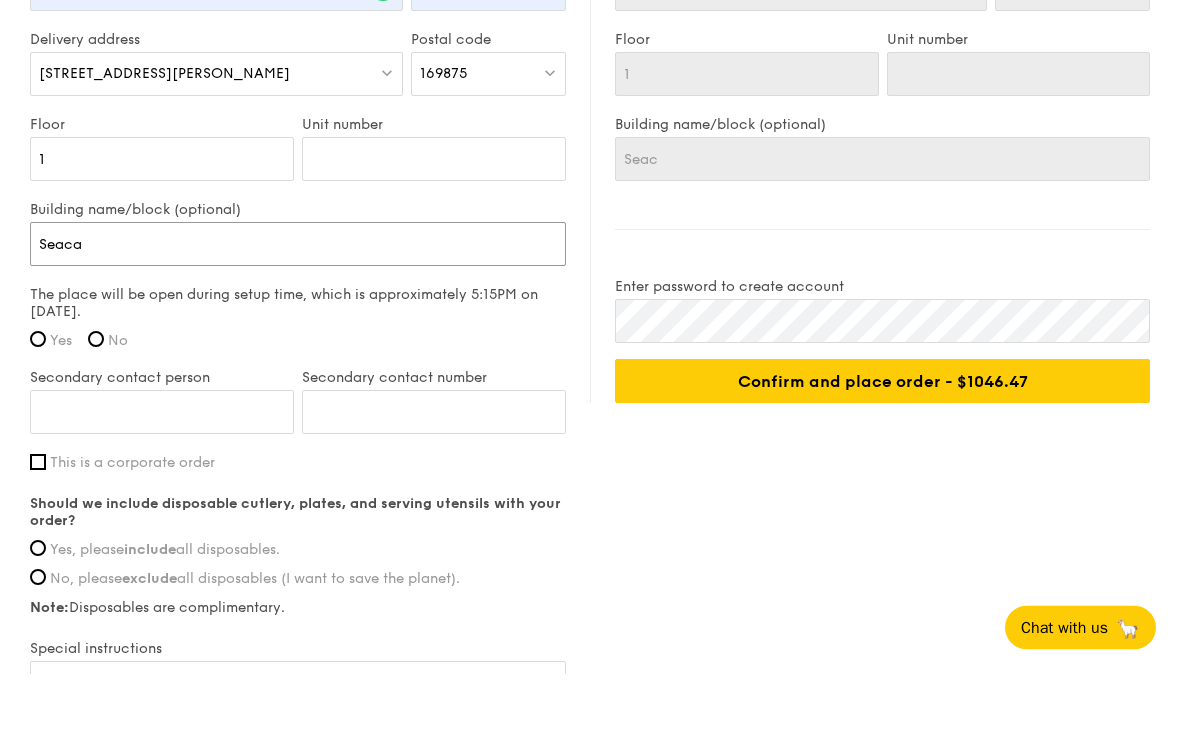 type on "Seaca" 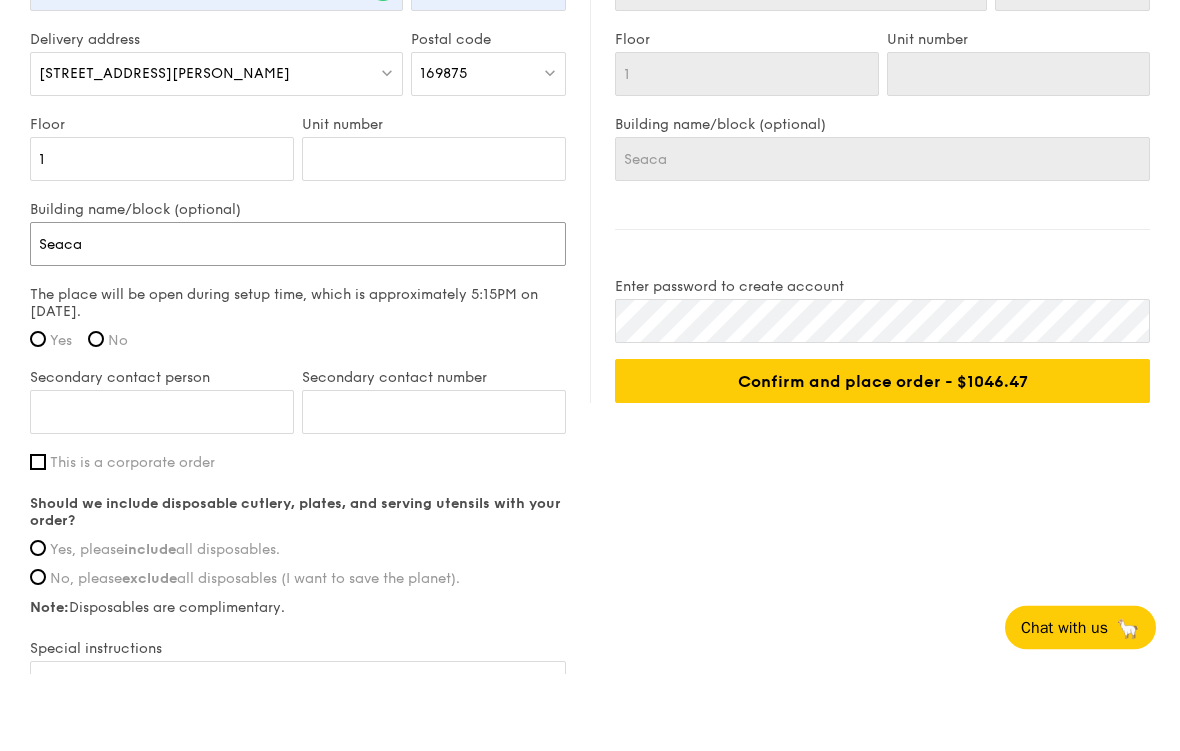 type on "Seacar" 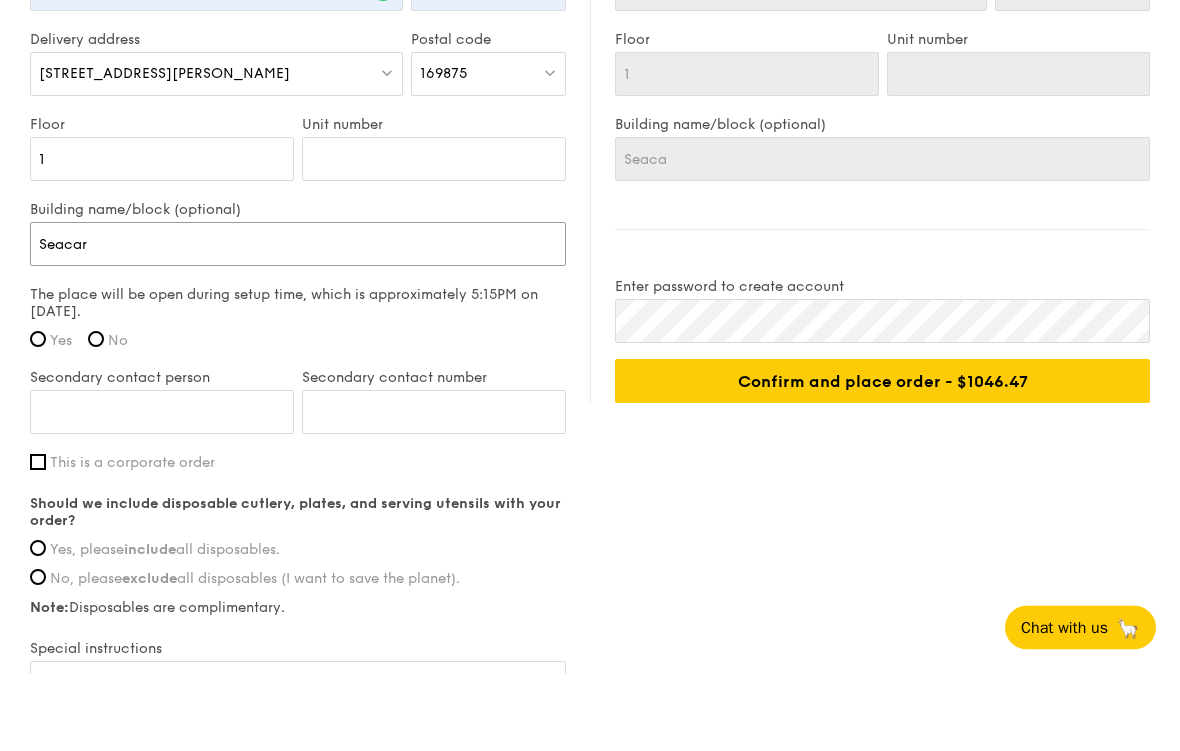 type on "Seacar" 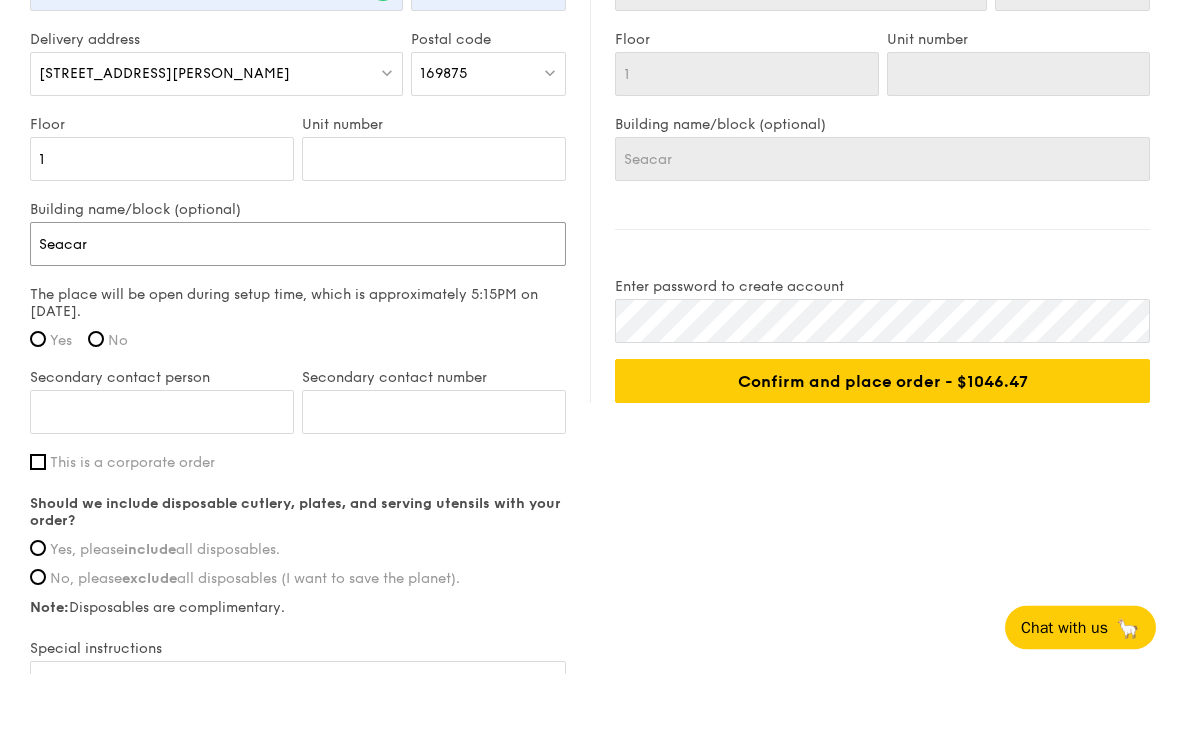 type on "Seacare" 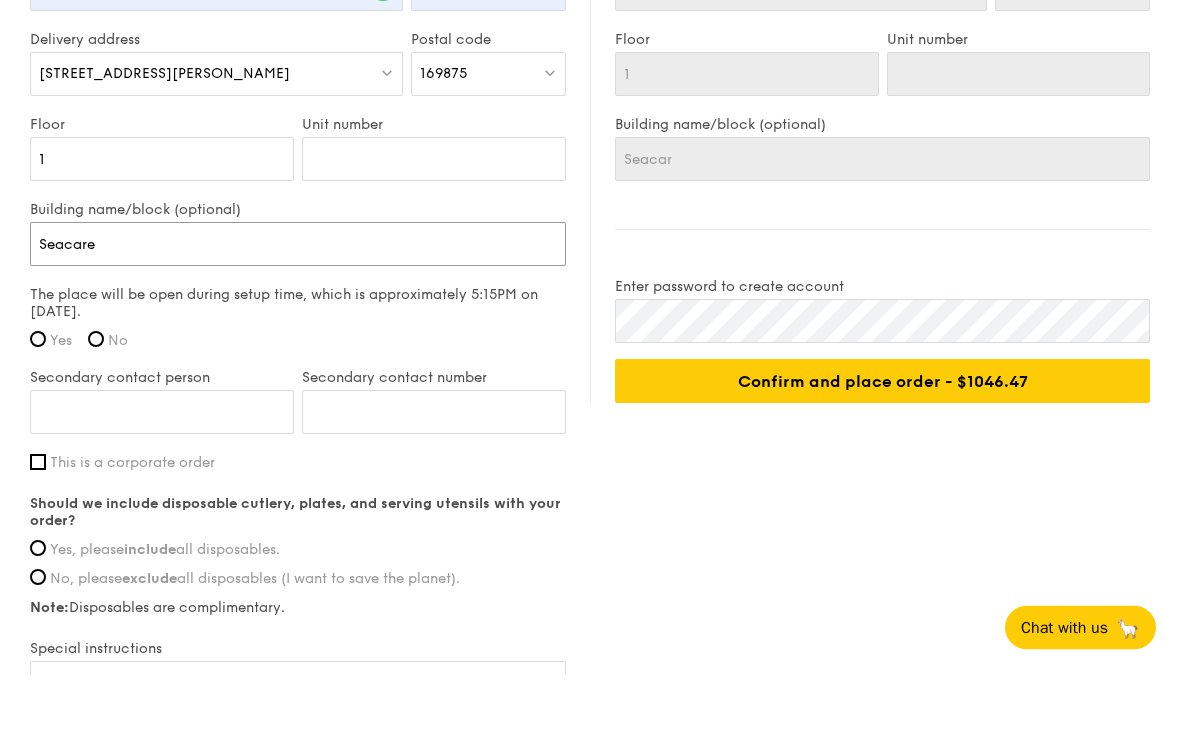 type on "Seacare" 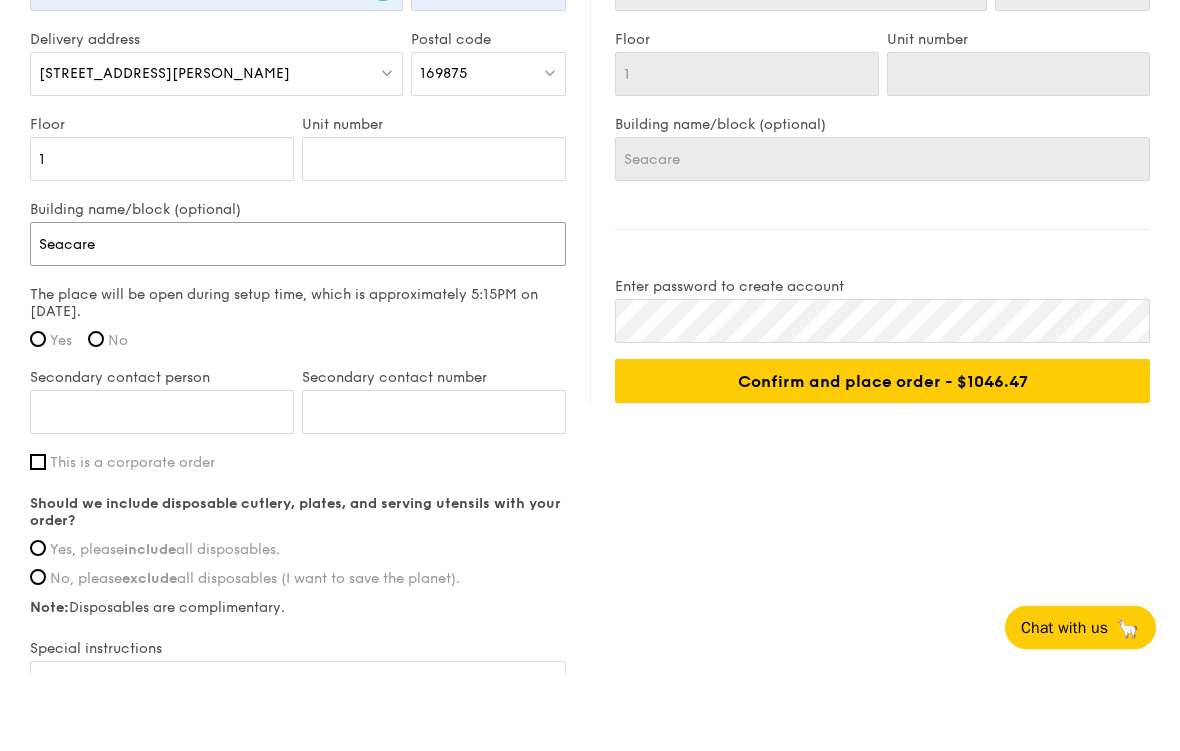 type on "Seacare" 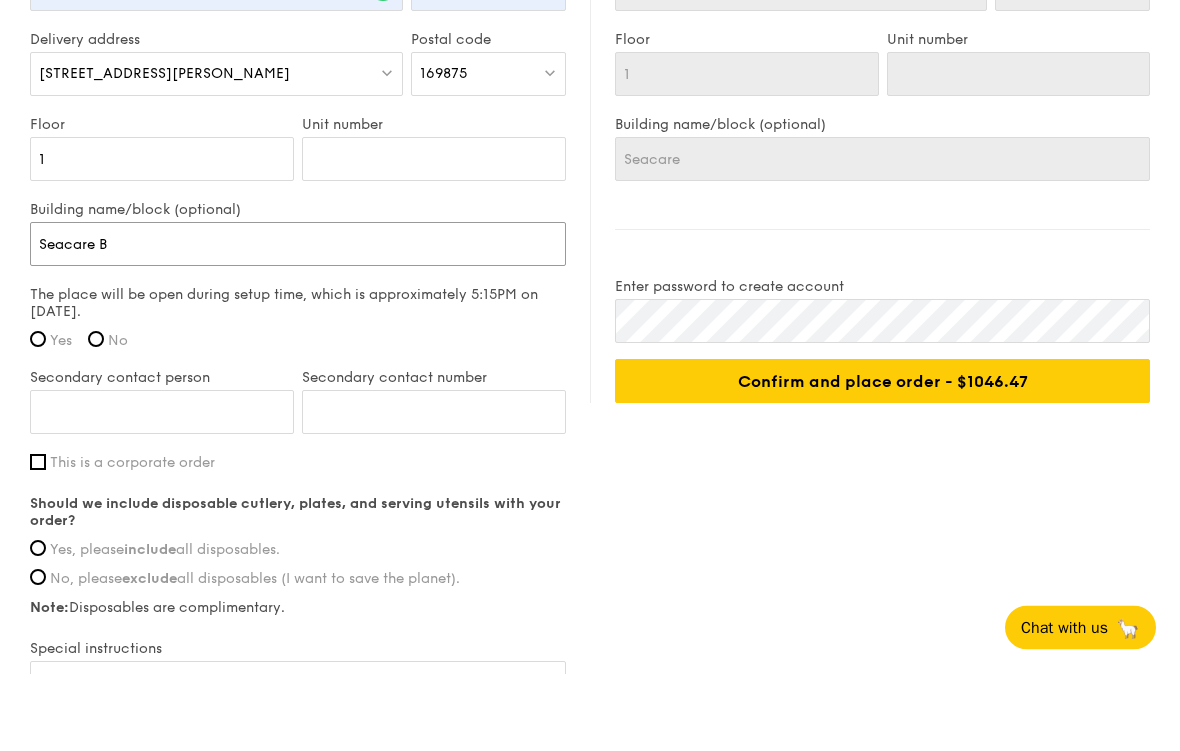 type on "Seacare B" 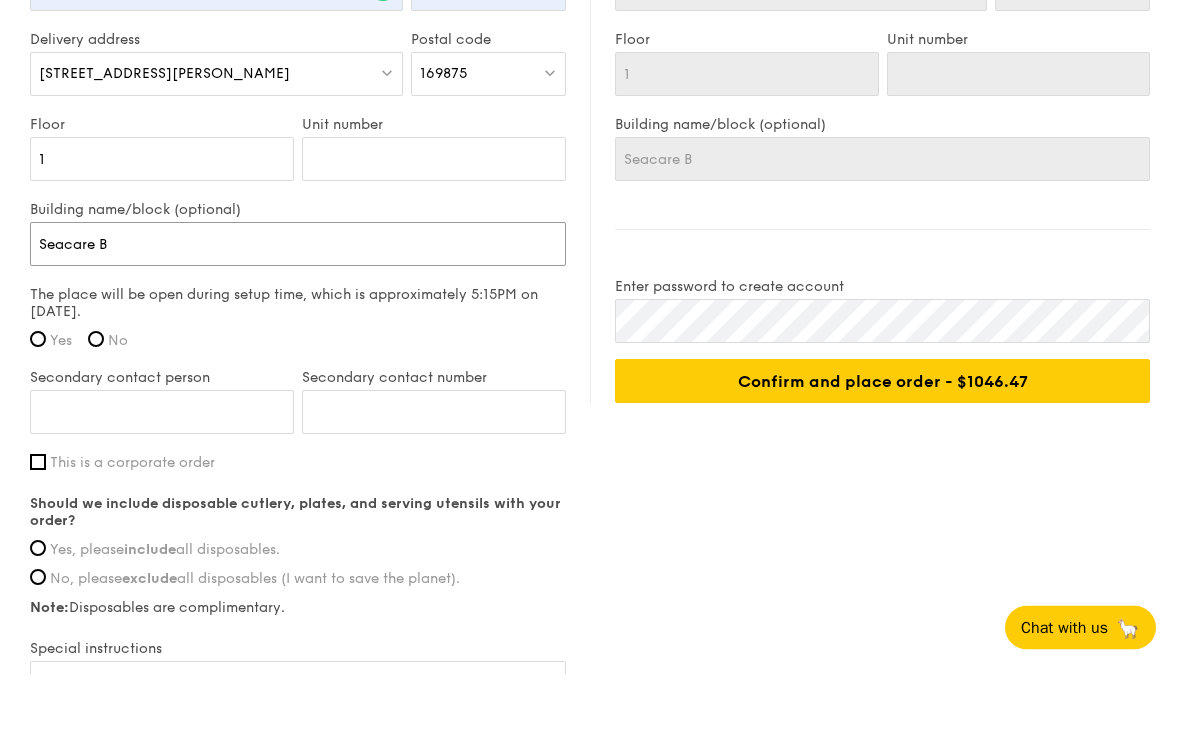 type on "Seacare Bu" 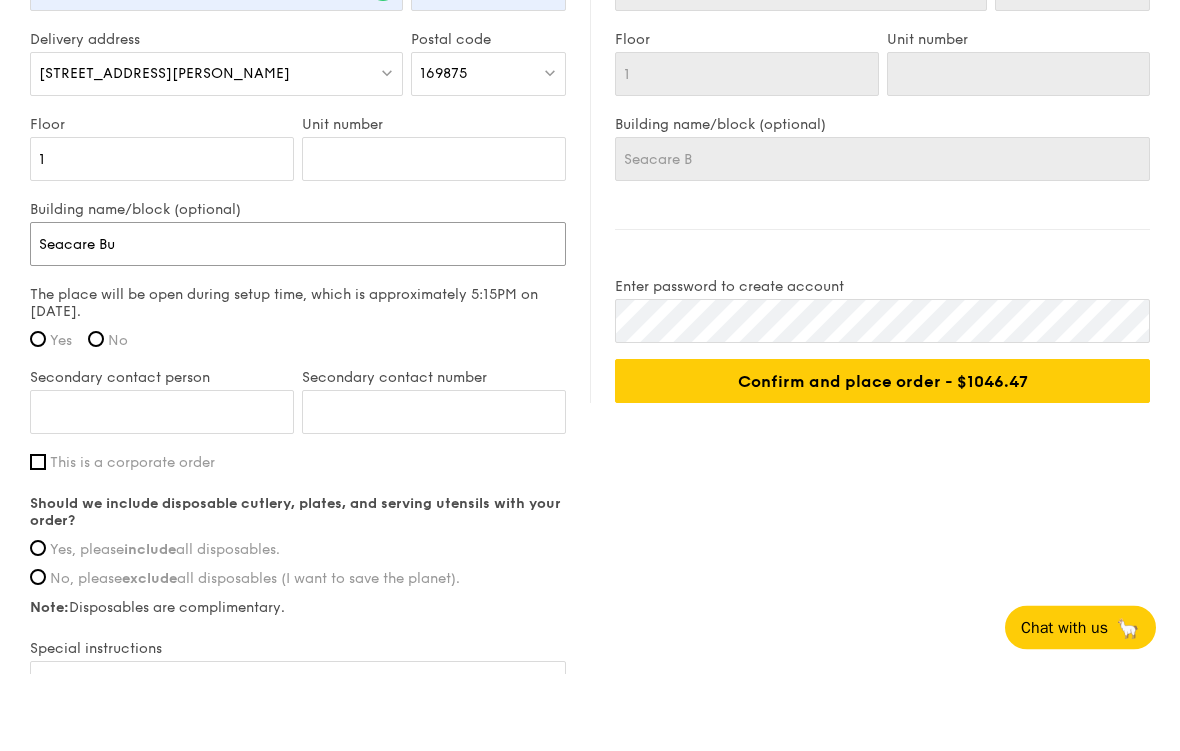 type on "Seacare Bu" 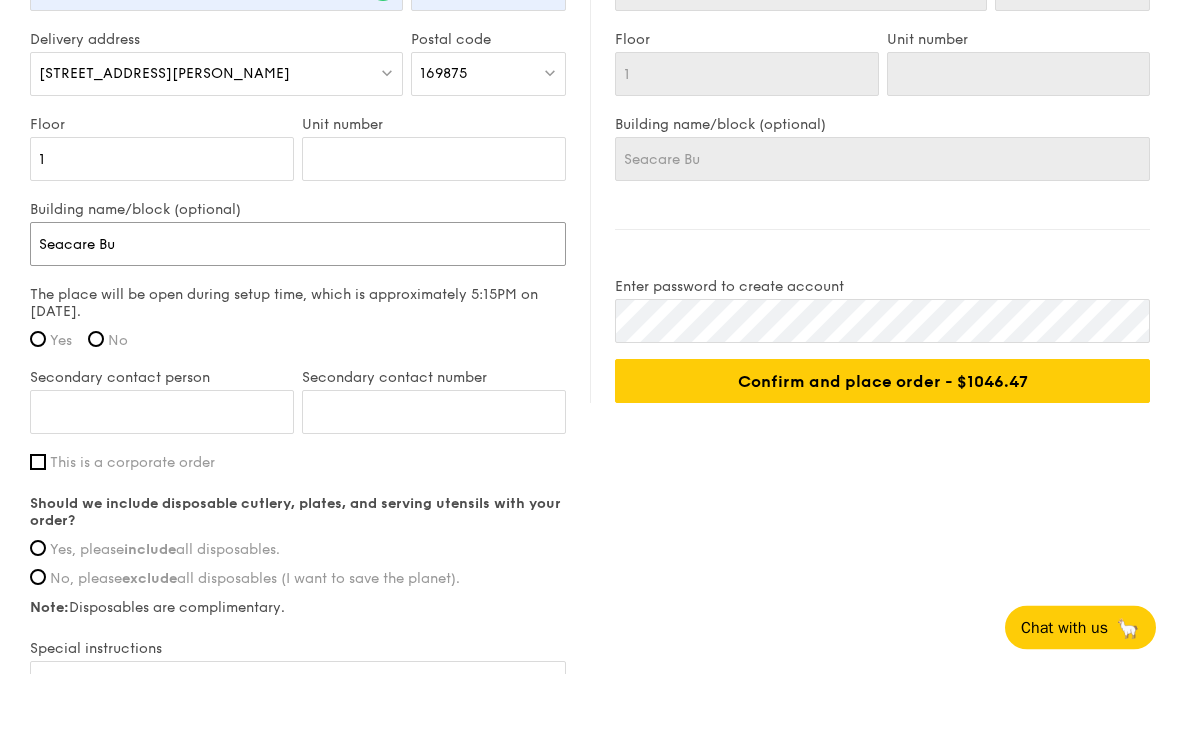 type on "Seacare [PERSON_NAME]" 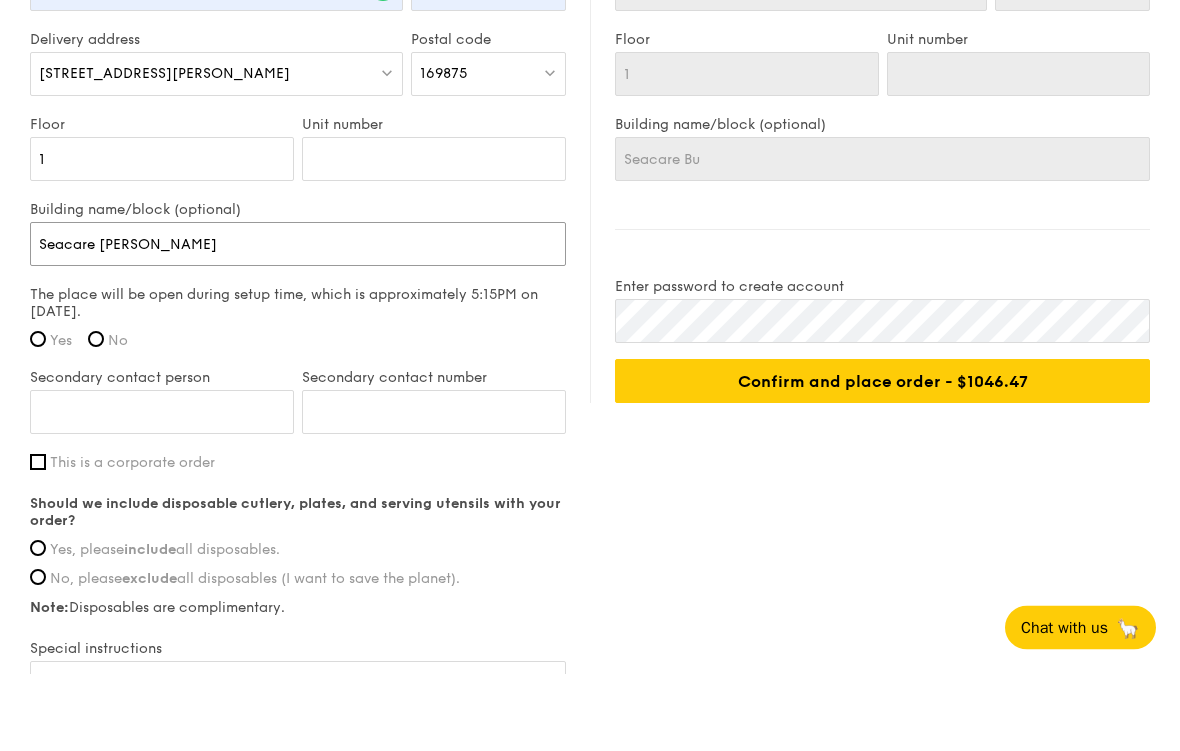 type on "Seacare [PERSON_NAME]" 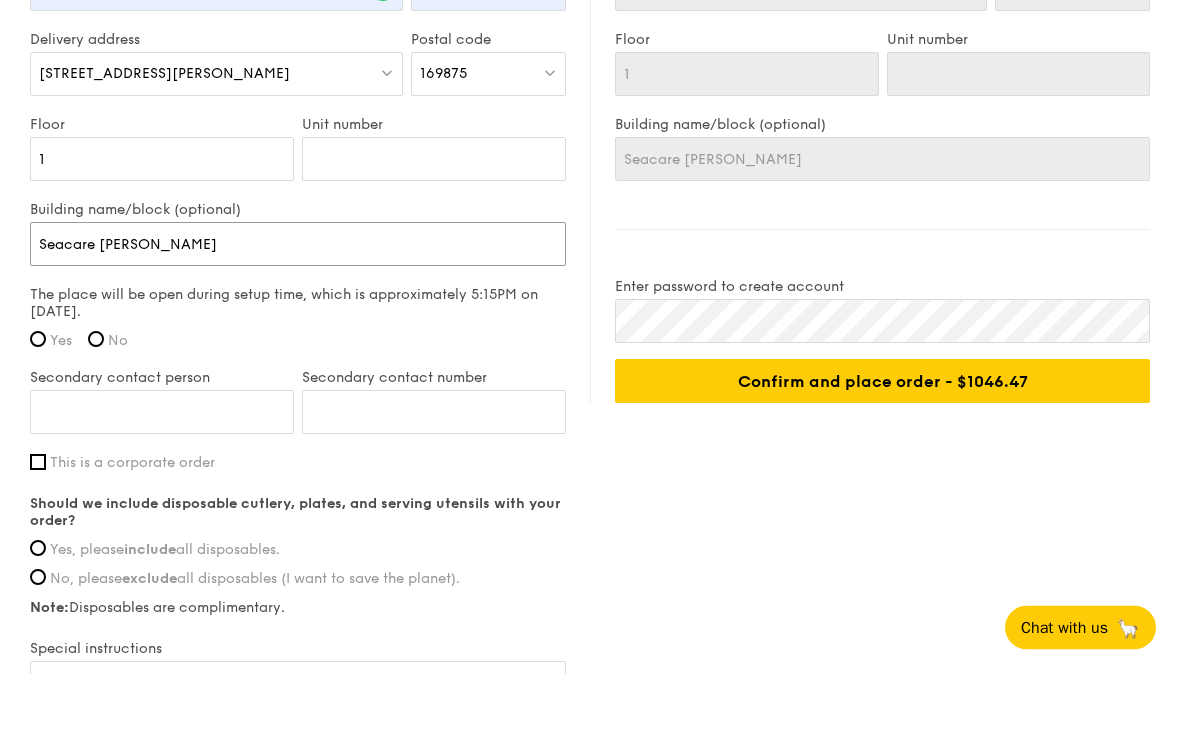 type on "Seacare Buil" 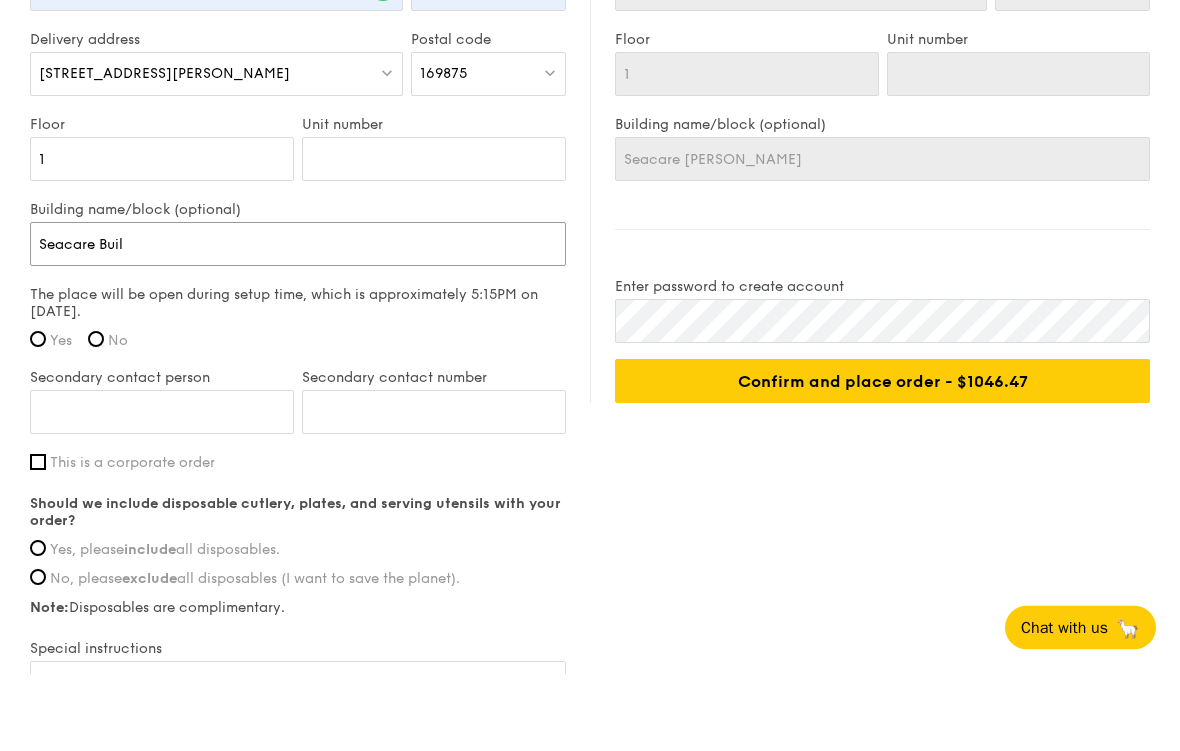 type on "Seacare Buil" 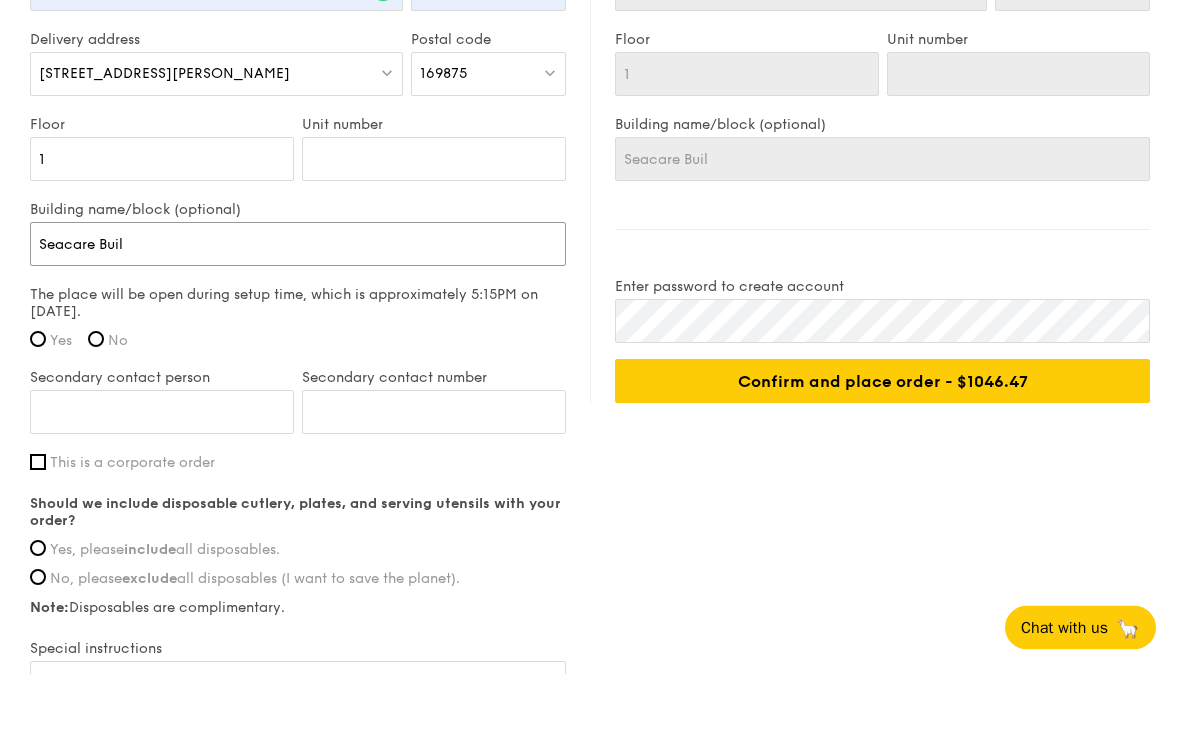 type on "Seacare Build" 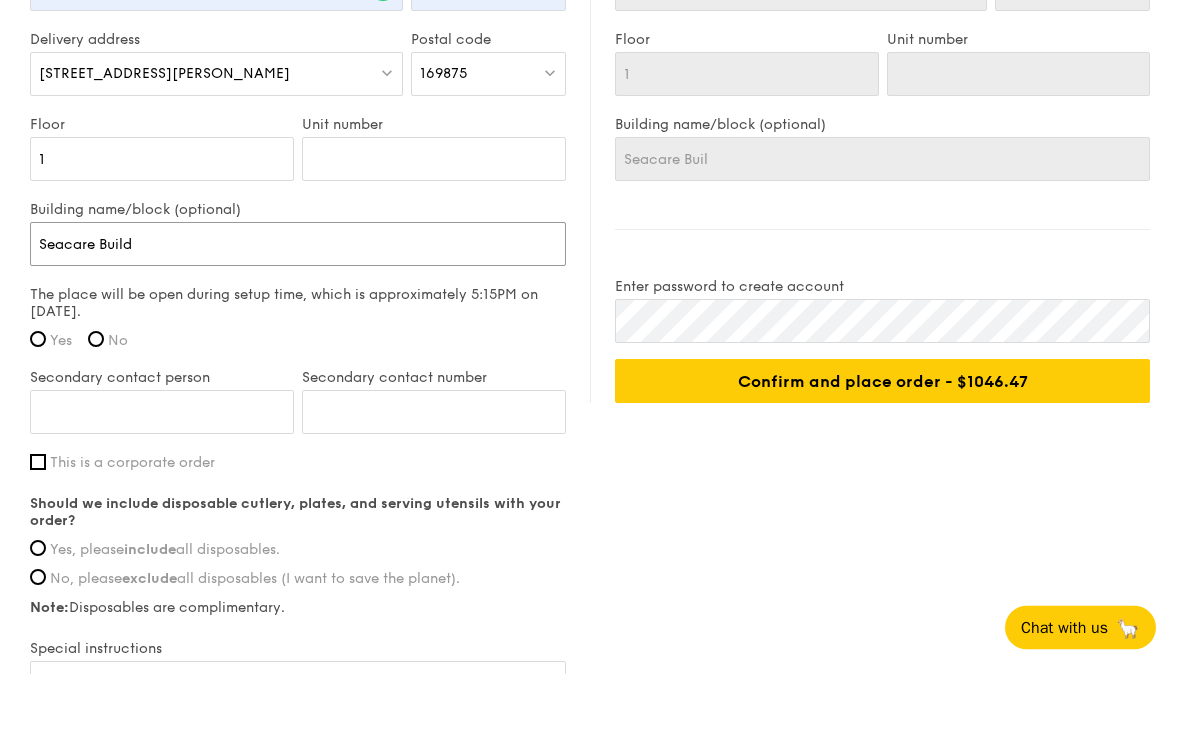 type on "Seacare Build" 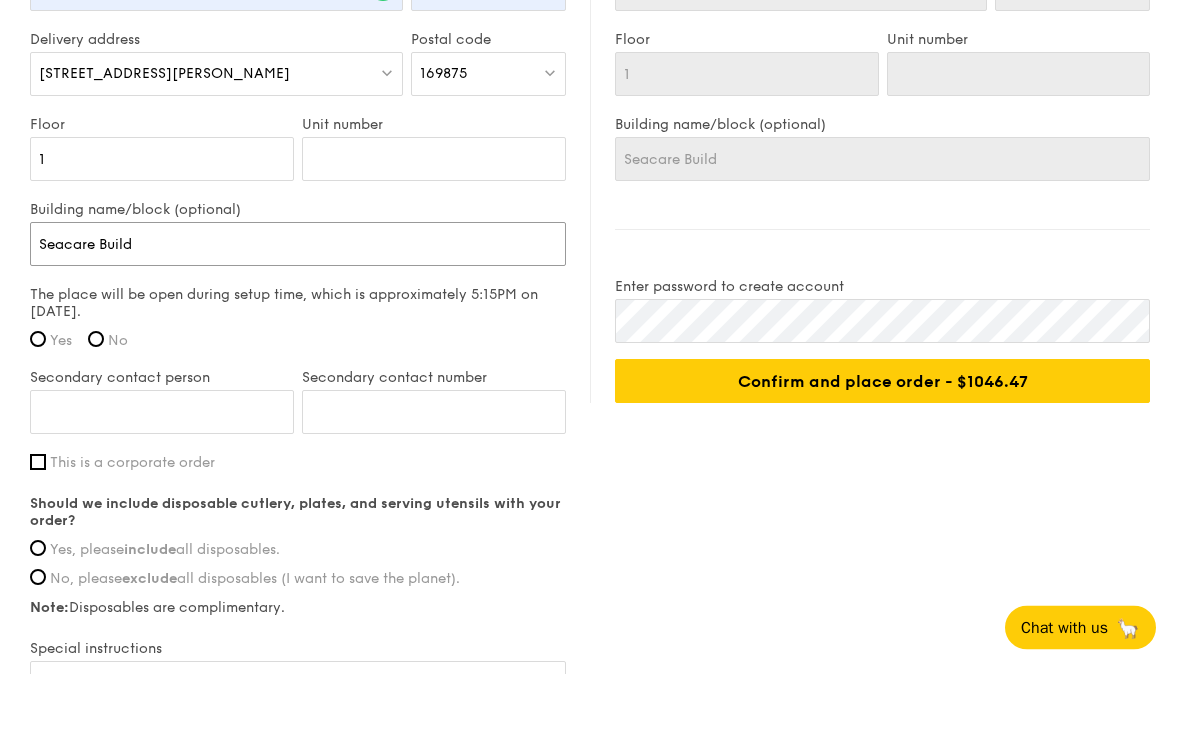 type on "Seacare Buildi" 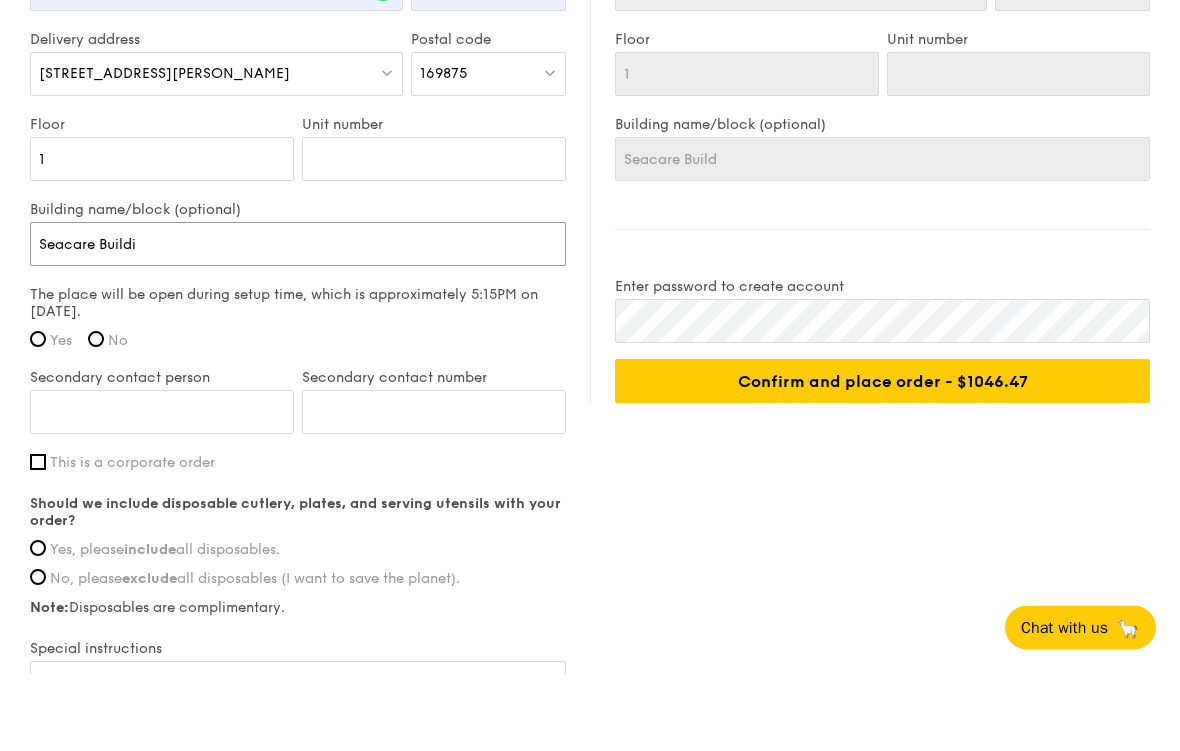 type on "Seacare Buildi" 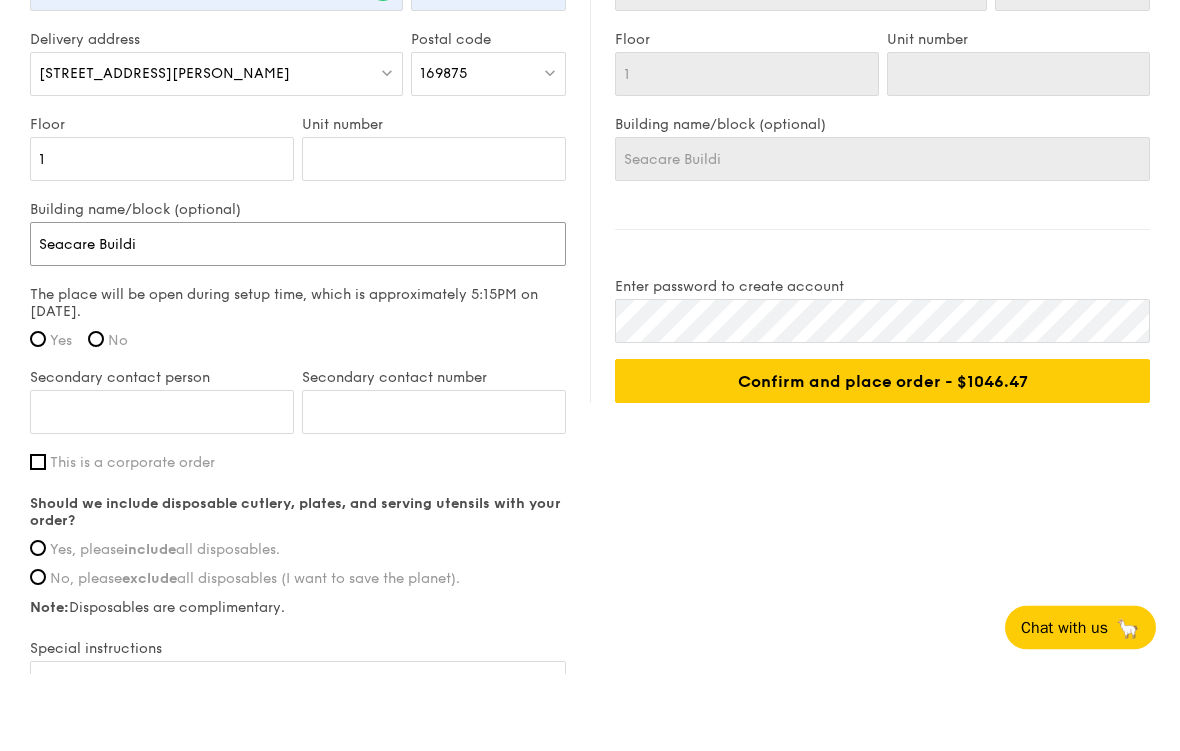 type on "Seacare Buildin" 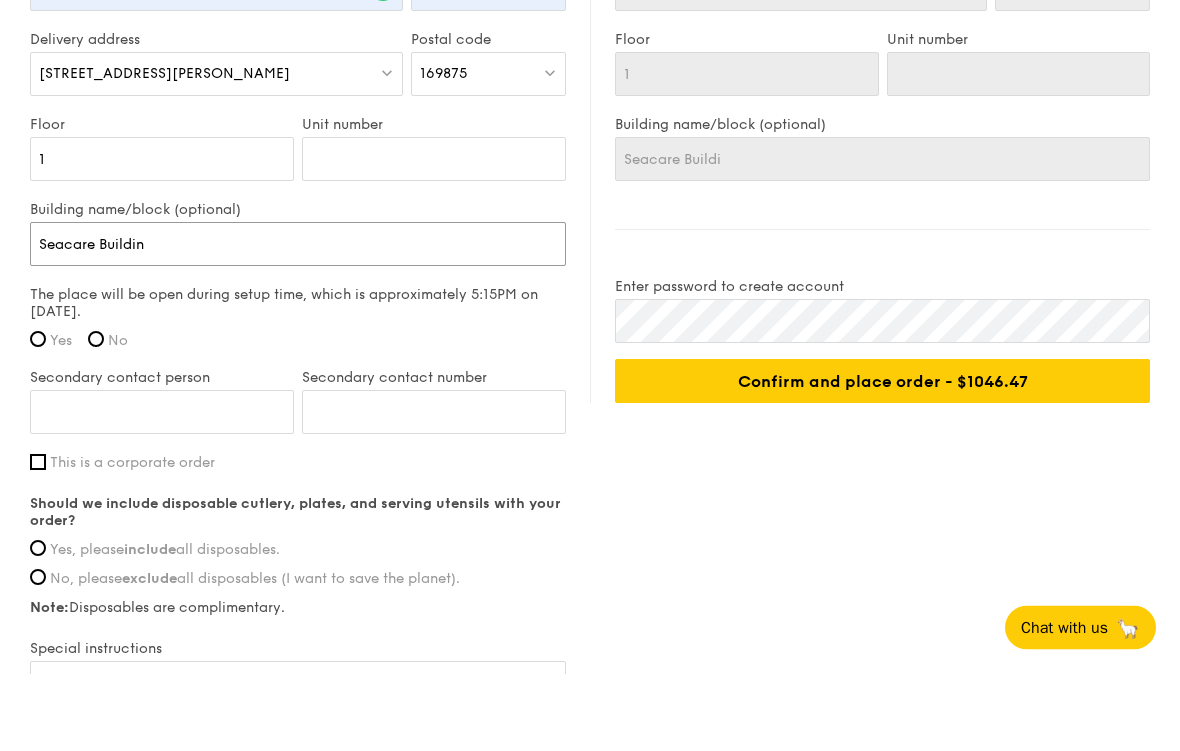 type on "Seacare Buildin" 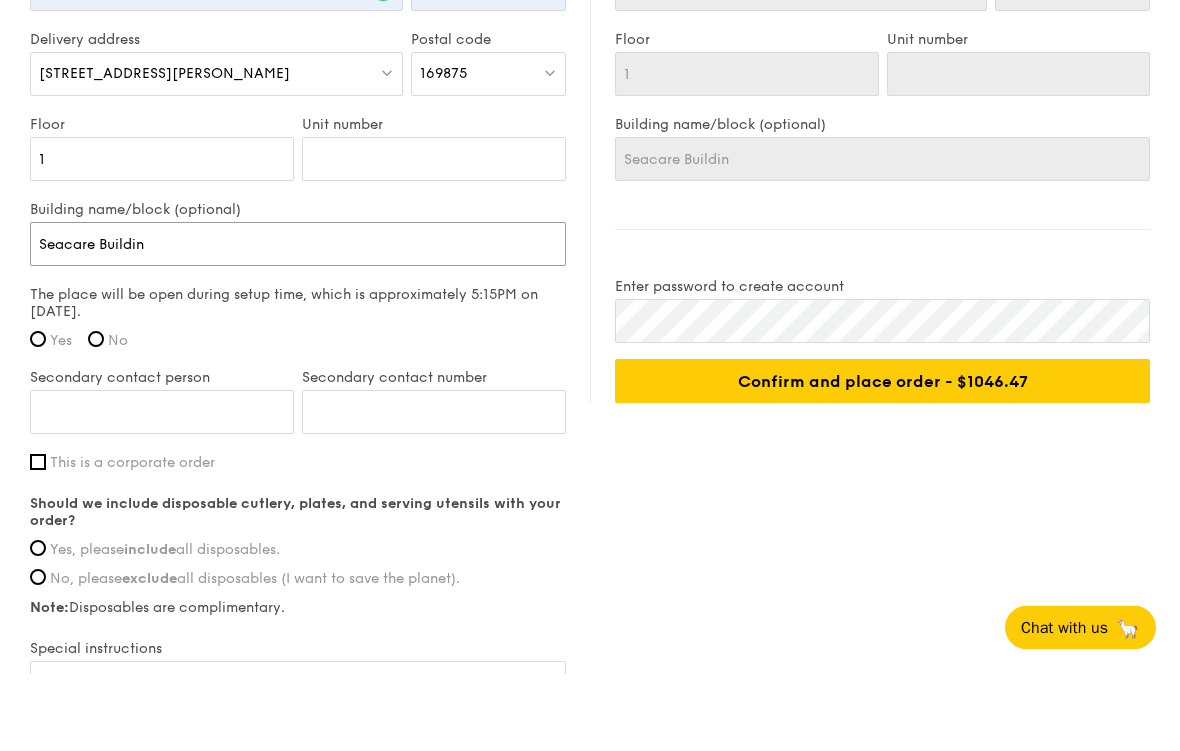type on "Seacare Building" 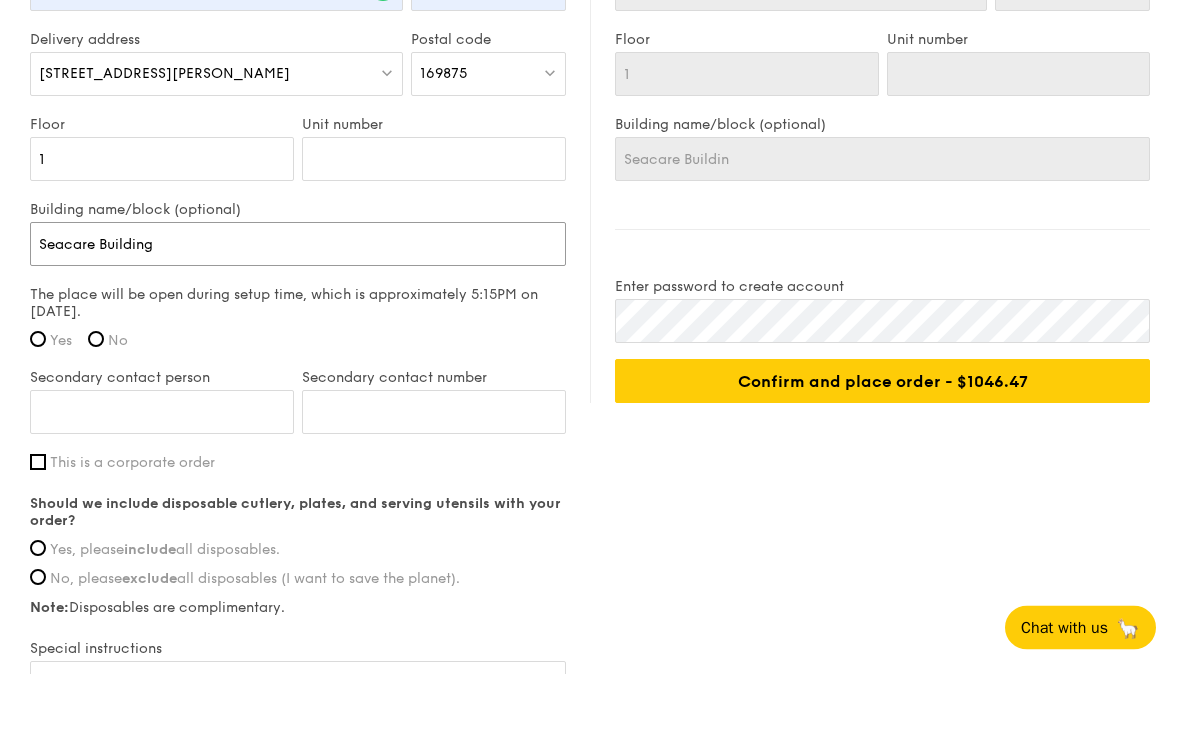 type on "Seacare Building" 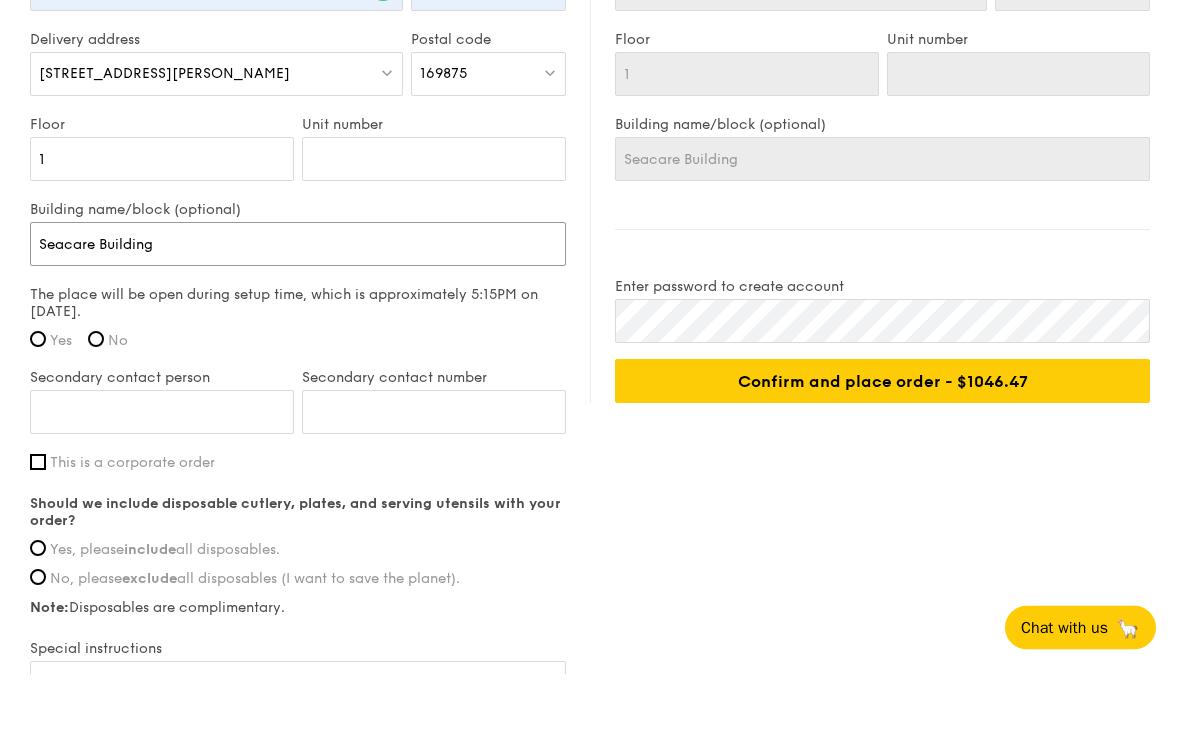 type on "Seacare Building" 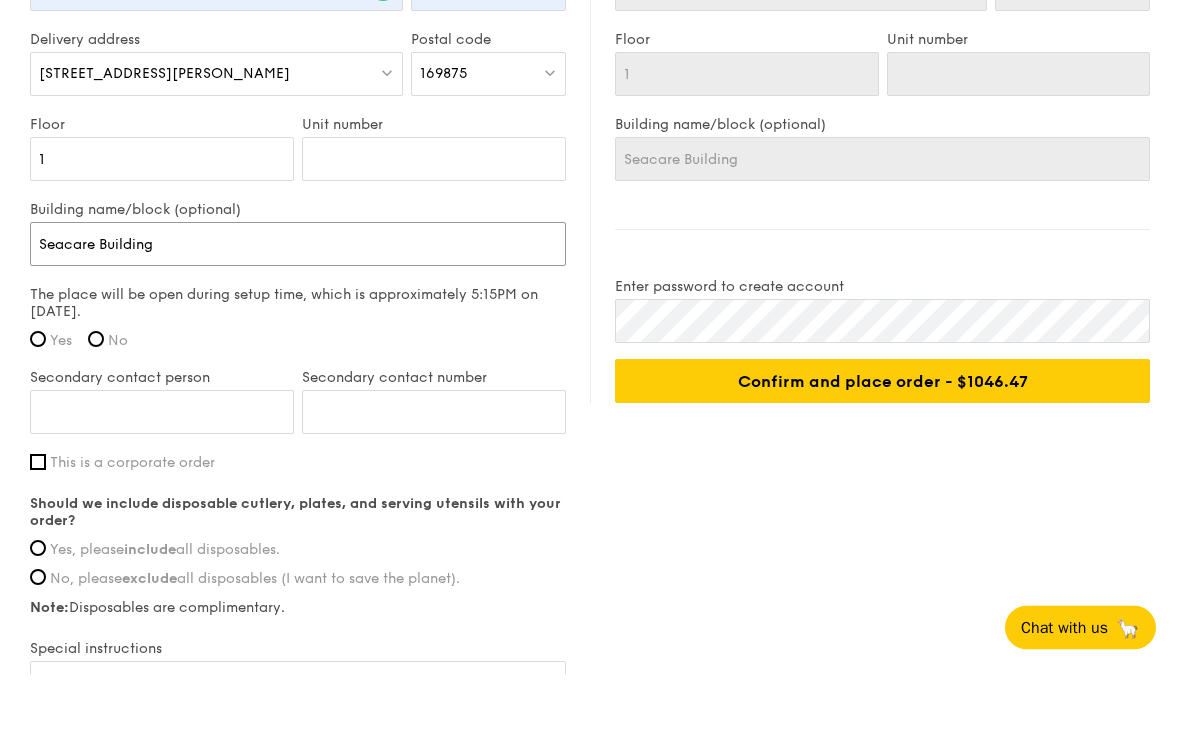 type on "Seacare Building," 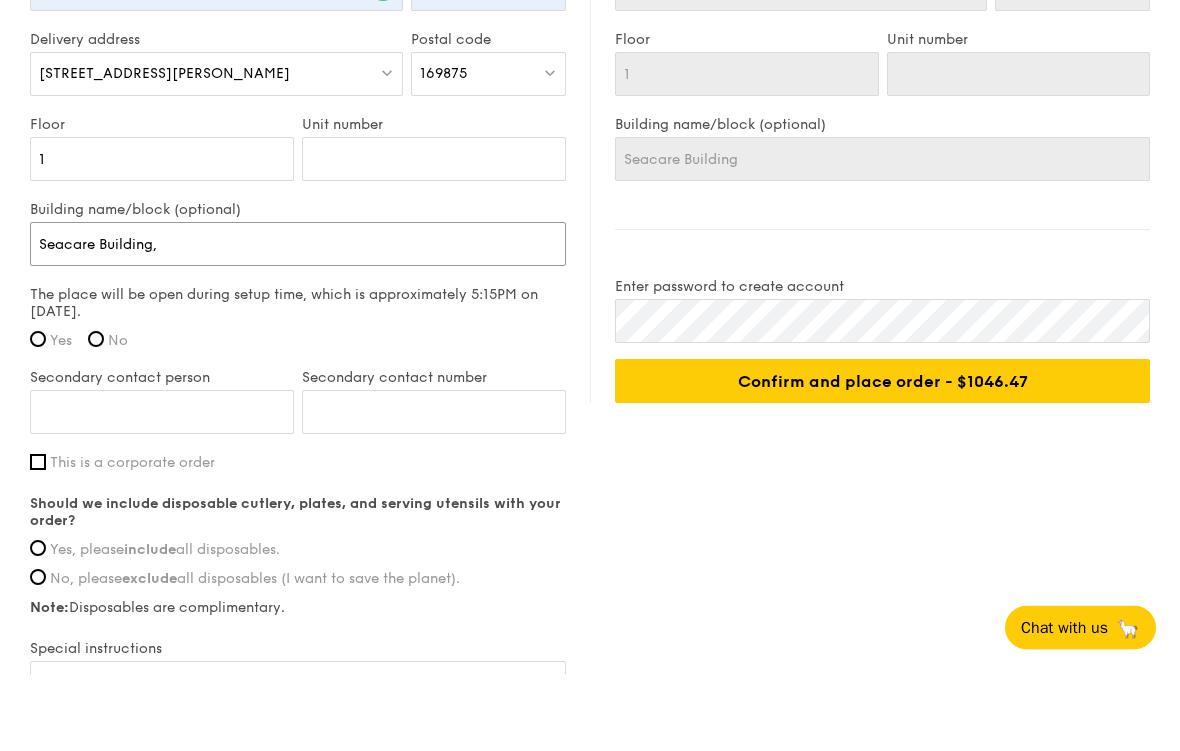 type on "Seacare Building," 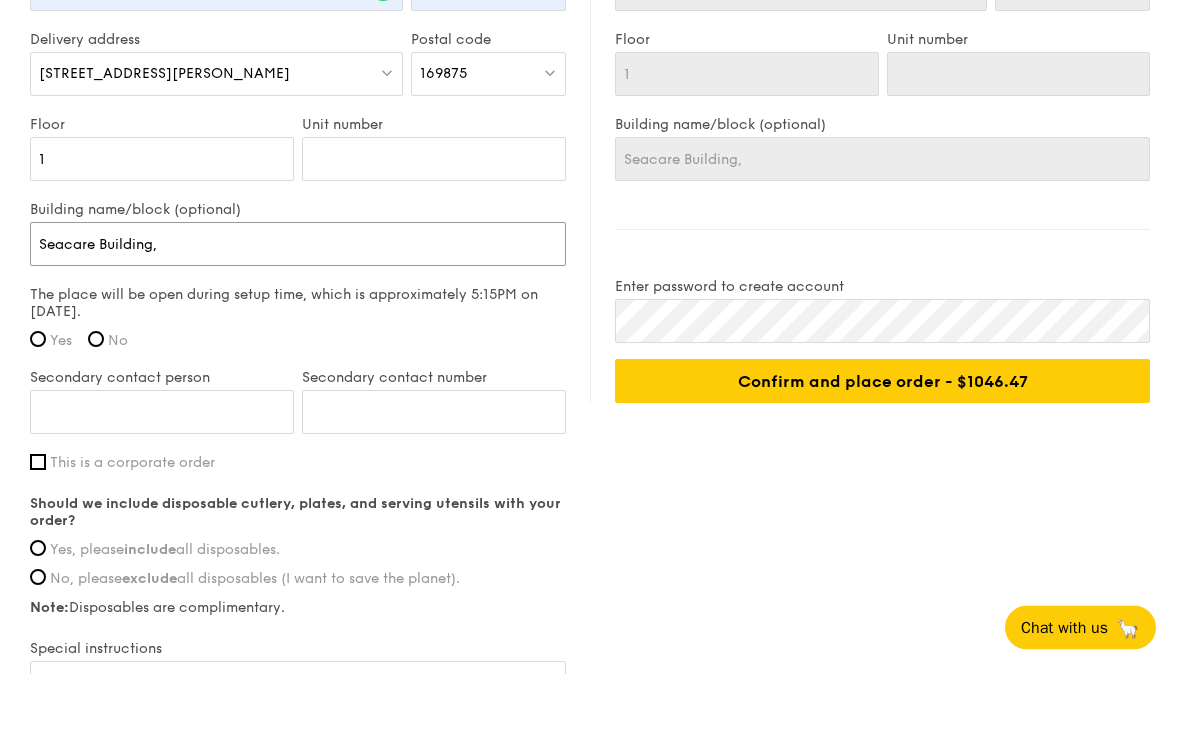 type on "Seacare Building," 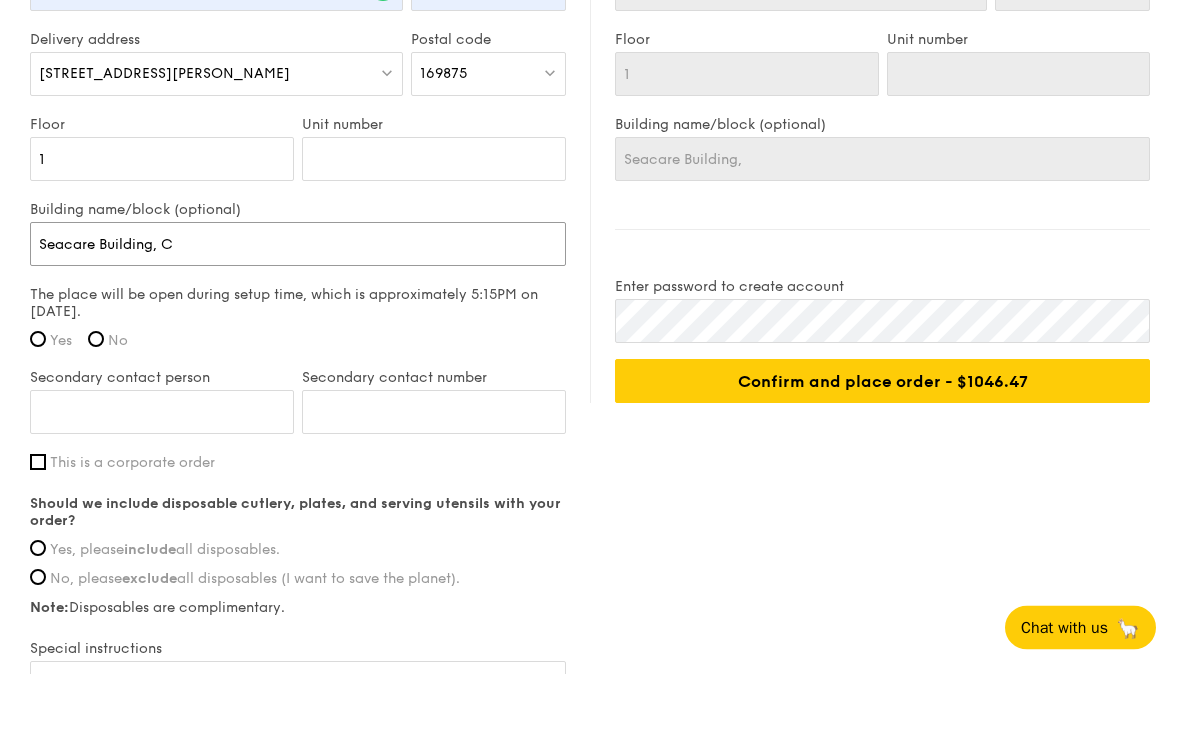 type on "Seacare Building, C" 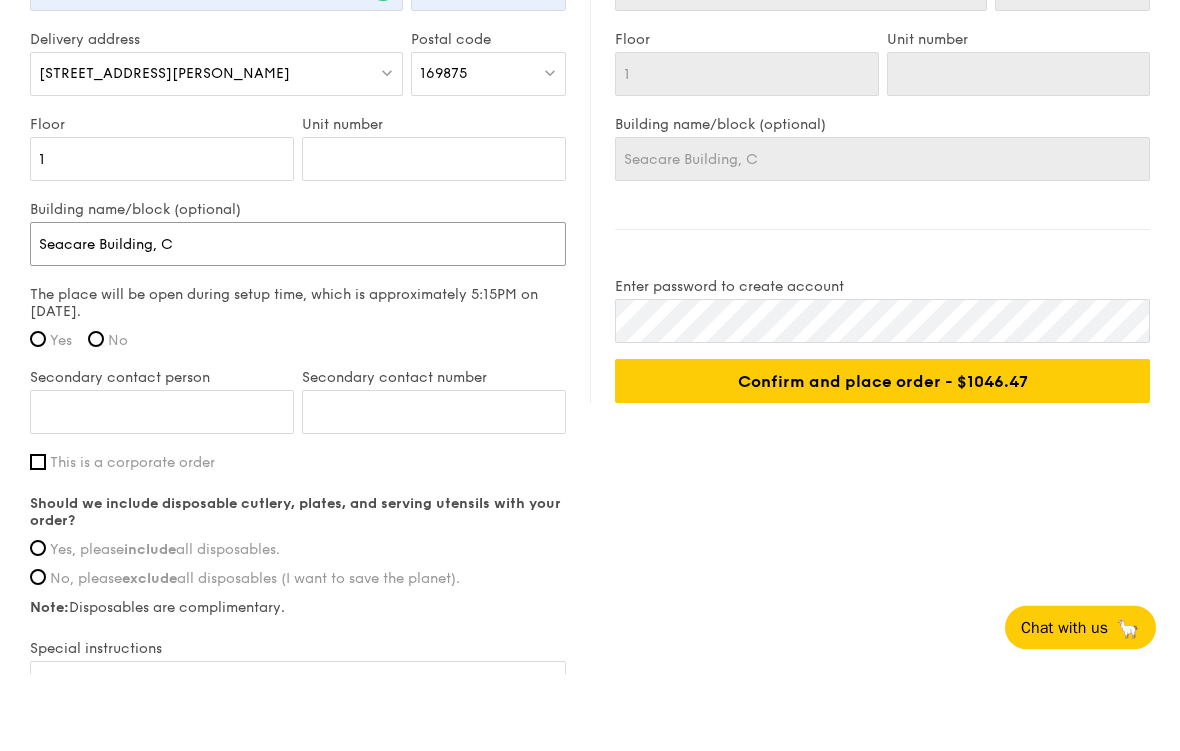 type on "Seacare Building, Cl" 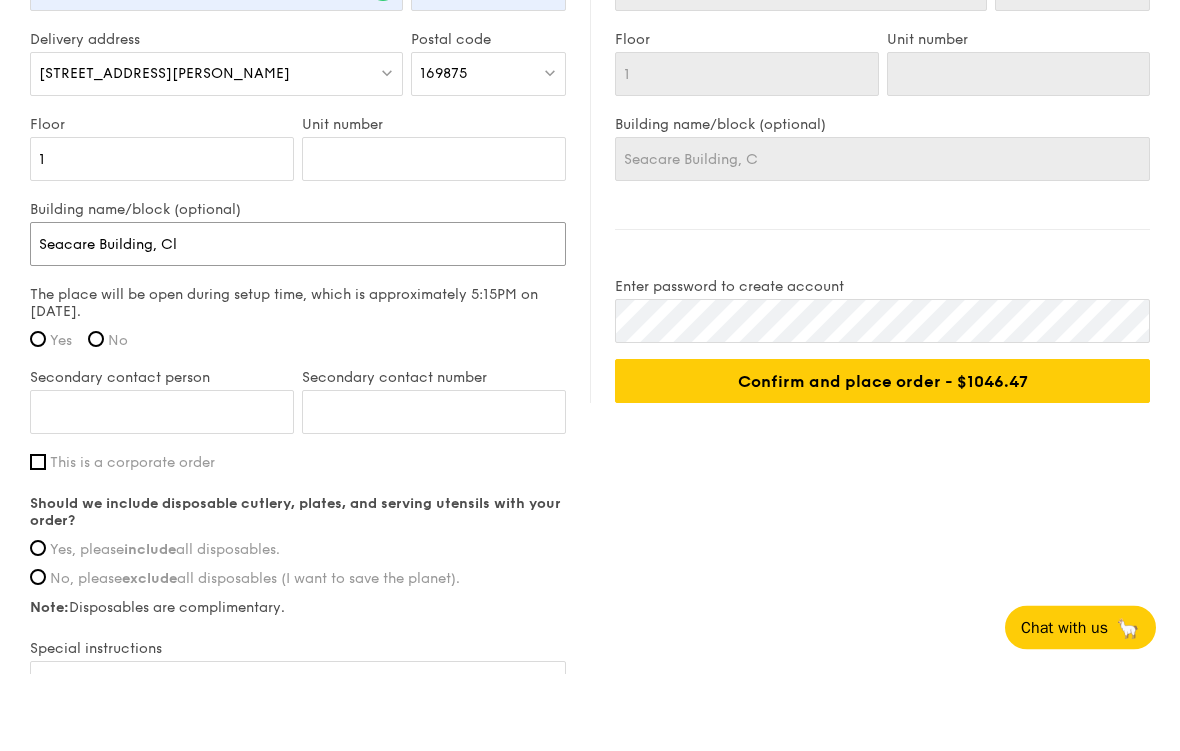 type on "Seacare Building, Cl" 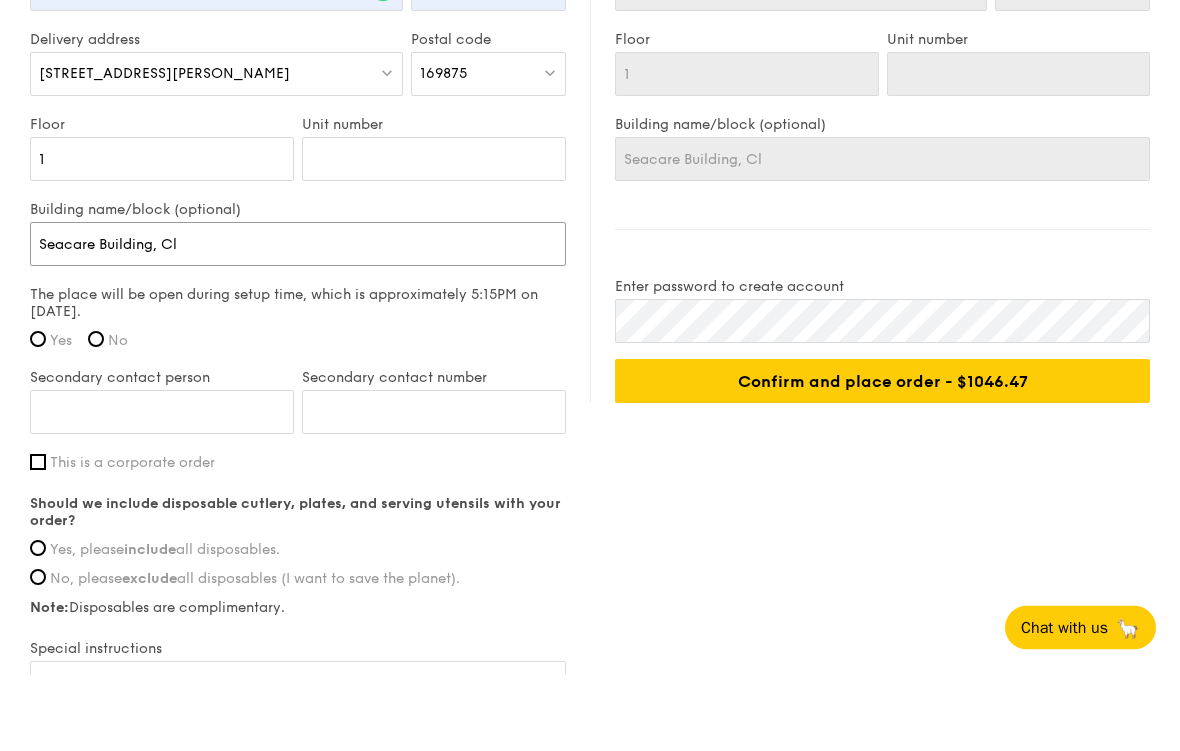 type on "Seacare Building, Clu" 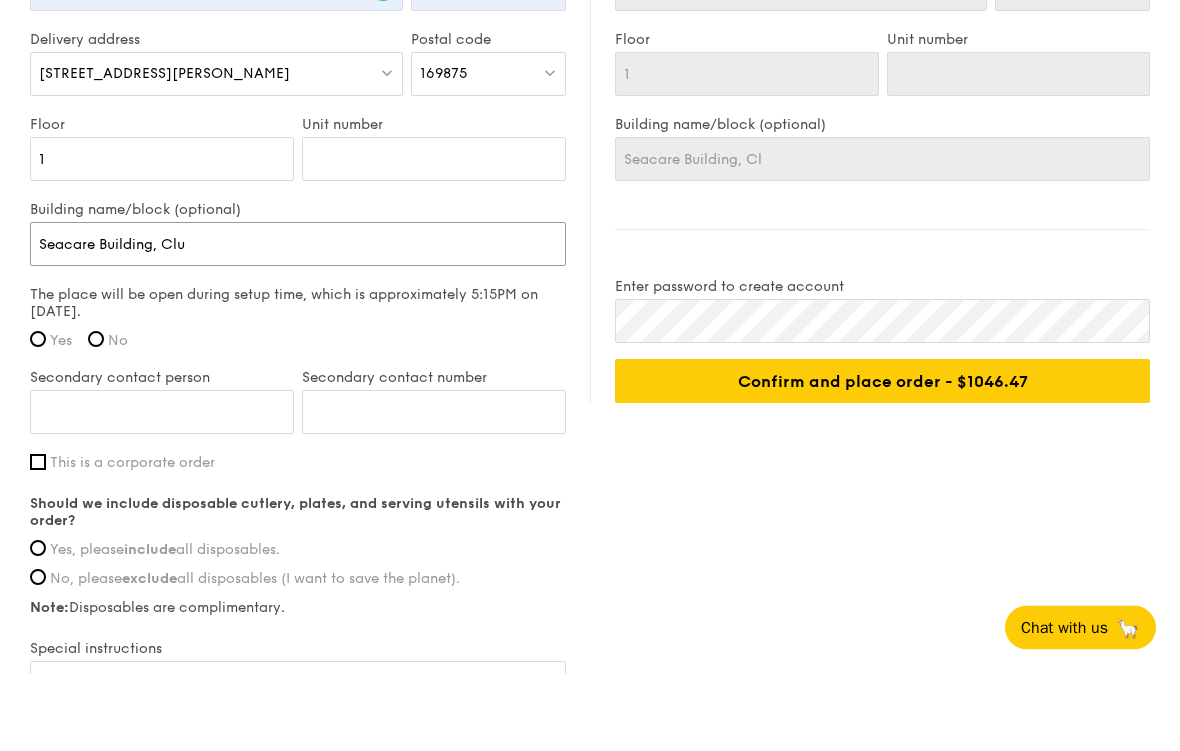 type on "Seacare Building, Clu" 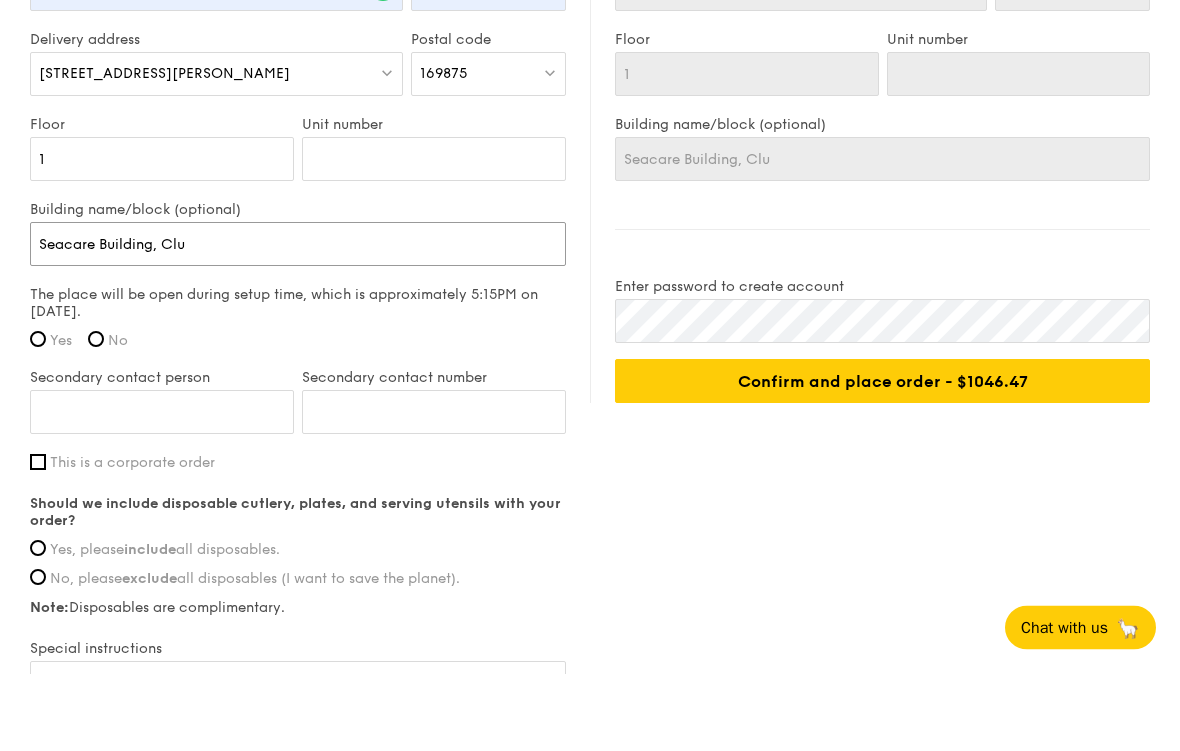 type on "Seacare Building, Club" 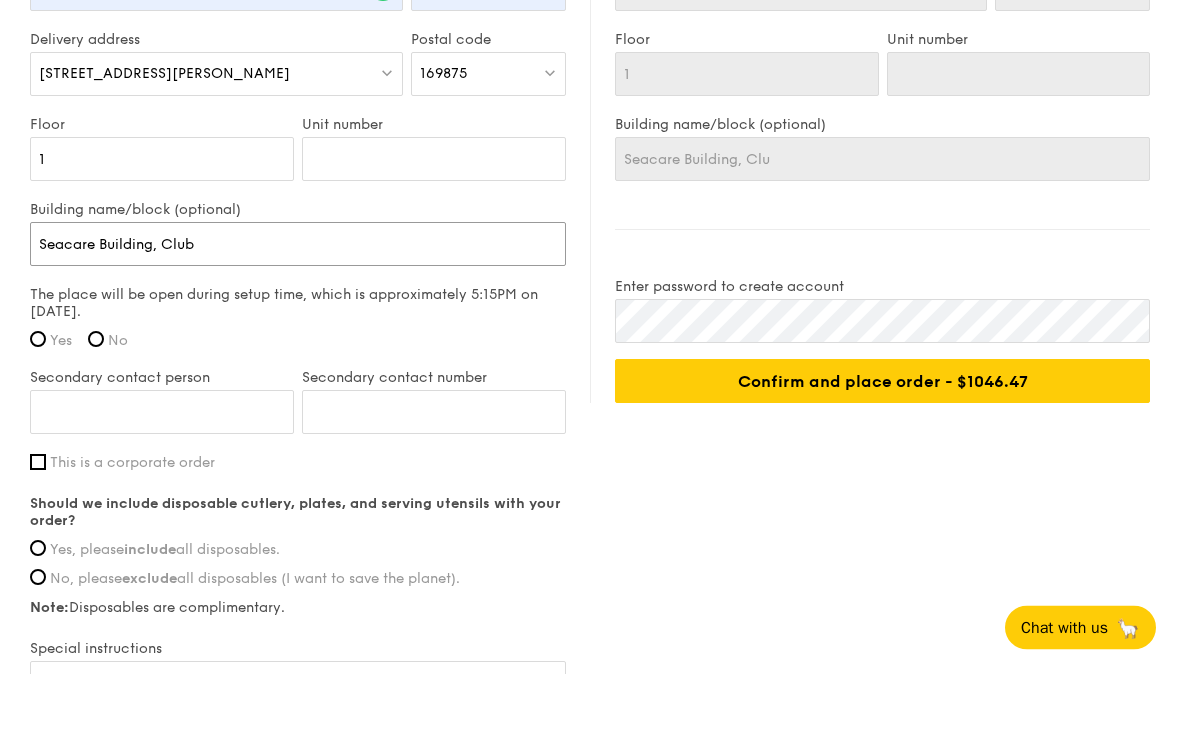type on "Seacare Building, Club" 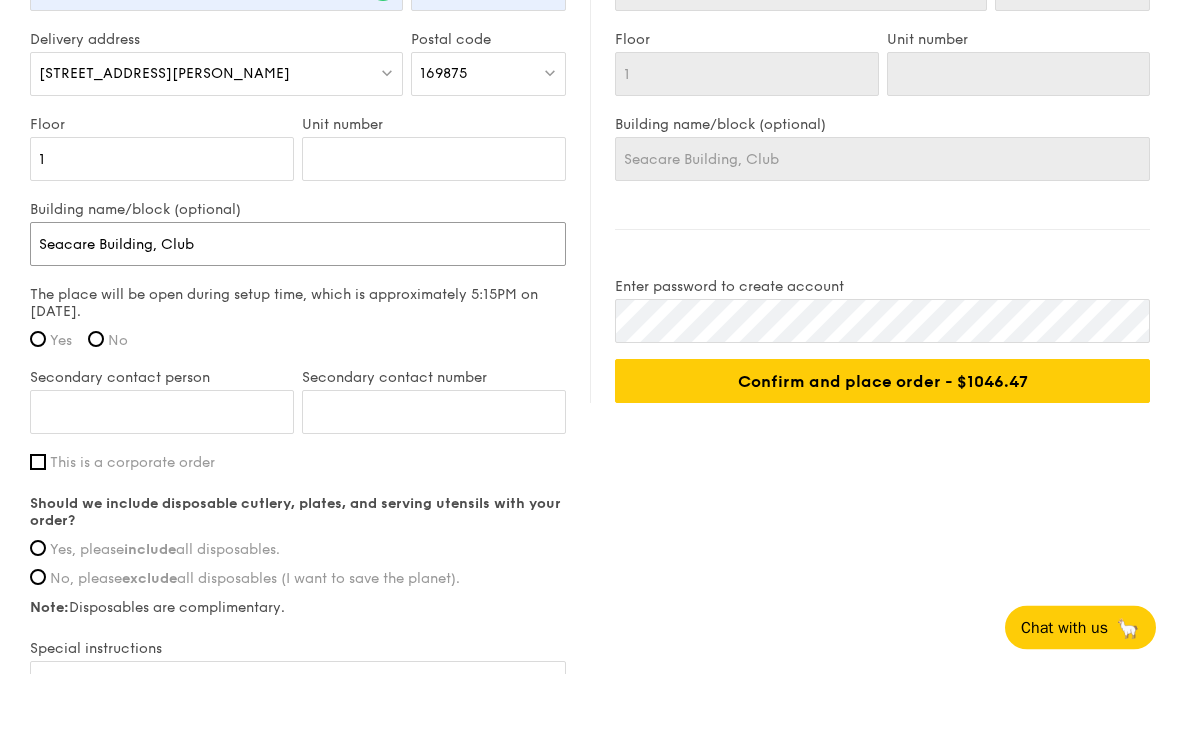 type on "Seacare Building, Club" 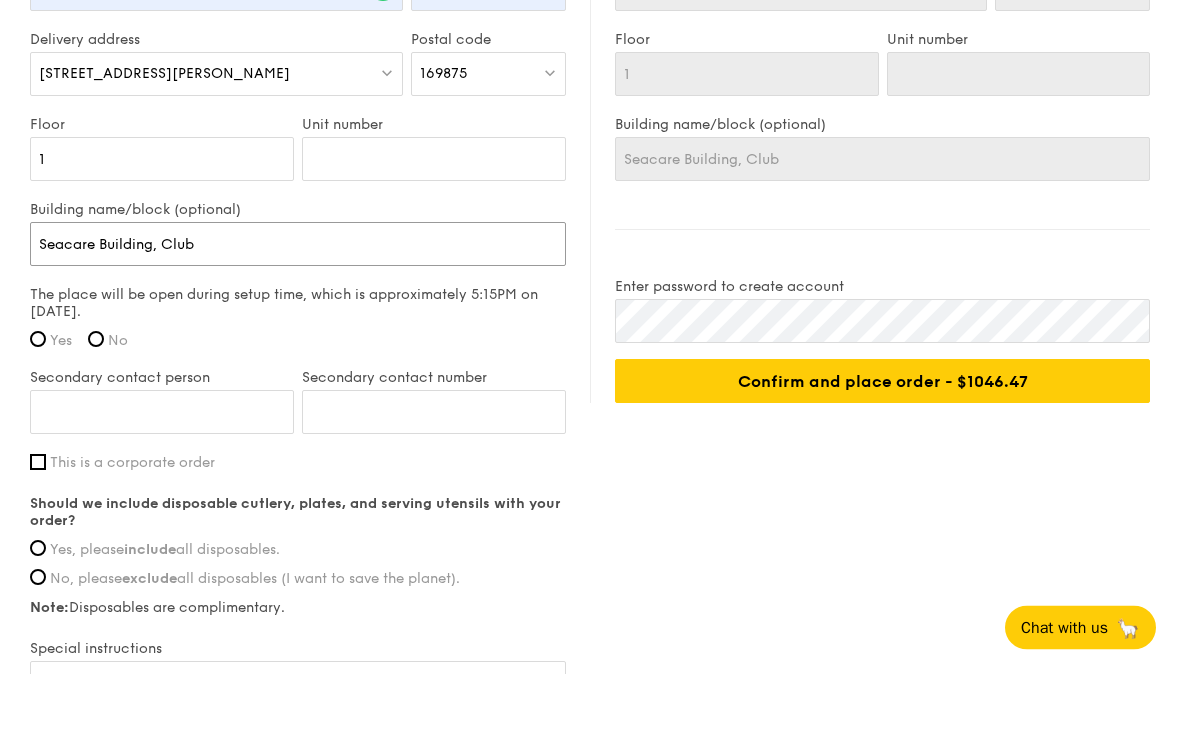 type on "Seacare Building, Club@" 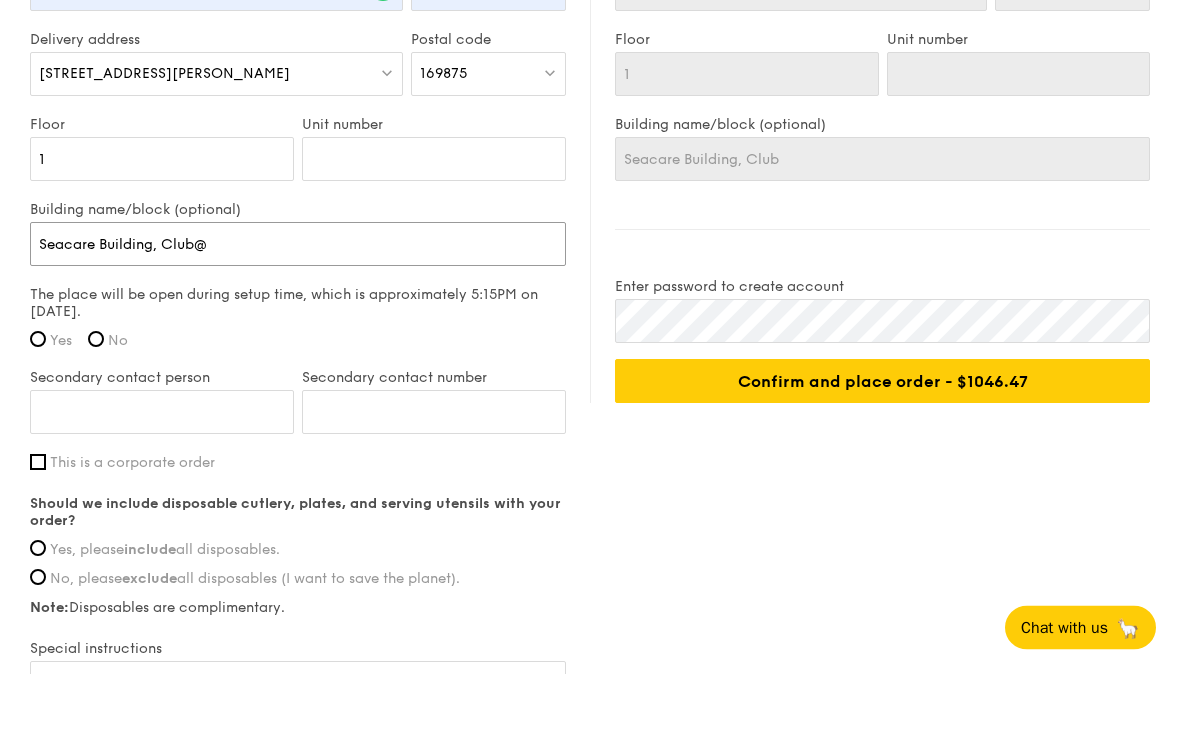 type on "Seacare Building, Club@" 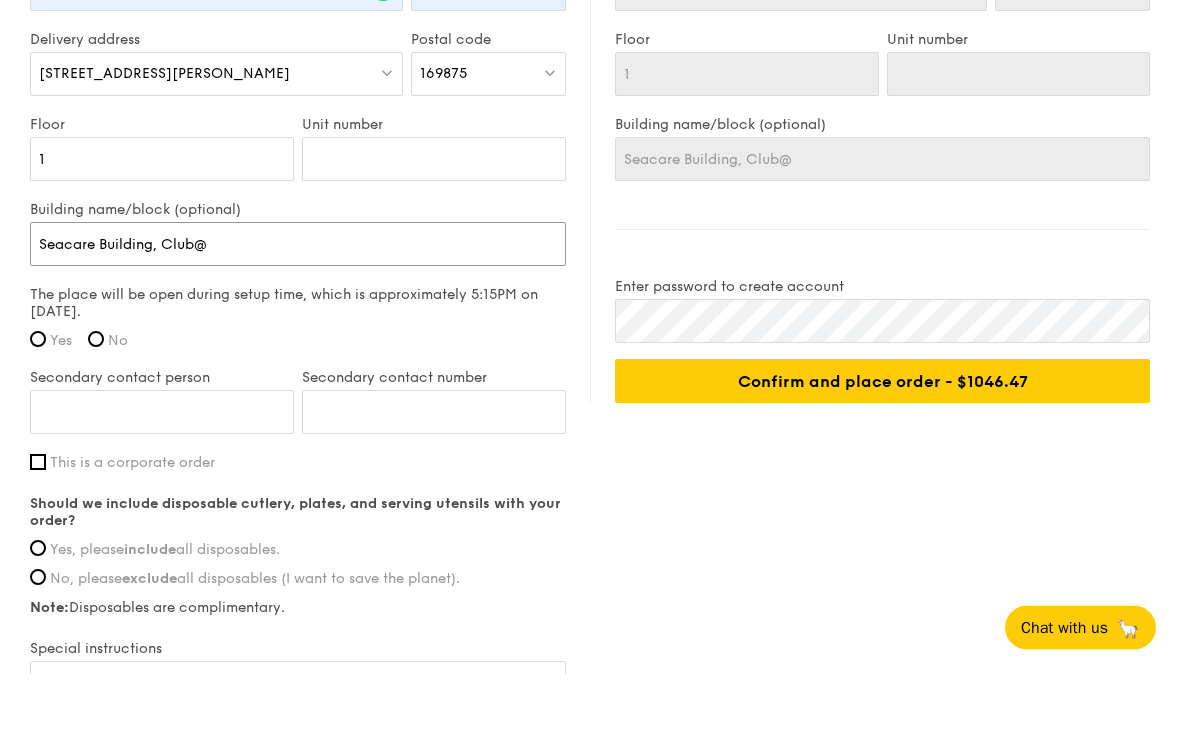 type on "Seacare Building, Club@5" 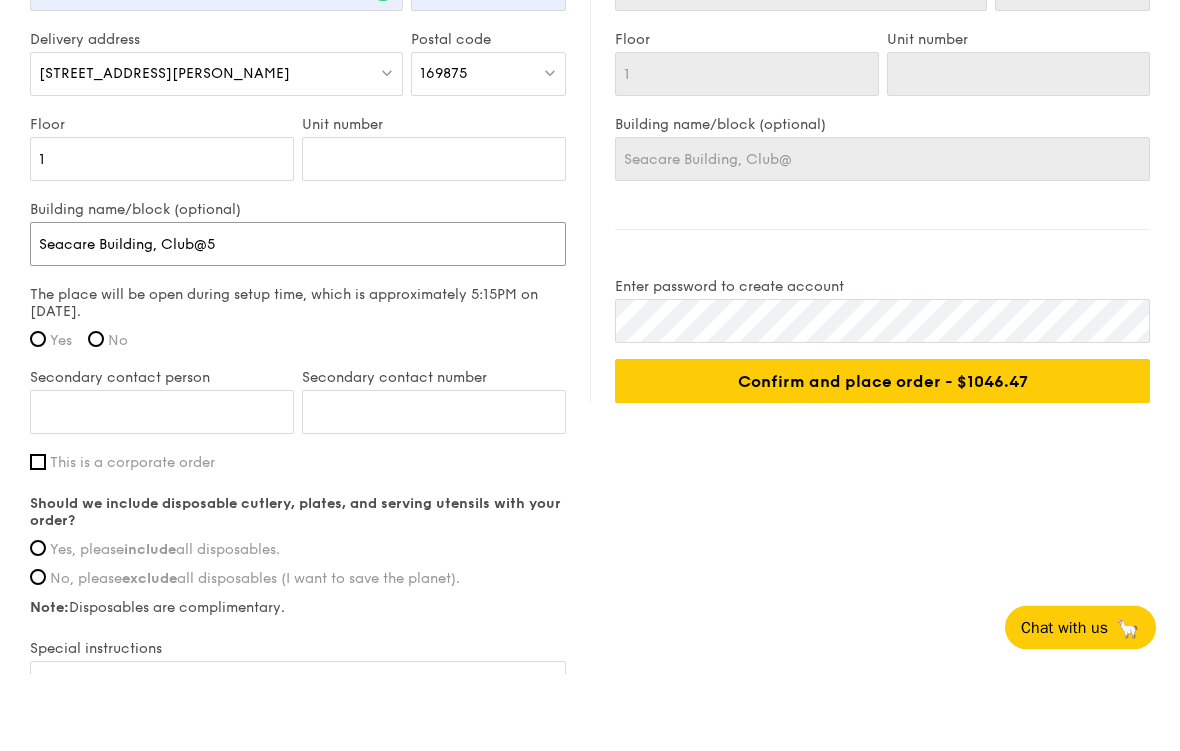 type on "Seacare Building, Club@5" 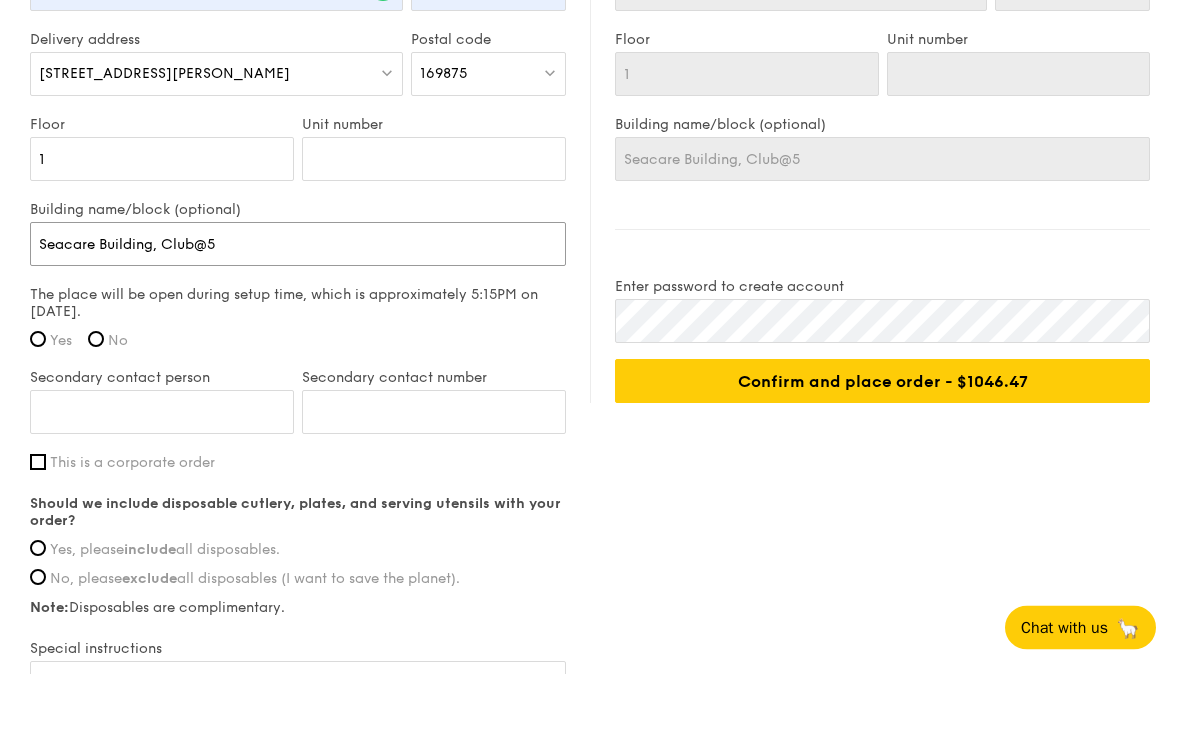 type on "Seacare Building, Club@52" 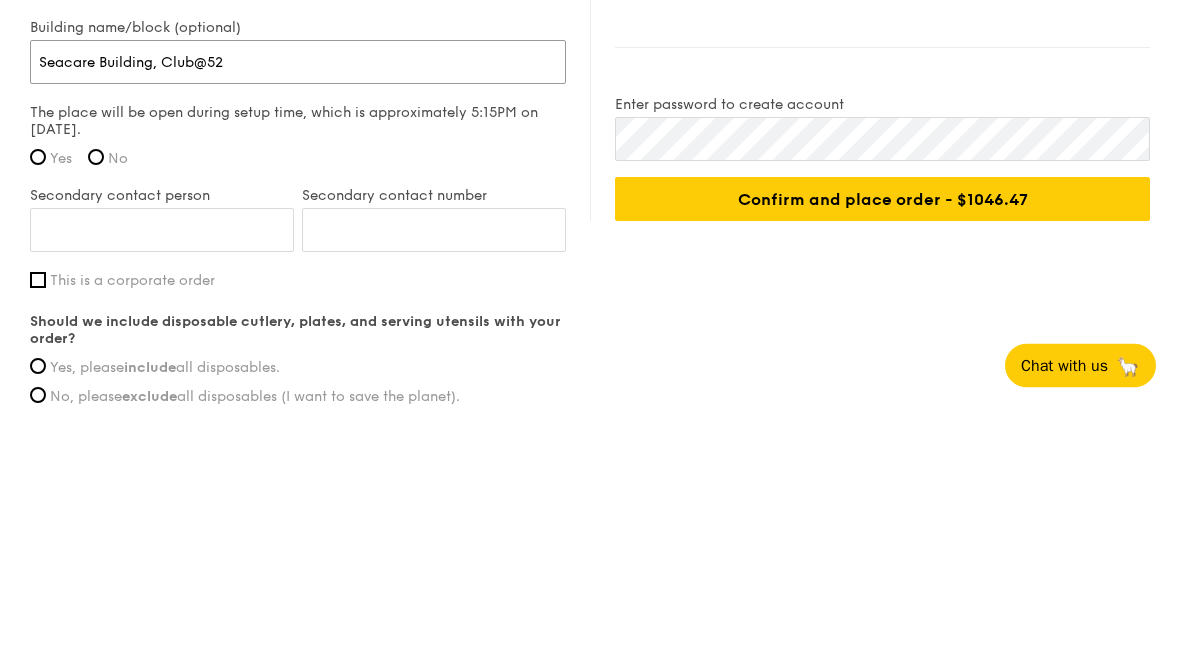 type on "Seacare Building, Club@52" 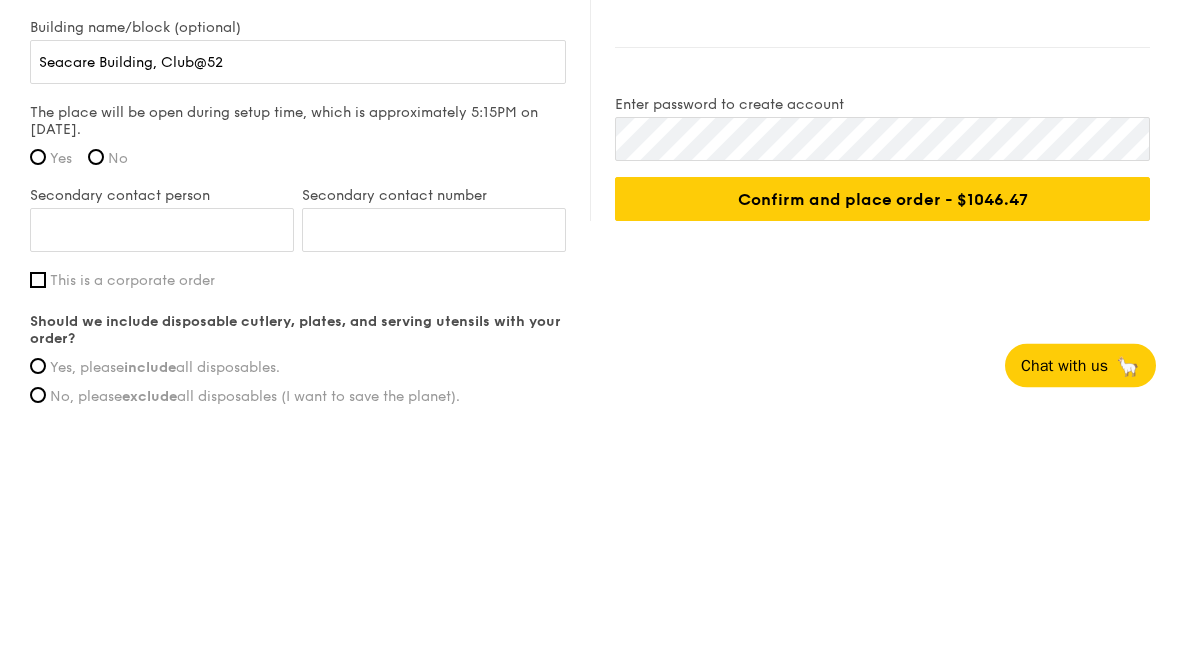 click on "Yes" at bounding box center [38, 417] 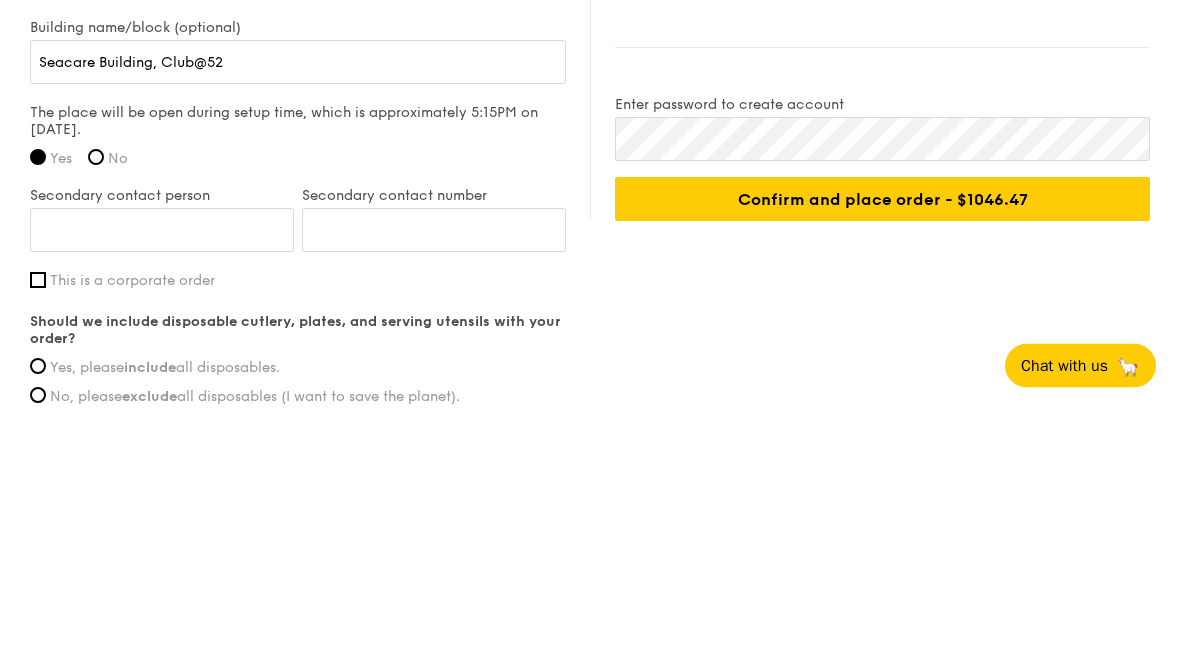 scroll, scrollTop: 1667, scrollLeft: 0, axis: vertical 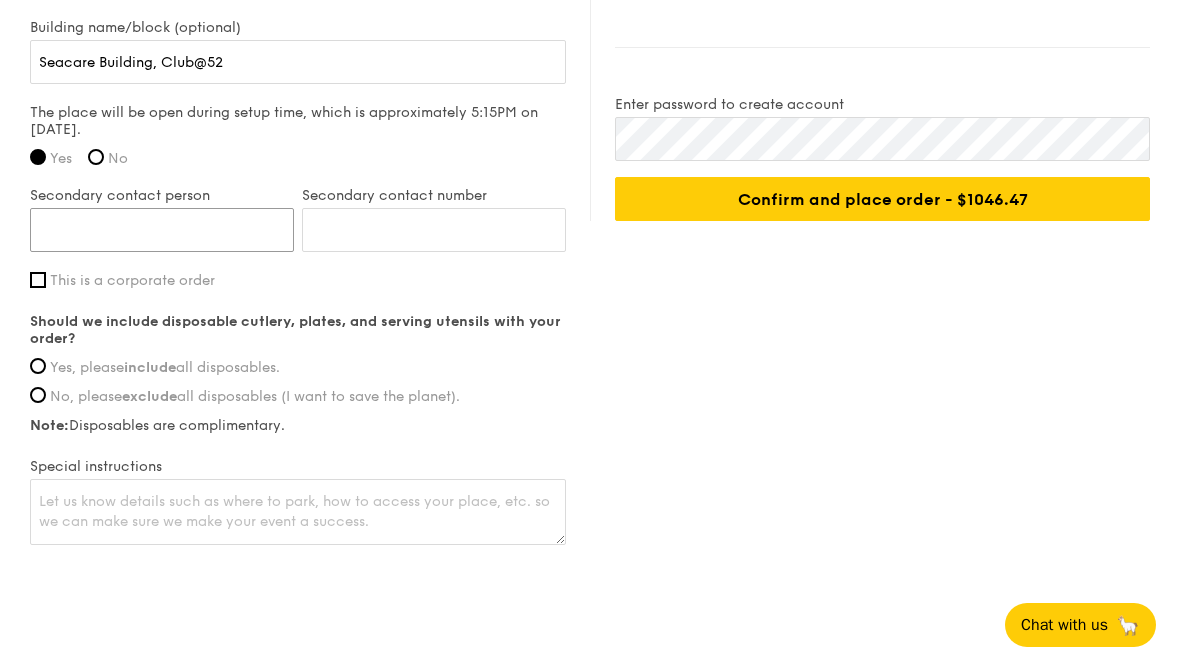 click on "Secondary contact person" at bounding box center (162, 230) 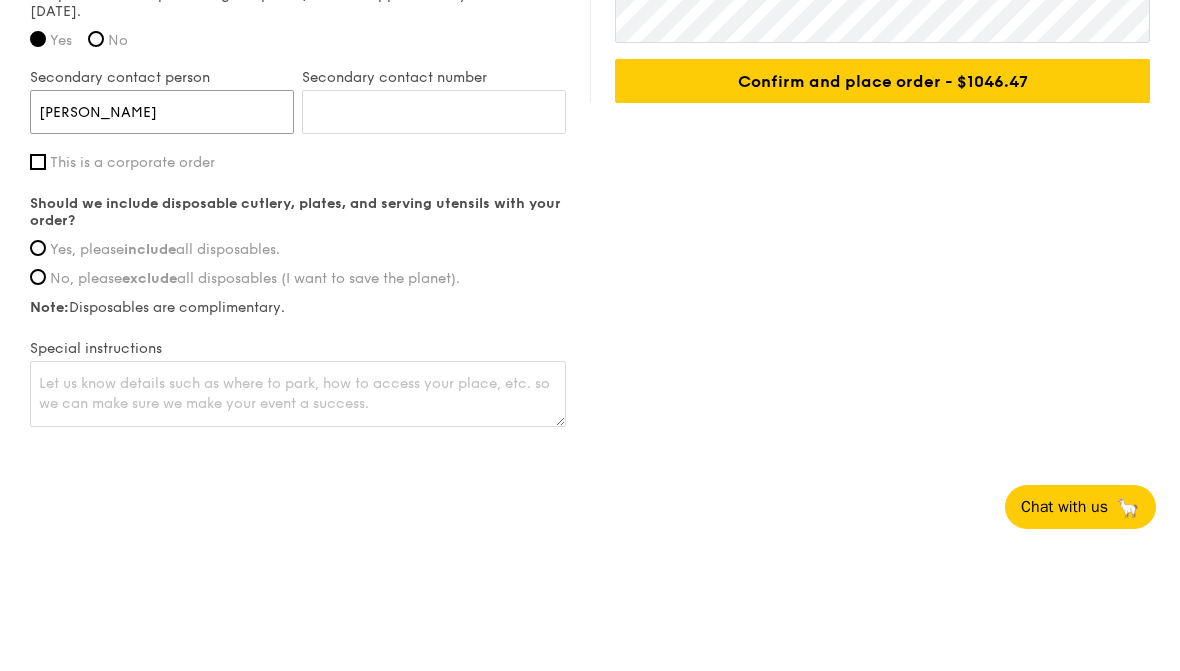 type on "[PERSON_NAME]" 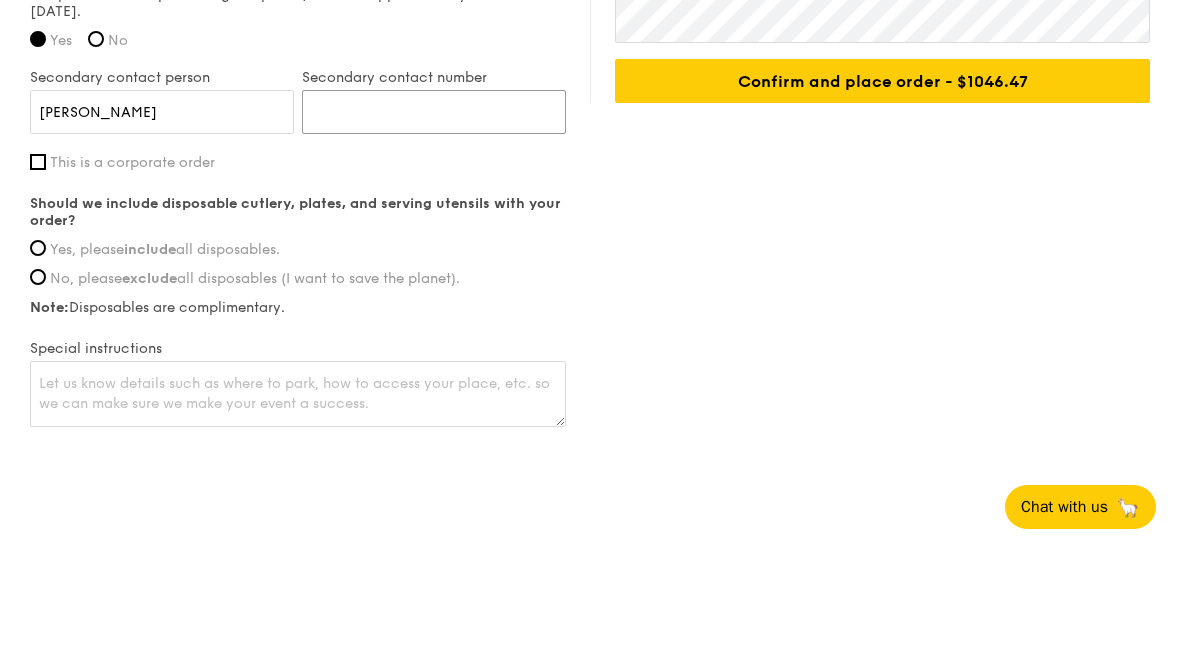 click on "Secondary contact number" at bounding box center (434, 230) 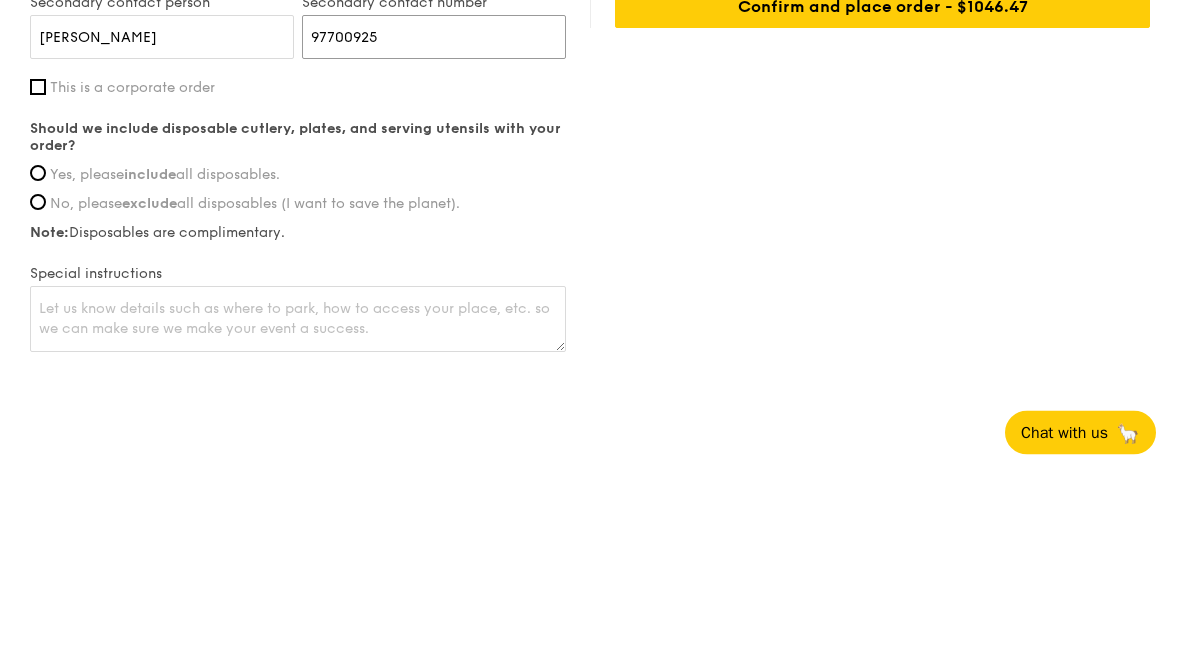 type on "97700925" 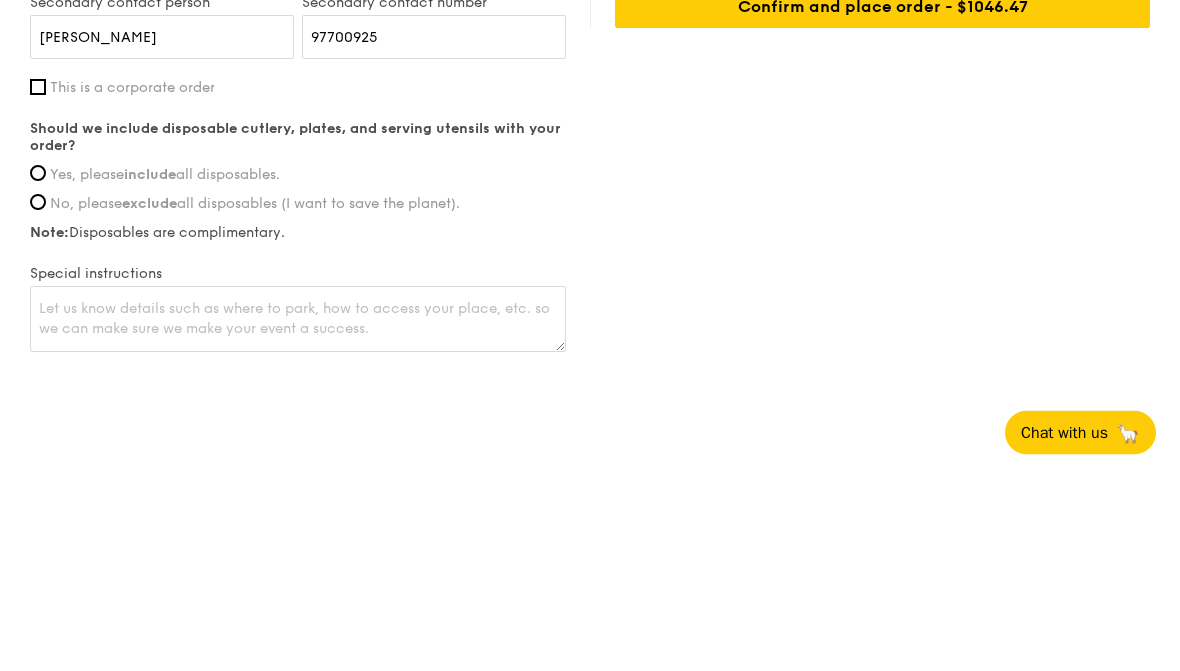 click on "Delivery information
Already have an account? Log in
here .
First name
[PERSON_NAME]
Last name
Neo
Email address
[EMAIL_ADDRESS][DOMAIN_NAME]
Mobile number
91772048
Delivery address
[STREET_ADDRESS][PERSON_NAME]
Postal code
169875
Floor
1
Unit number
Building name/block (optional)
Seacare Building, Club@52
The place will be open during setup time, which is approximately 5:15PM on [DATE].
Yes
No
[PERSON_NAME] 97700925 Yes, please  include No, please  1" at bounding box center (590, 83) 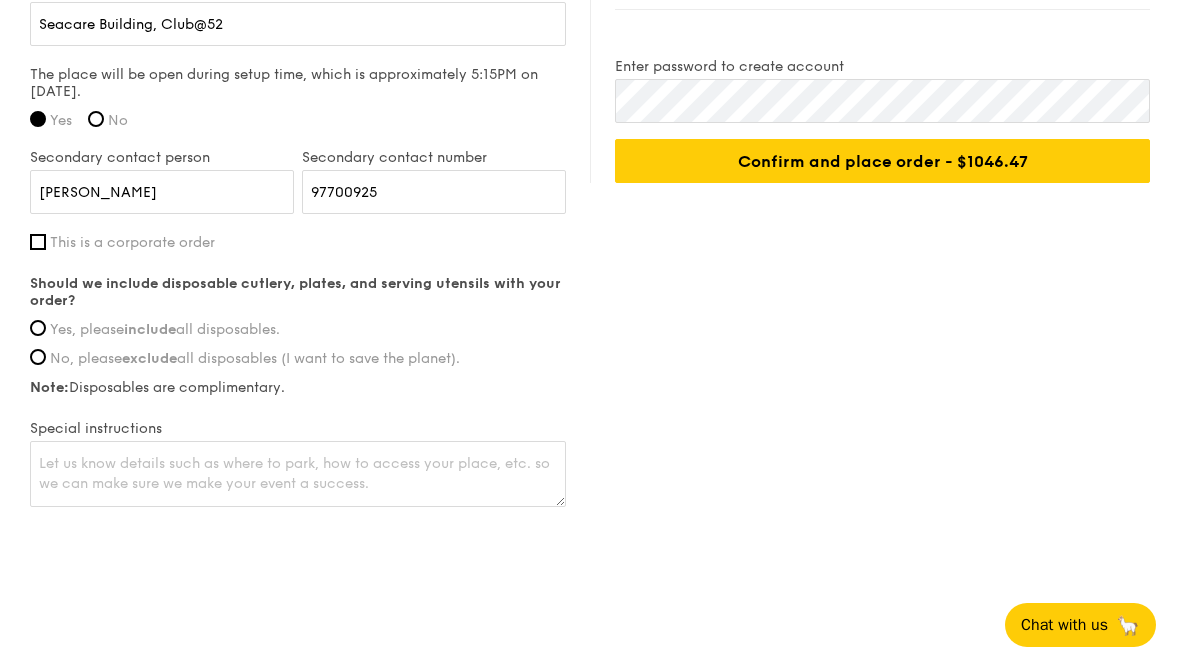click on "Yes, please  include  all disposables." at bounding box center (38, 328) 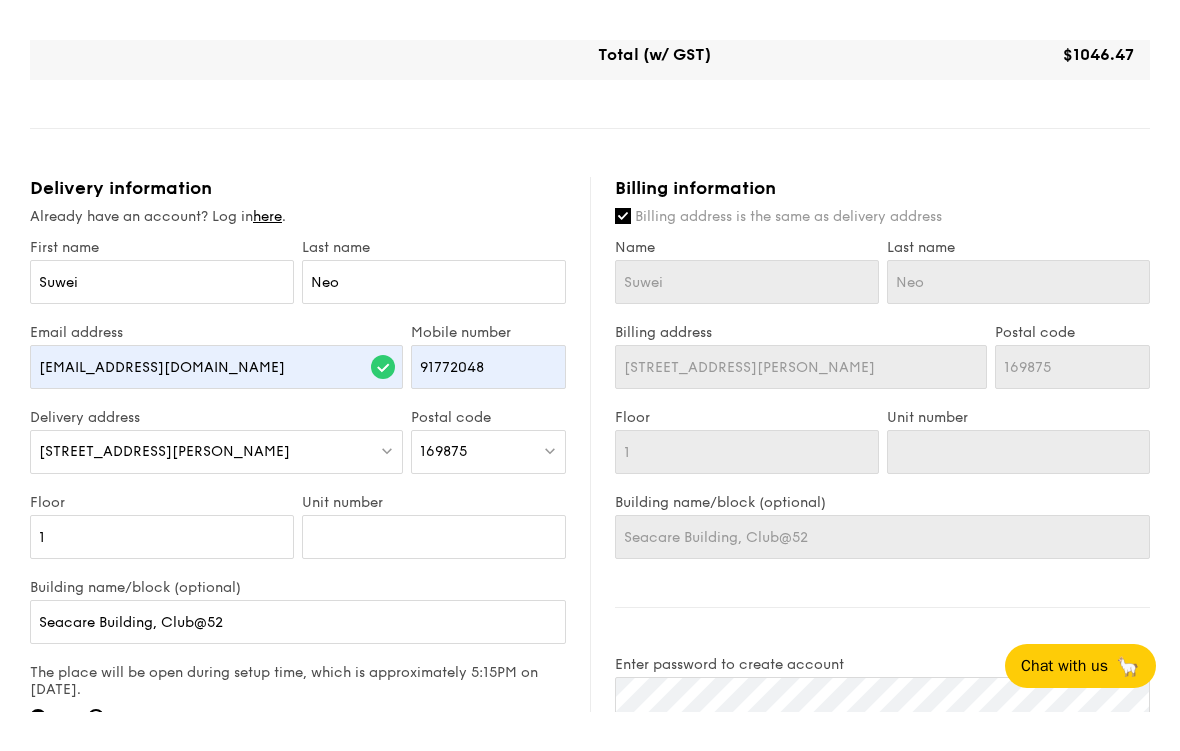 scroll, scrollTop: 1068, scrollLeft: 0, axis: vertical 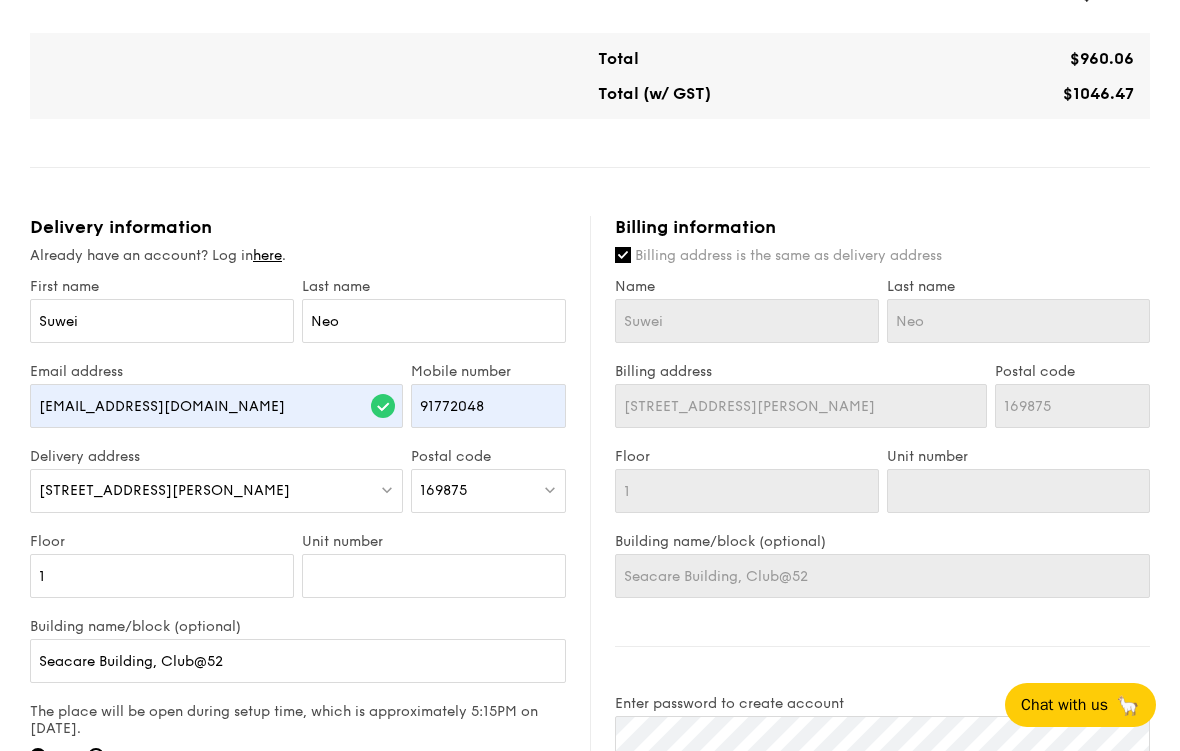 click on "Billing address is the same as delivery address" at bounding box center (623, 255) 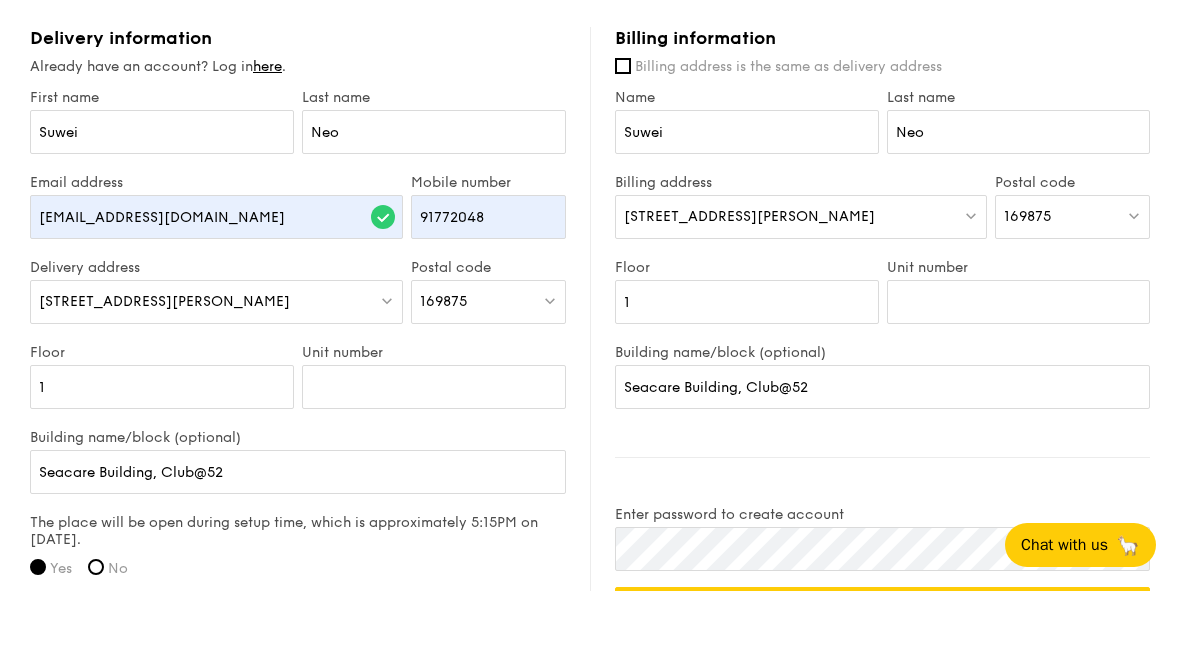 scroll, scrollTop: 1257, scrollLeft: 0, axis: vertical 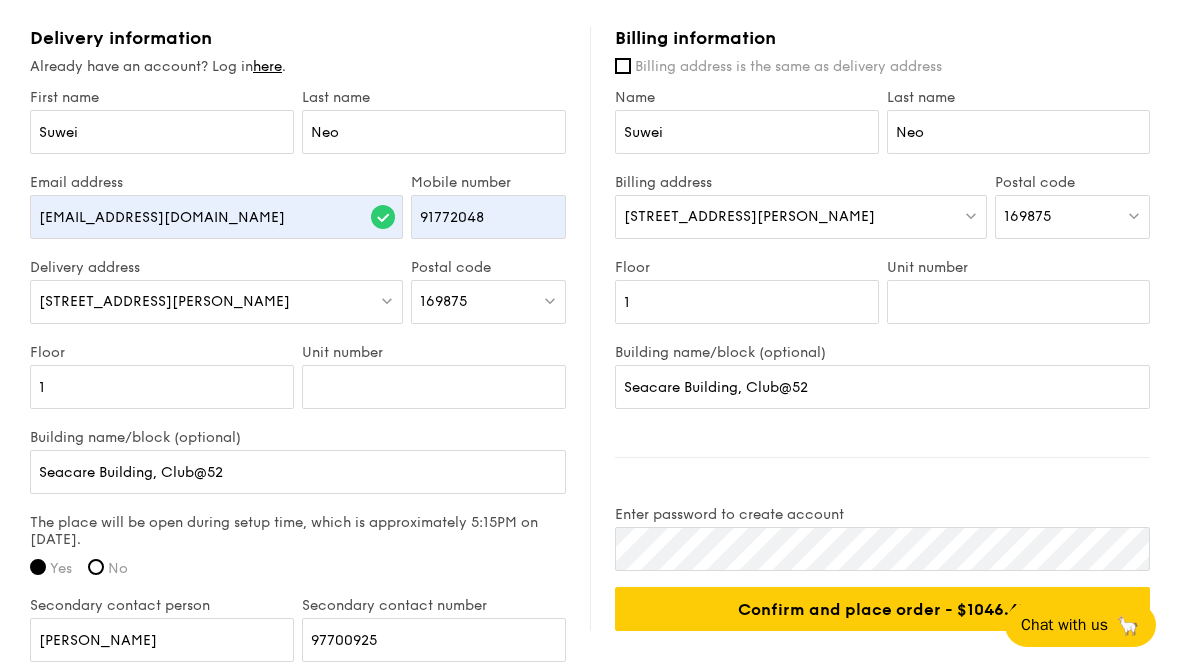 click on "[STREET_ADDRESS][PERSON_NAME]" at bounding box center (801, 217) 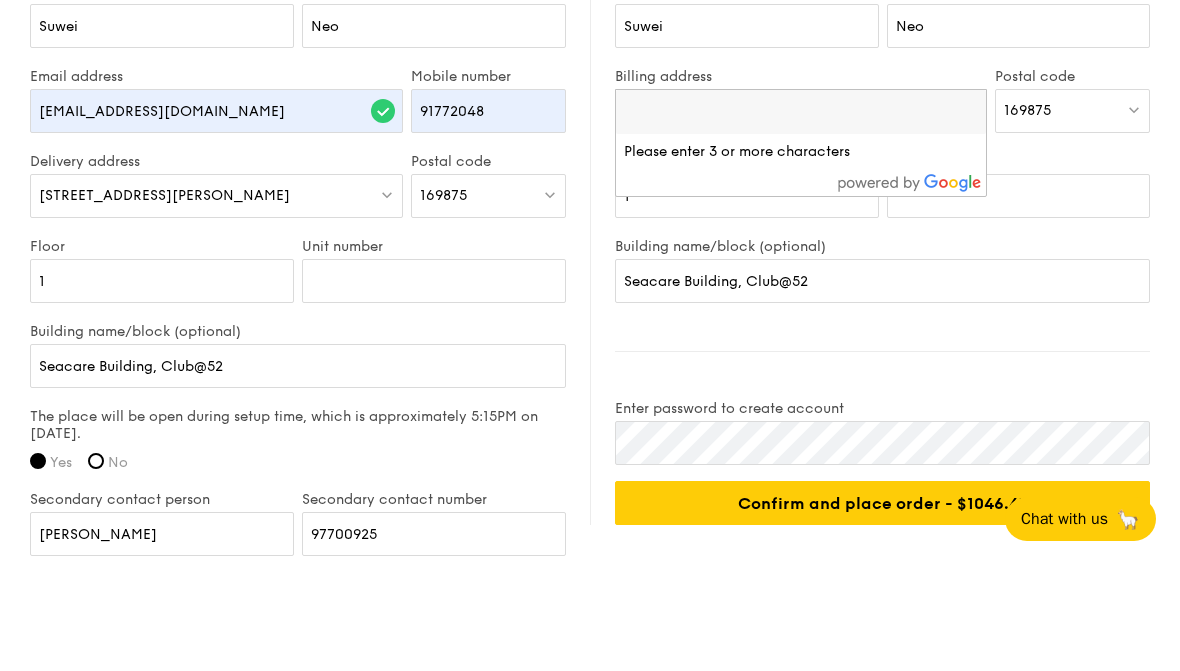 click on "169875" at bounding box center (1072, 217) 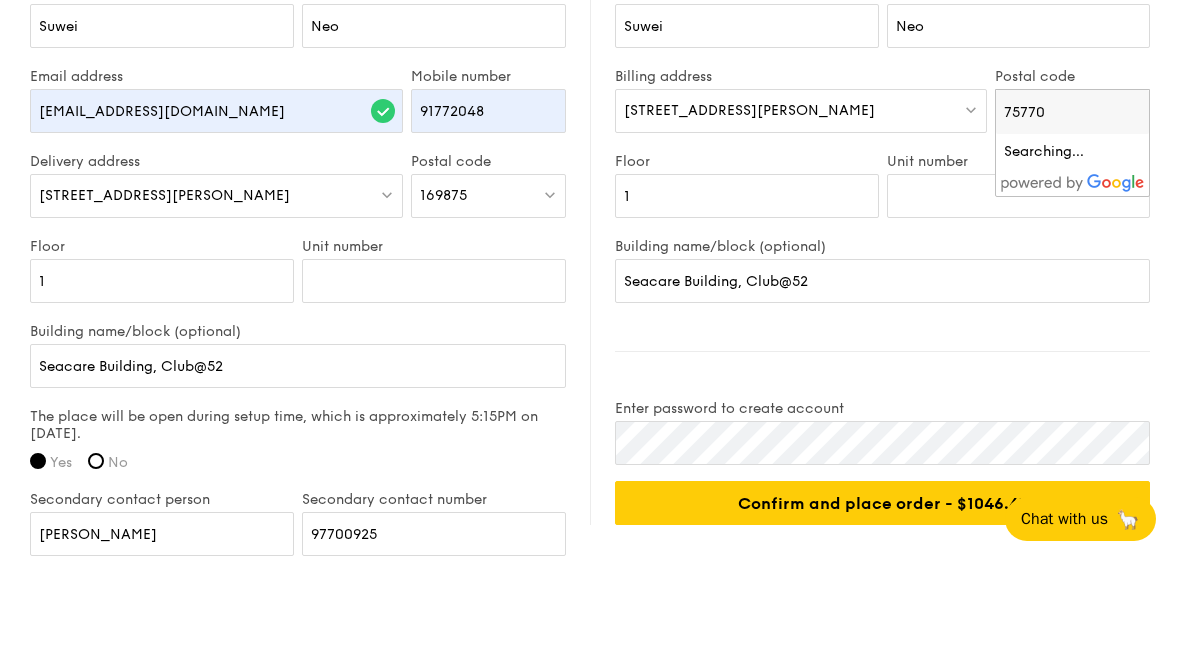 type on "757709" 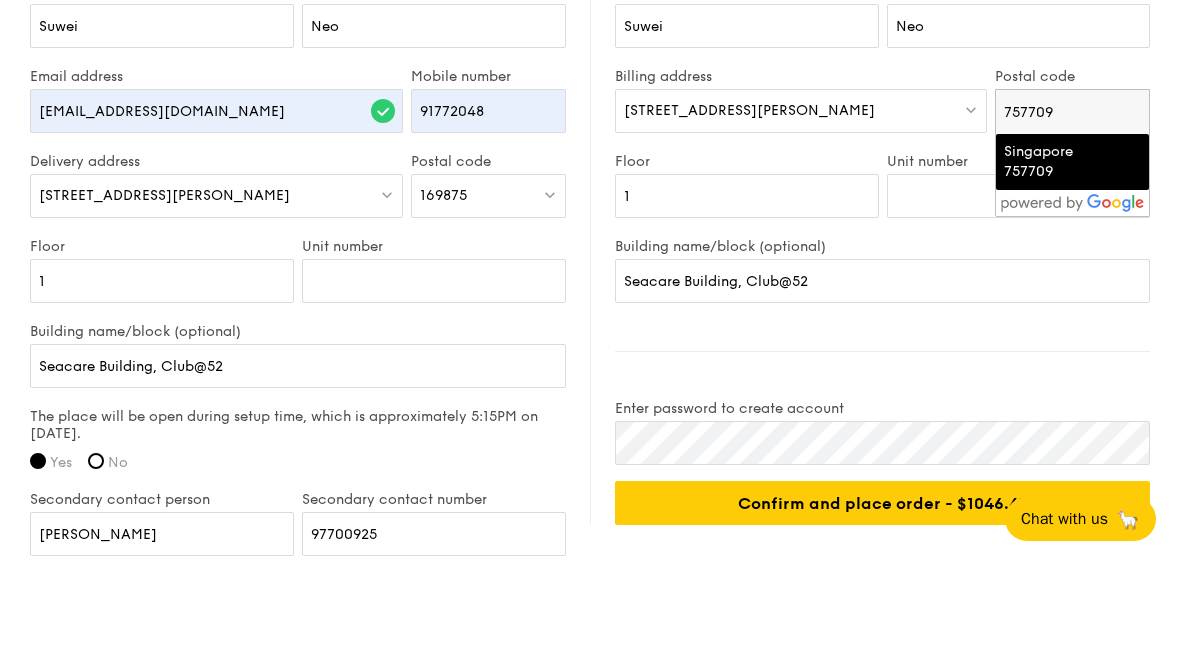 click on "Singapore 757709" at bounding box center (1055, 268) 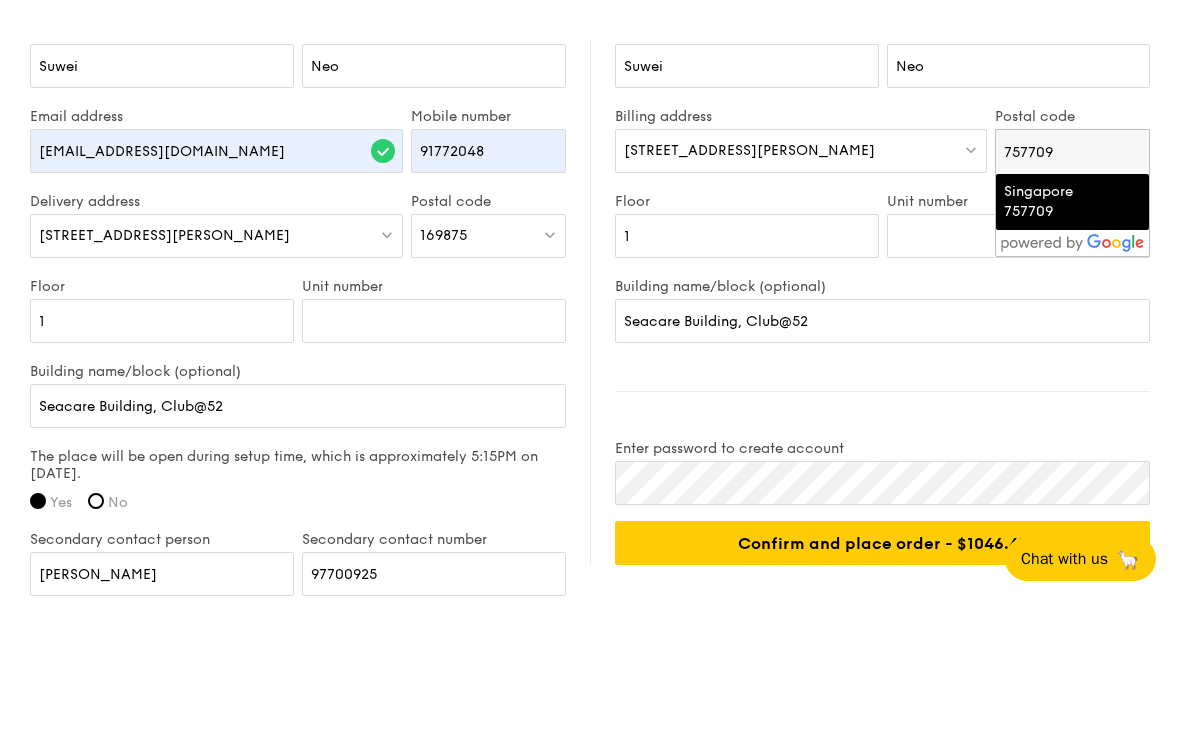 scroll, scrollTop: 1363, scrollLeft: 0, axis: vertical 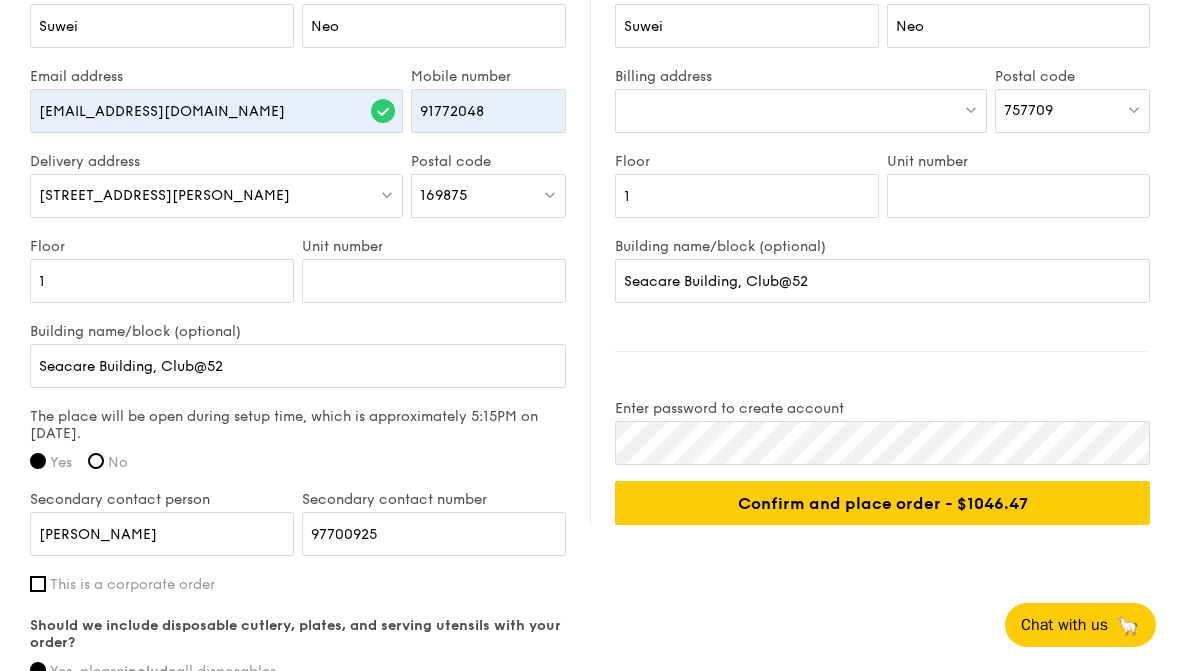click at bounding box center [801, 111] 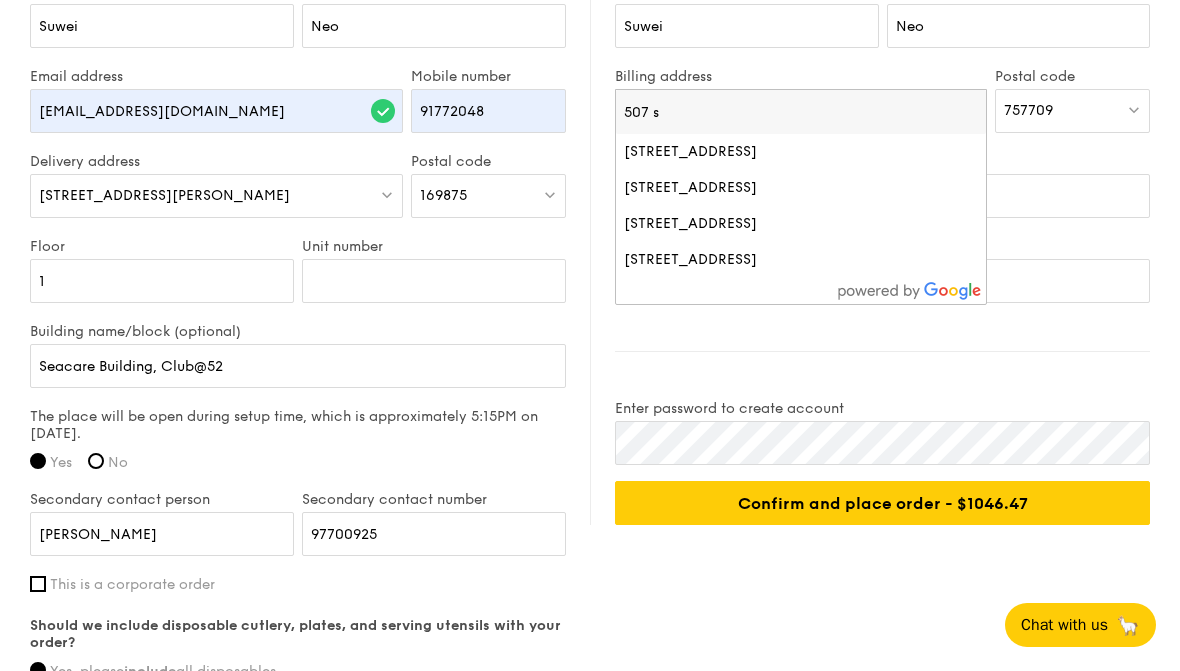 type on "507 se" 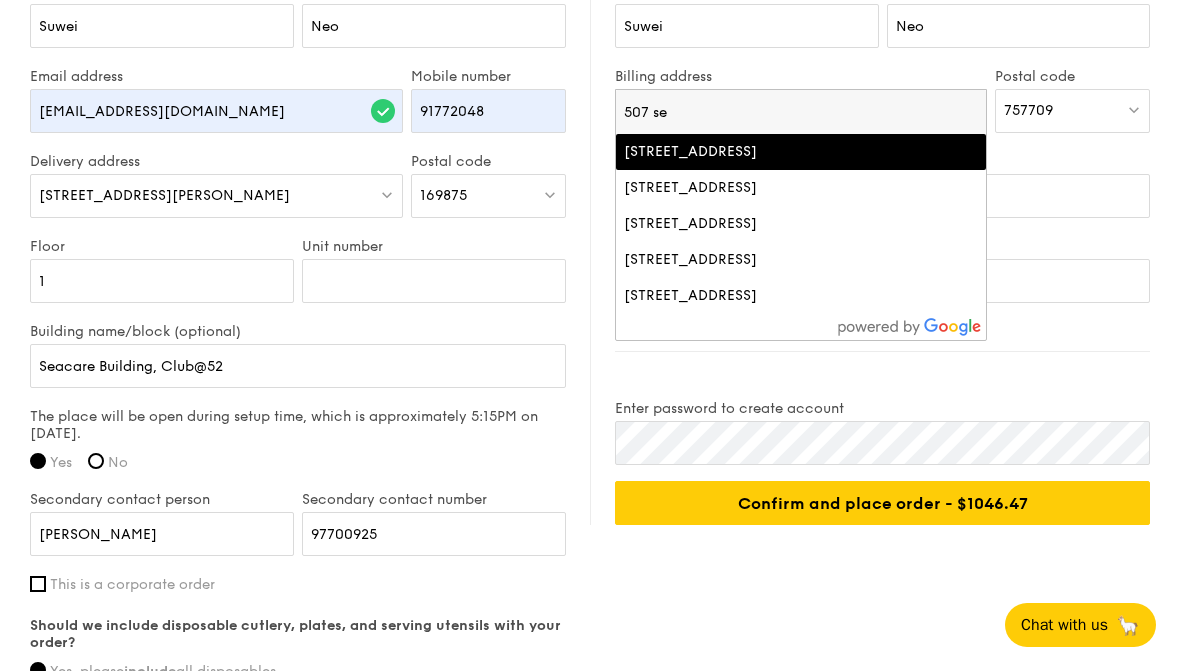 click on "[STREET_ADDRESS]" at bounding box center [801, 152] 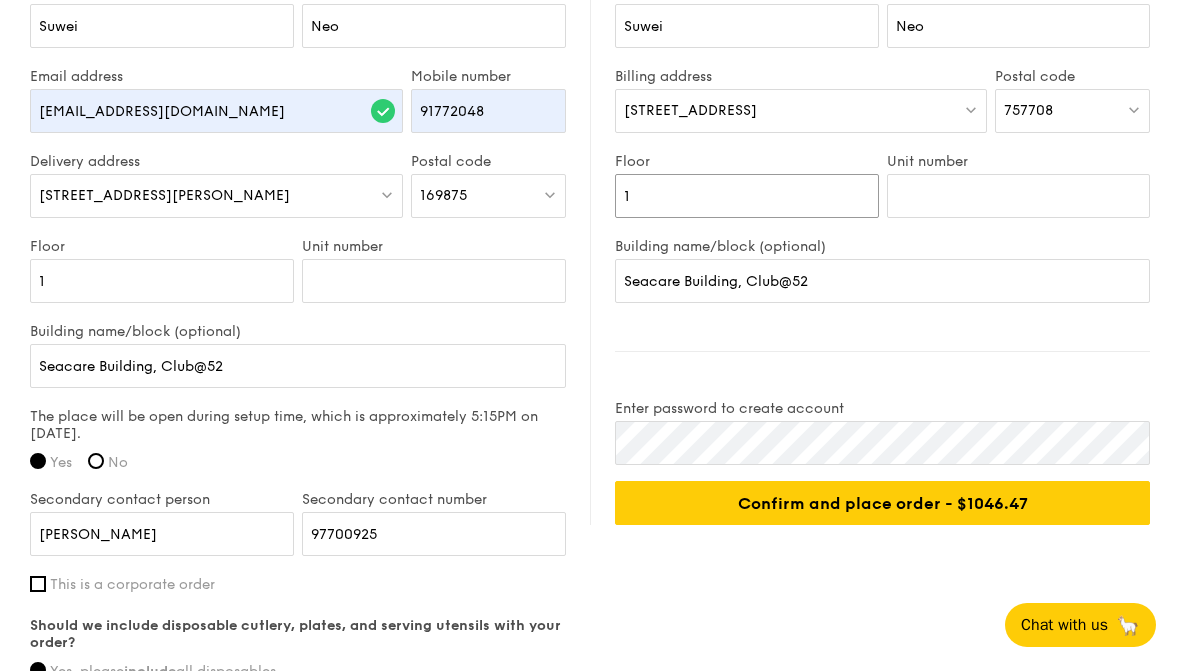 click on "1" at bounding box center (747, 196) 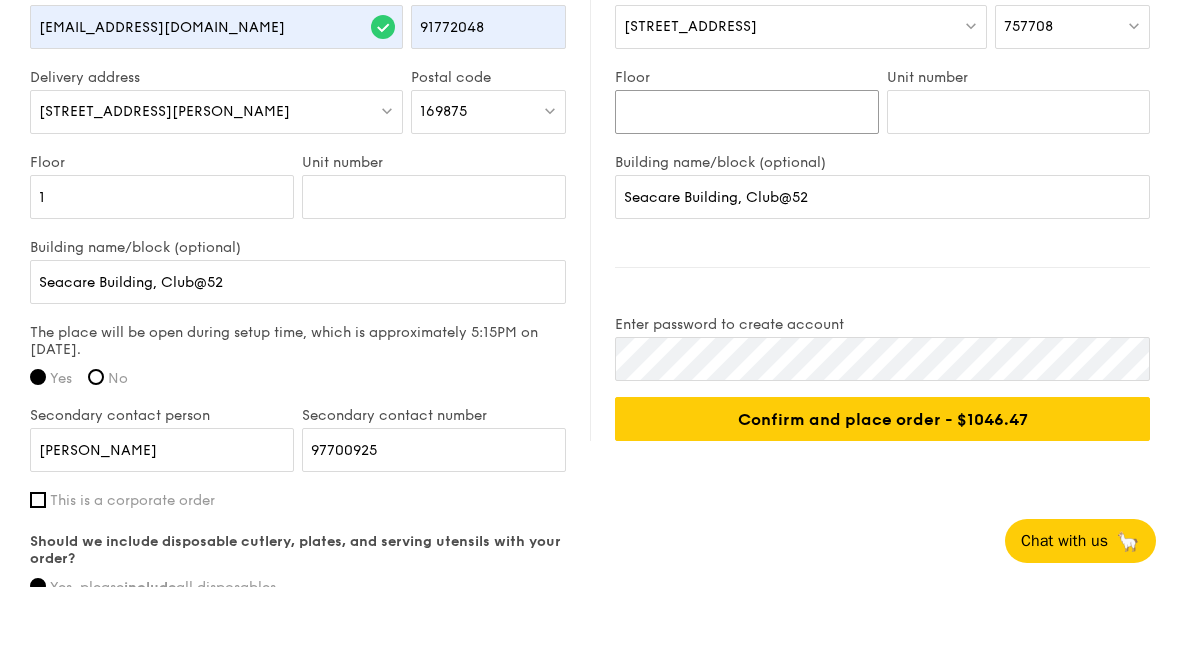 type 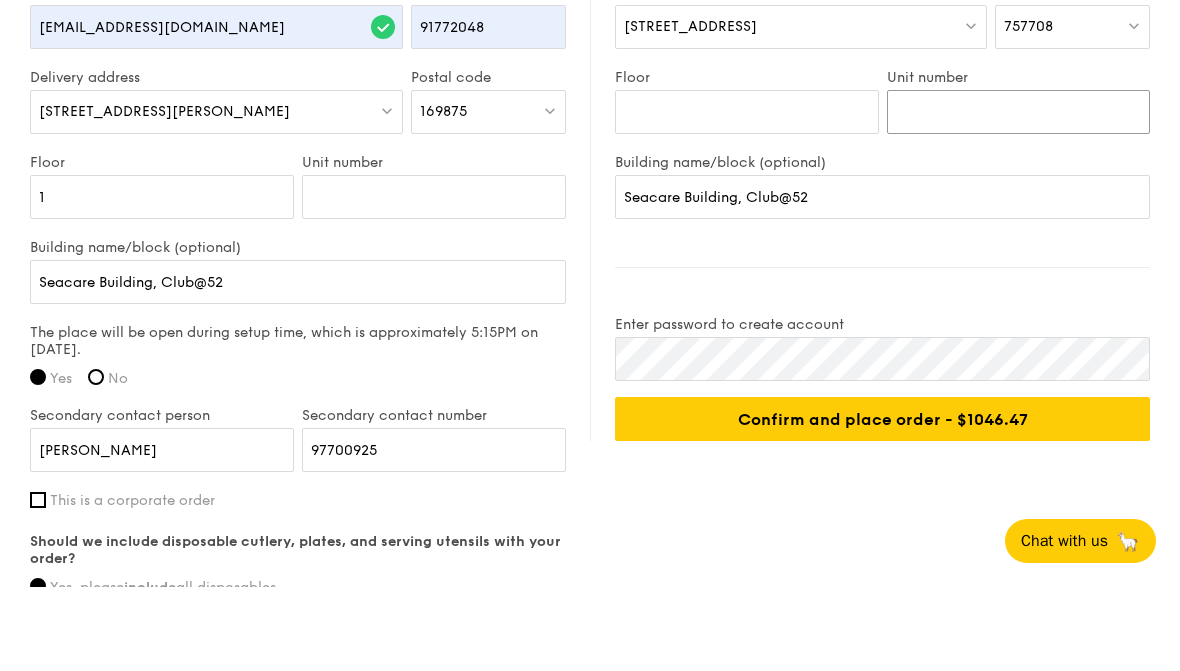 click on "Unit number" at bounding box center (1019, 196) 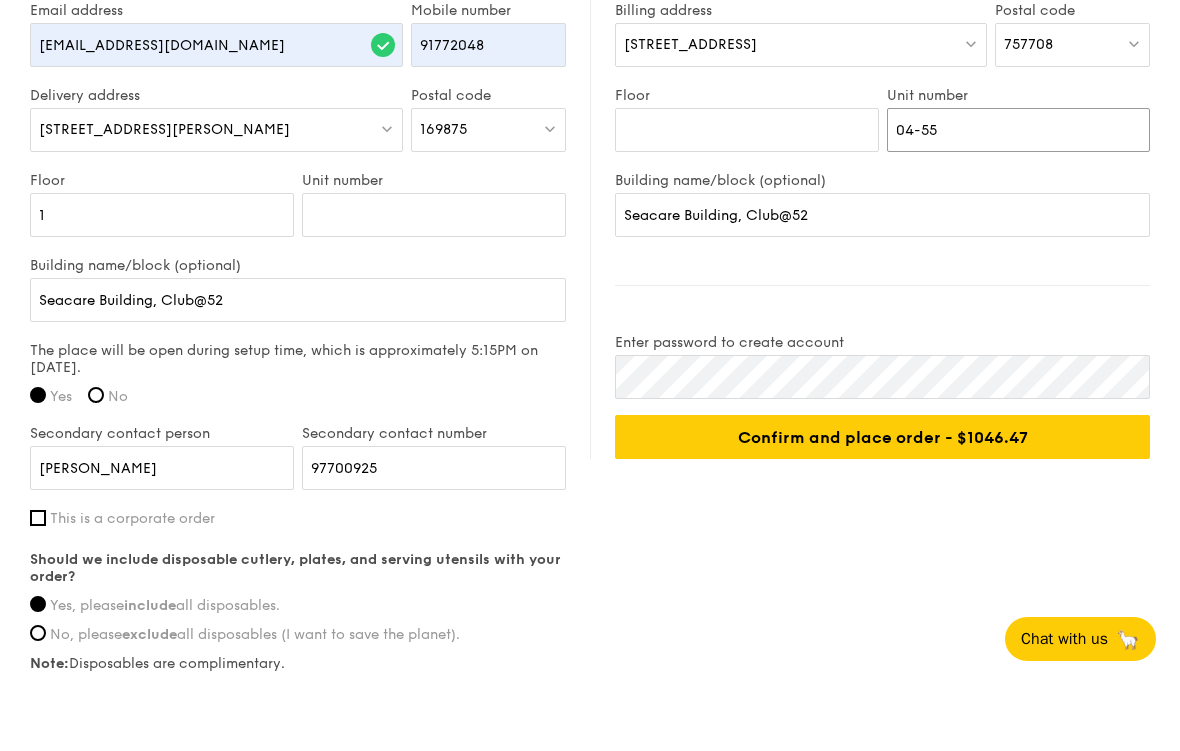 type on "04-55" 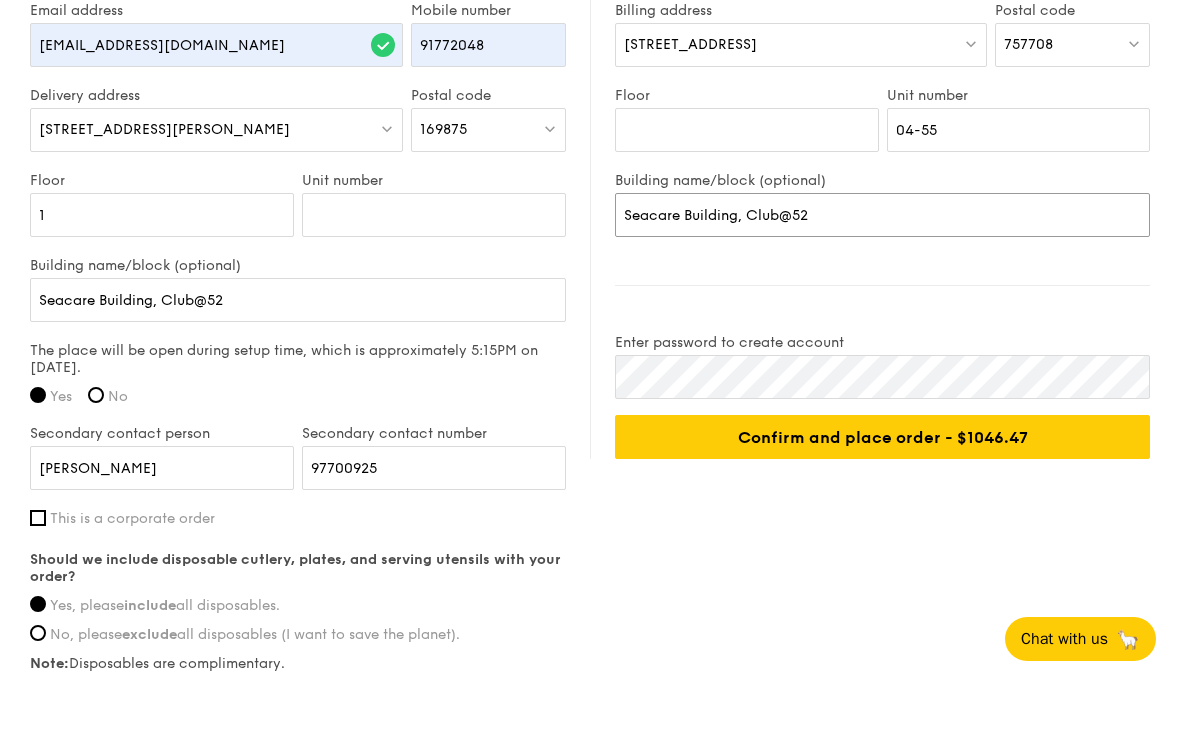 click on "Seacare Building, Club@52" at bounding box center [882, 281] 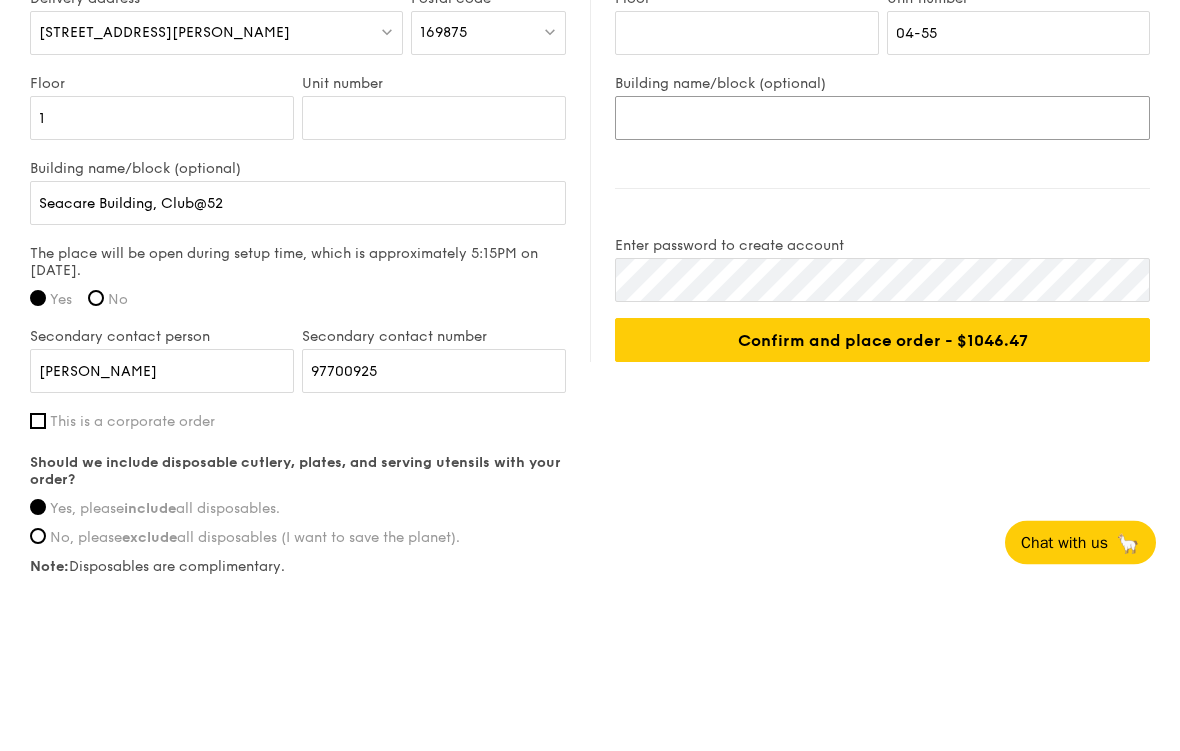 type 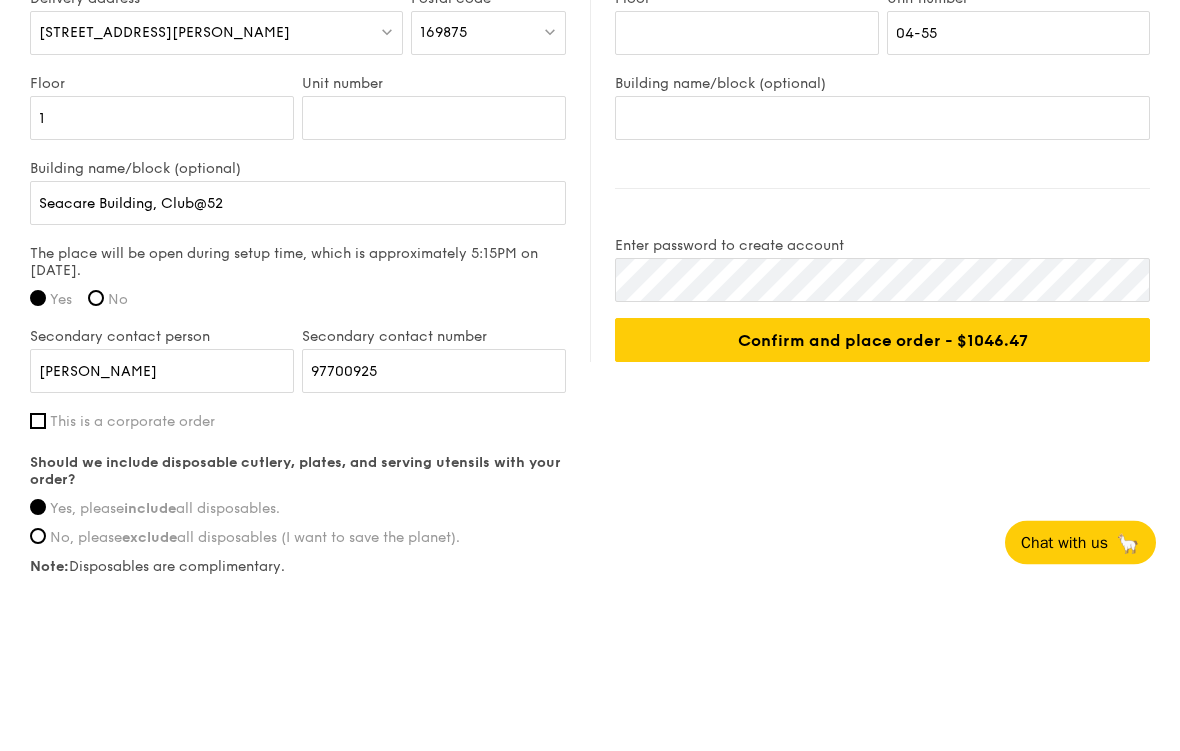 click on "Billing information
Billing address is the same as delivery address
Name
[PERSON_NAME]
Last name
Neo
Billing address
[STREET_ADDRESS]
Postal code
757708
Floor
Unit number
04-55
Building name/block (optional)
Enter password to create account
Confirm and place order - $1046.47" at bounding box center [870, 223] 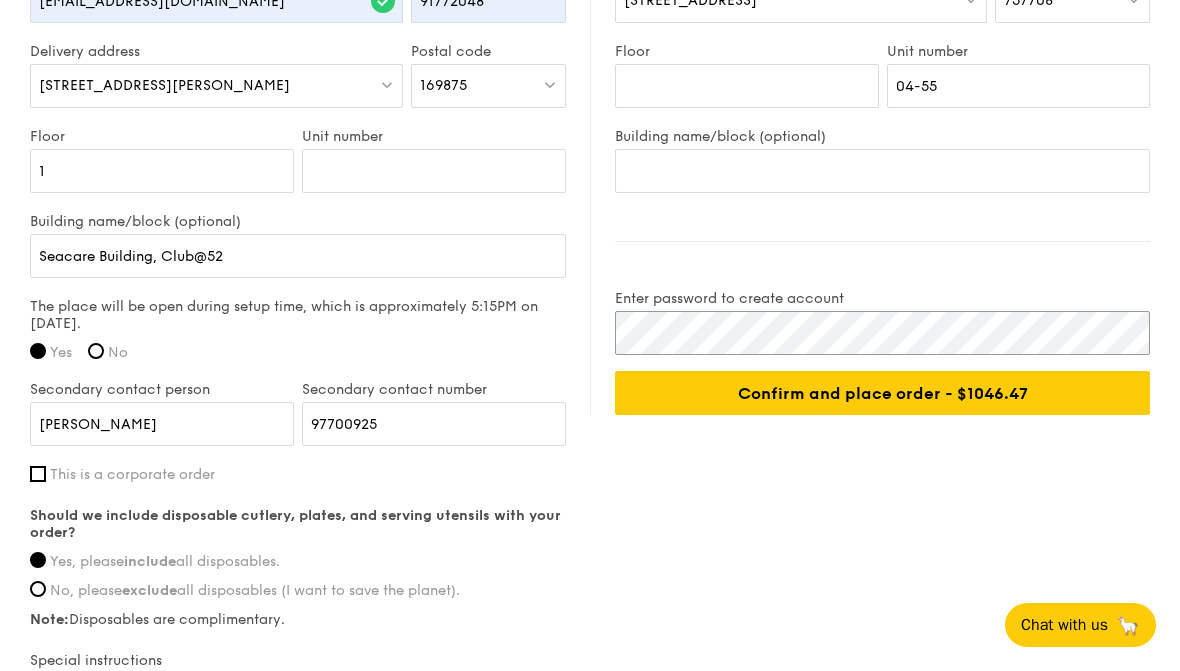 scroll, scrollTop: 1472, scrollLeft: 0, axis: vertical 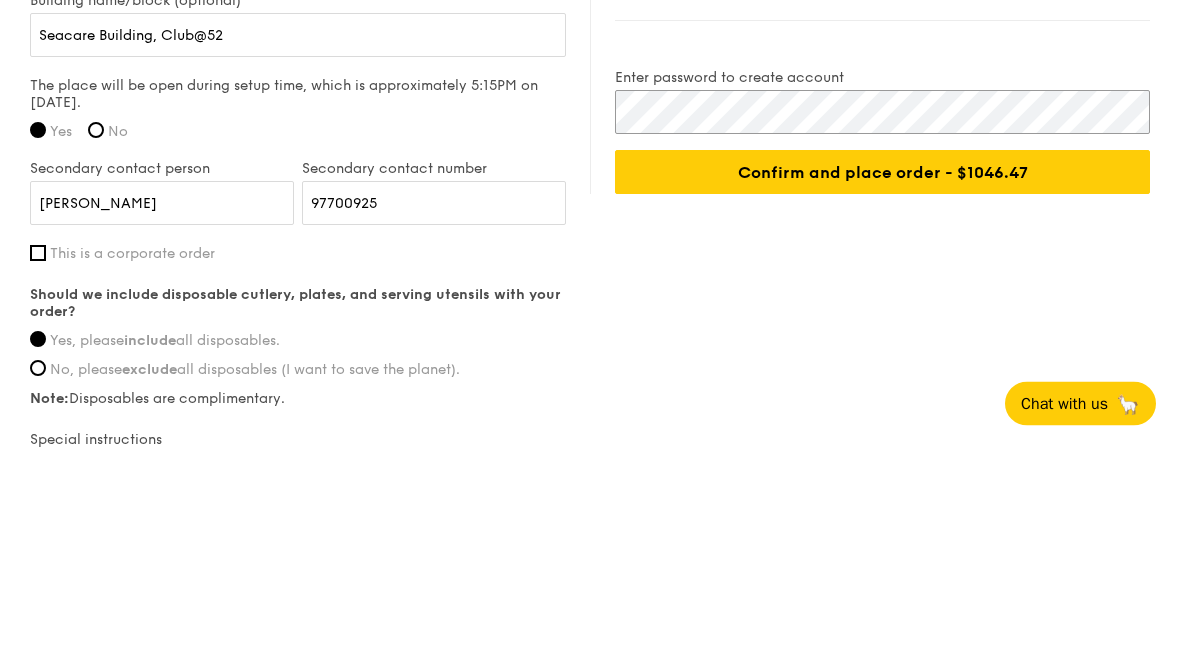 click at bounding box center (0, 0) 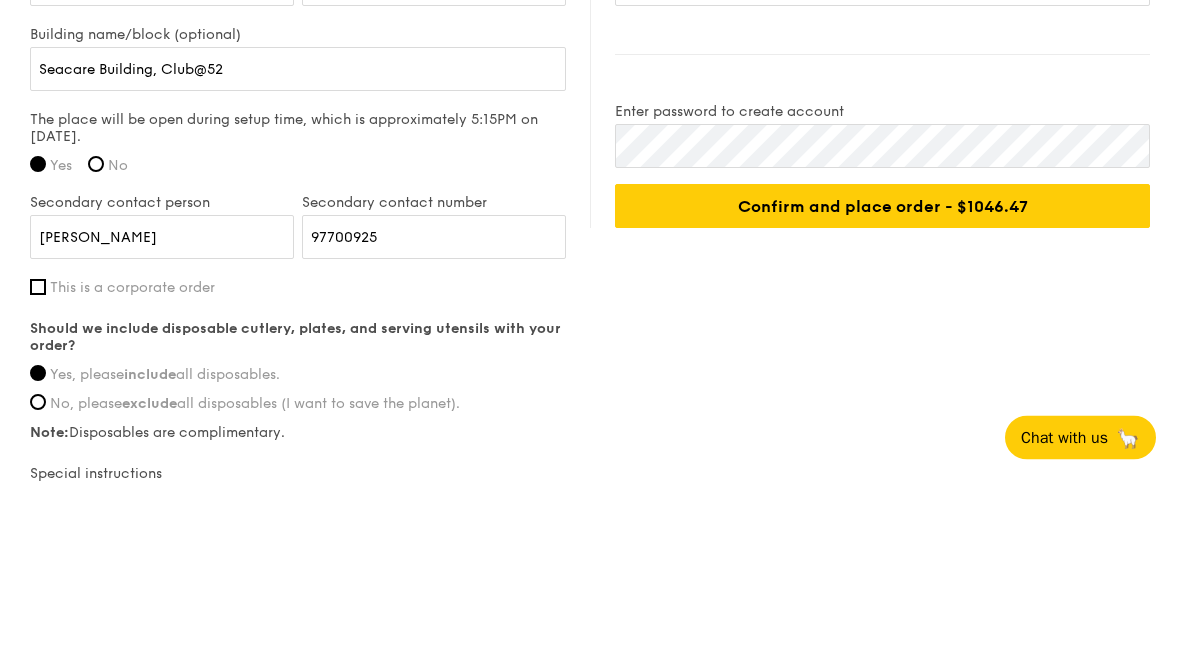 click on "Billing information
Billing address is the same as delivery address
Name
[PERSON_NAME]
Last name
Neo
Billing address
[STREET_ADDRESS]
Postal code
757708
Floor
Unit number
04-55
Building name/block (optional)
Enter password to create account
Confirm and place order - $1046.47" at bounding box center [870, 114] 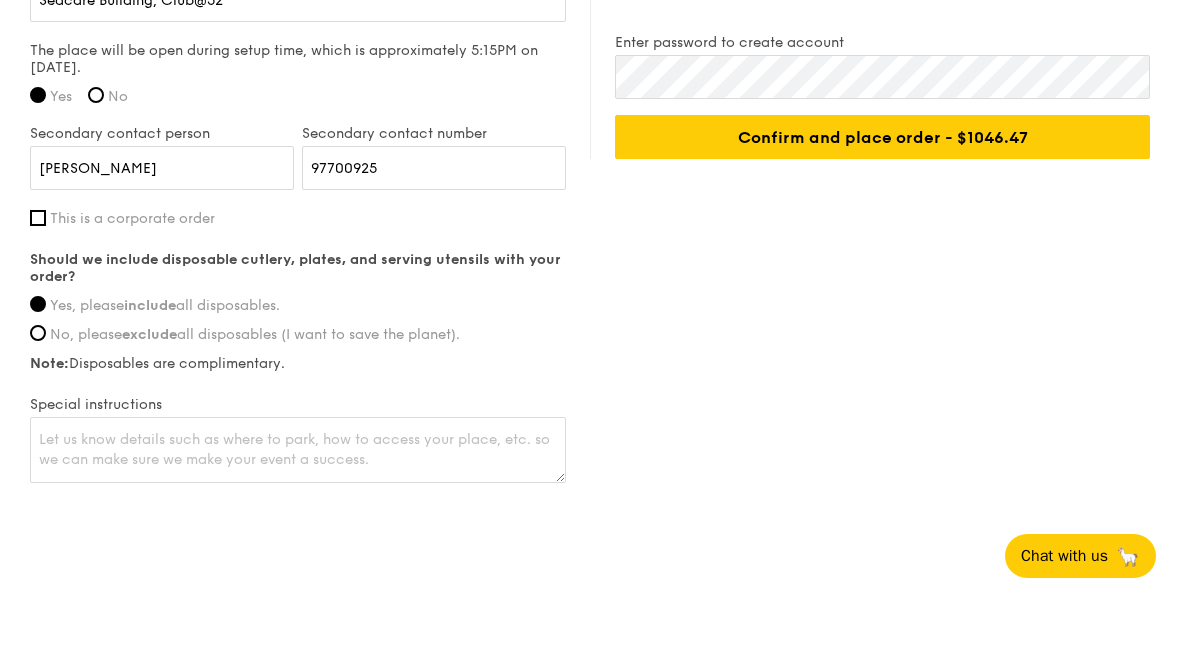 click on "Confirm and place order - $1046.47" at bounding box center (882, 206) 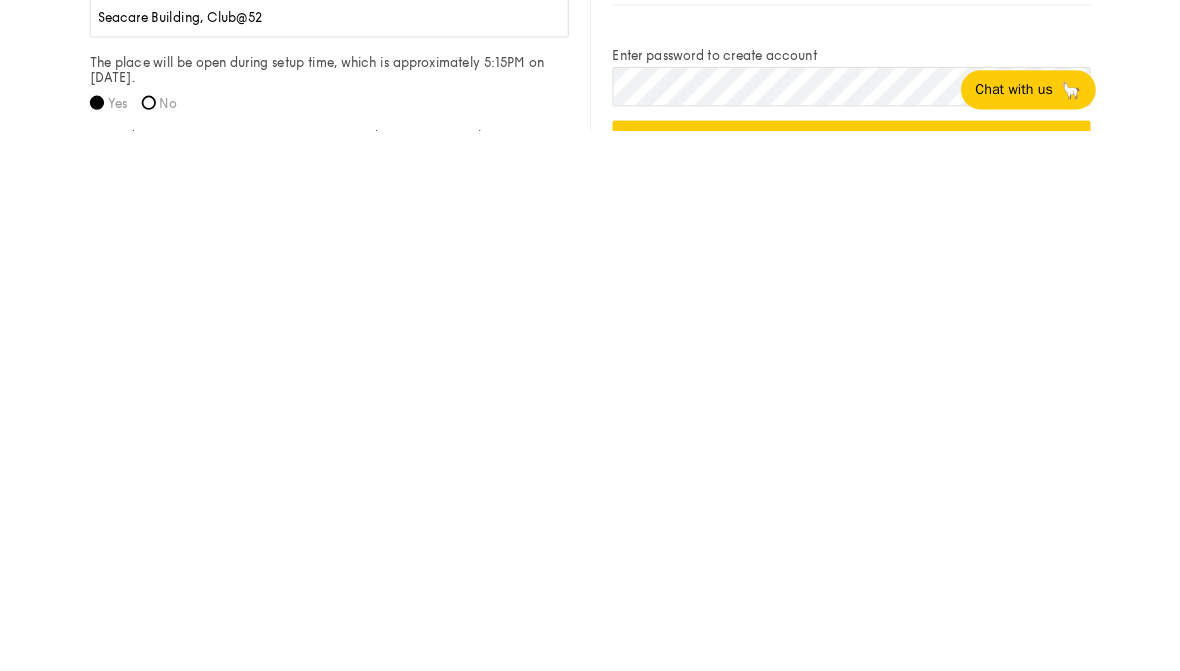 scroll, scrollTop: 1105, scrollLeft: 0, axis: vertical 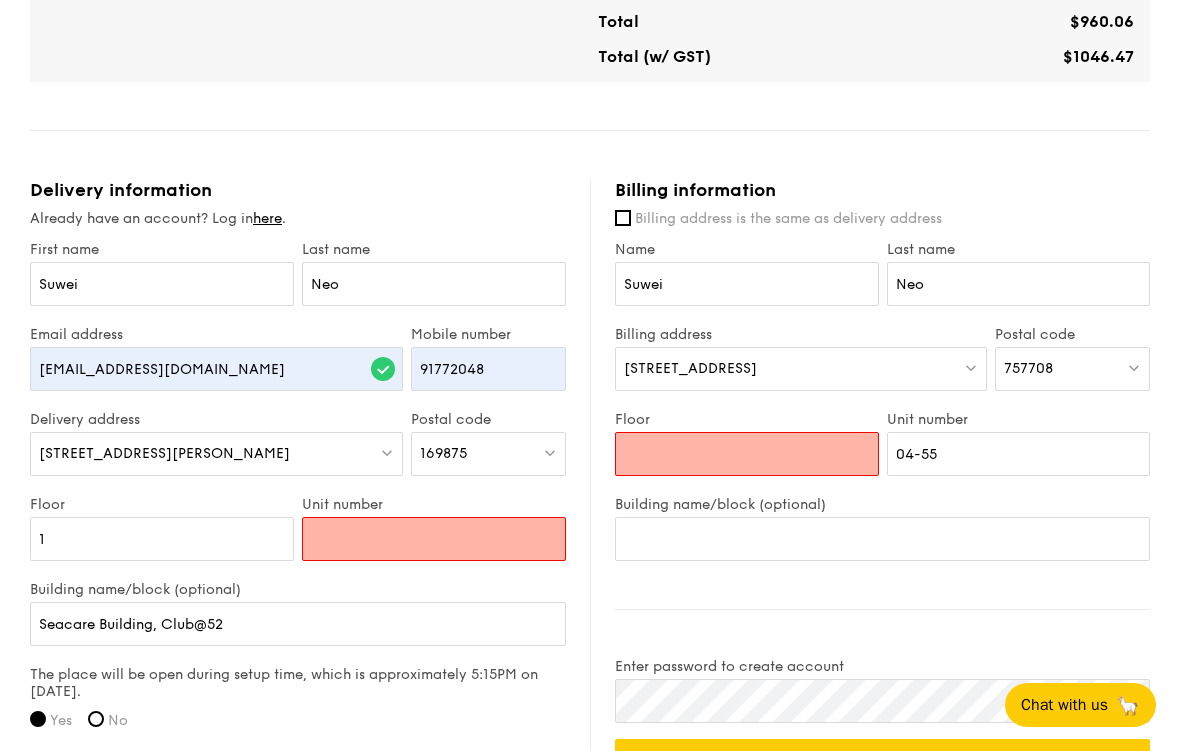 click on "Unit number" at bounding box center (434, 539) 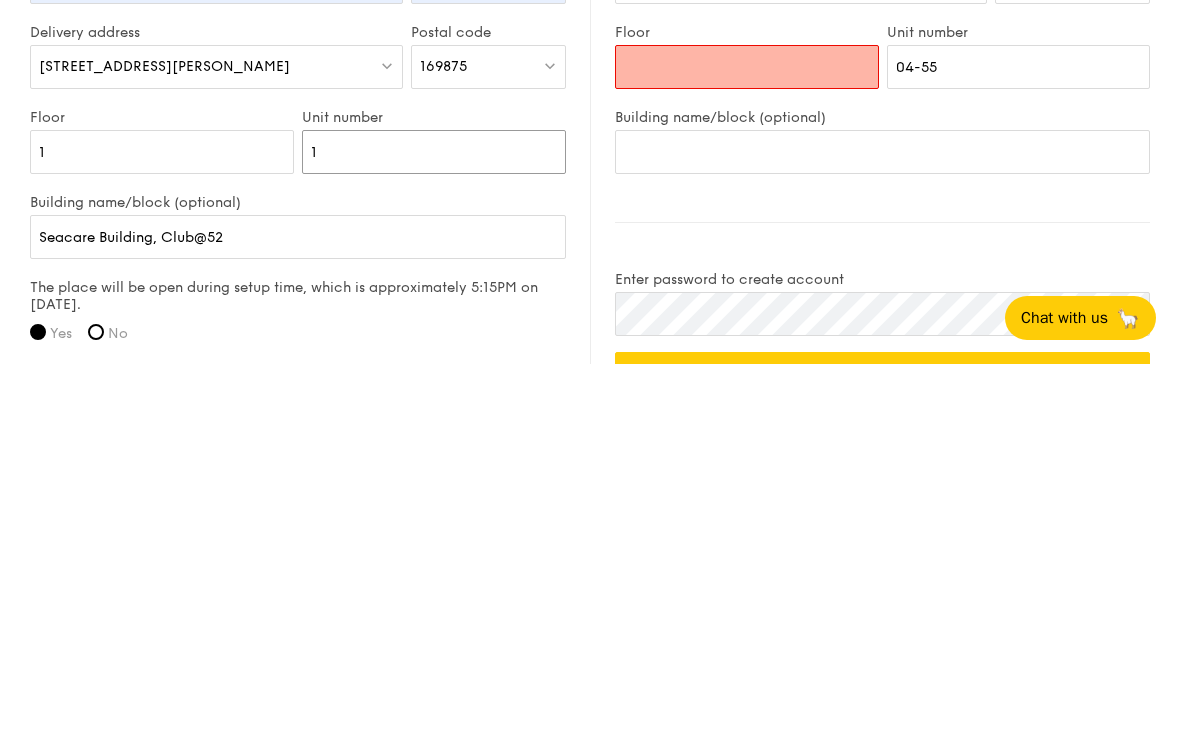 type on "1" 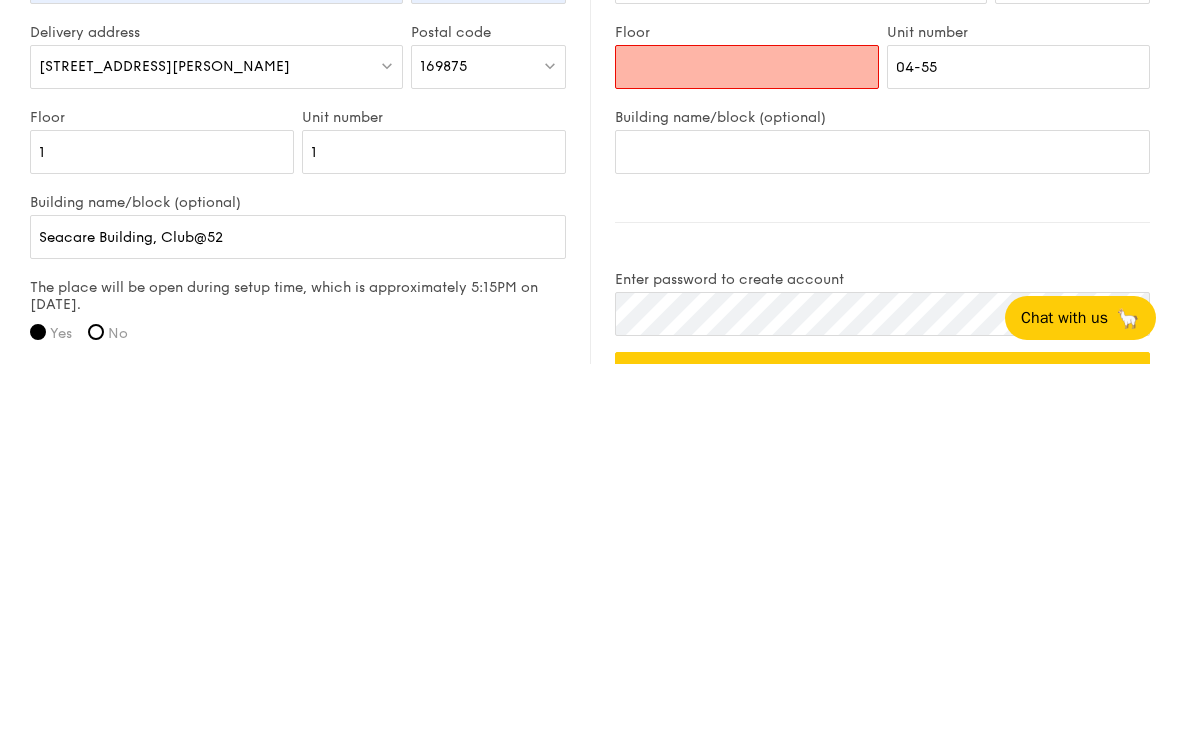 click on "Floor" at bounding box center [747, 454] 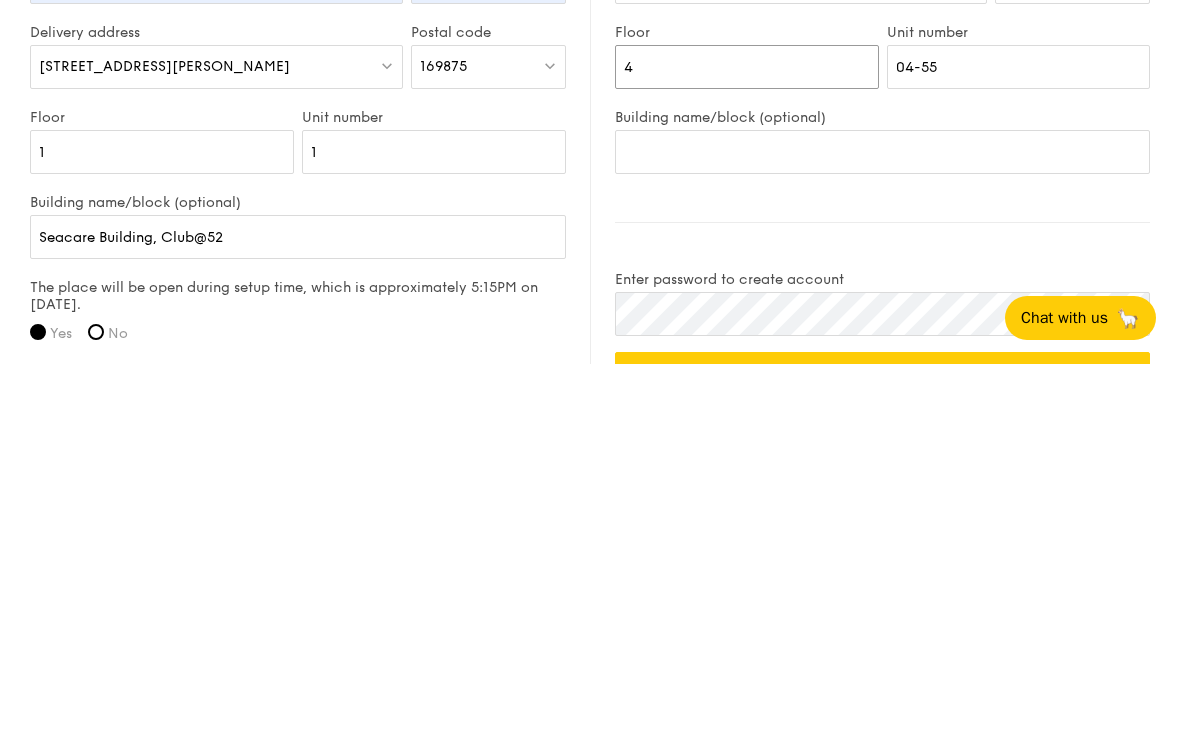 type on "4" 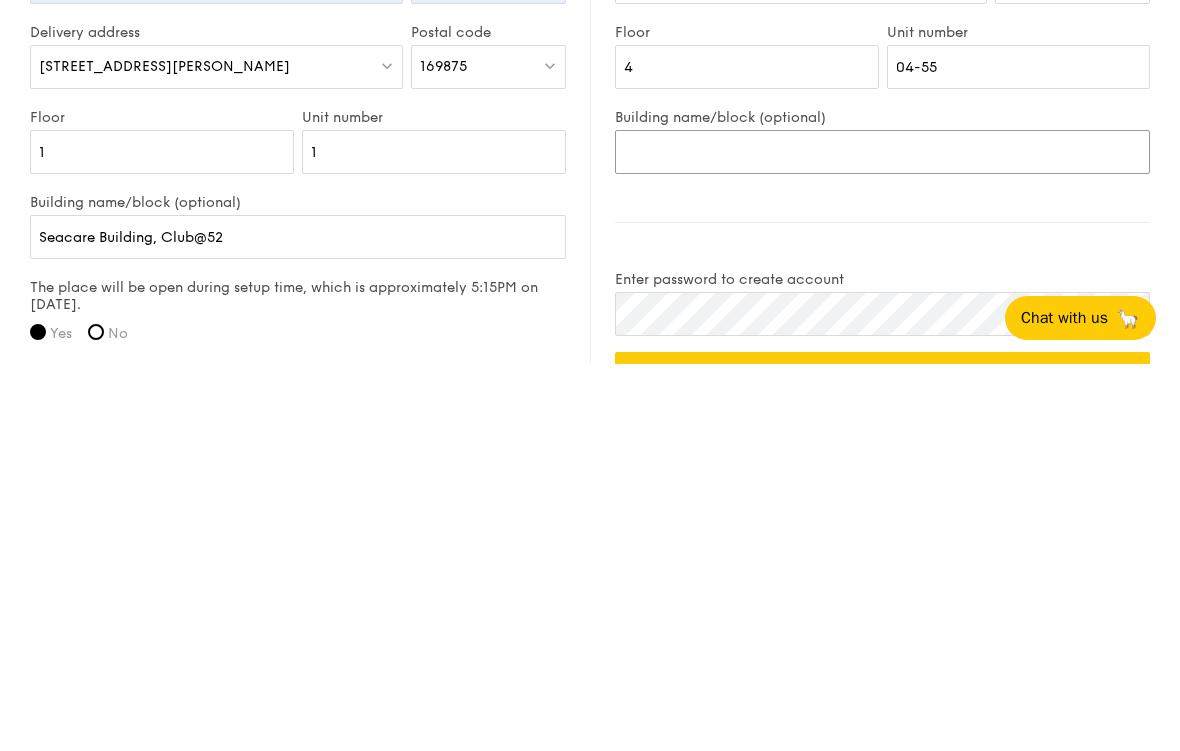 click on "Building name/block (optional)" at bounding box center (882, 539) 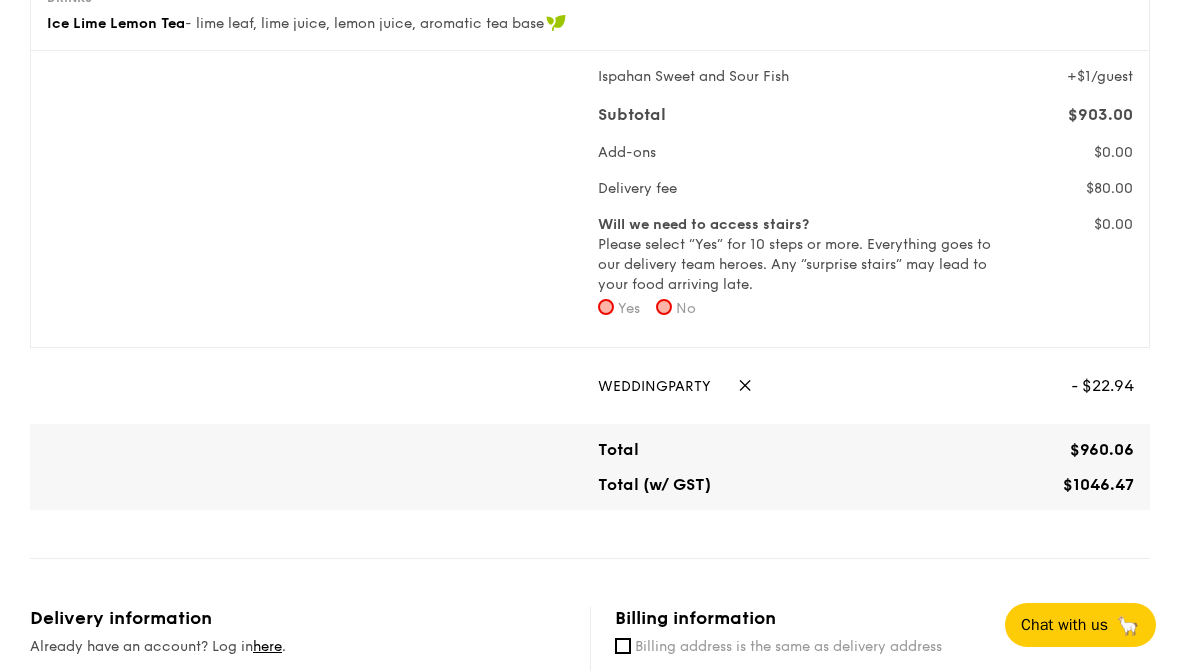 scroll, scrollTop: 675, scrollLeft: 0, axis: vertical 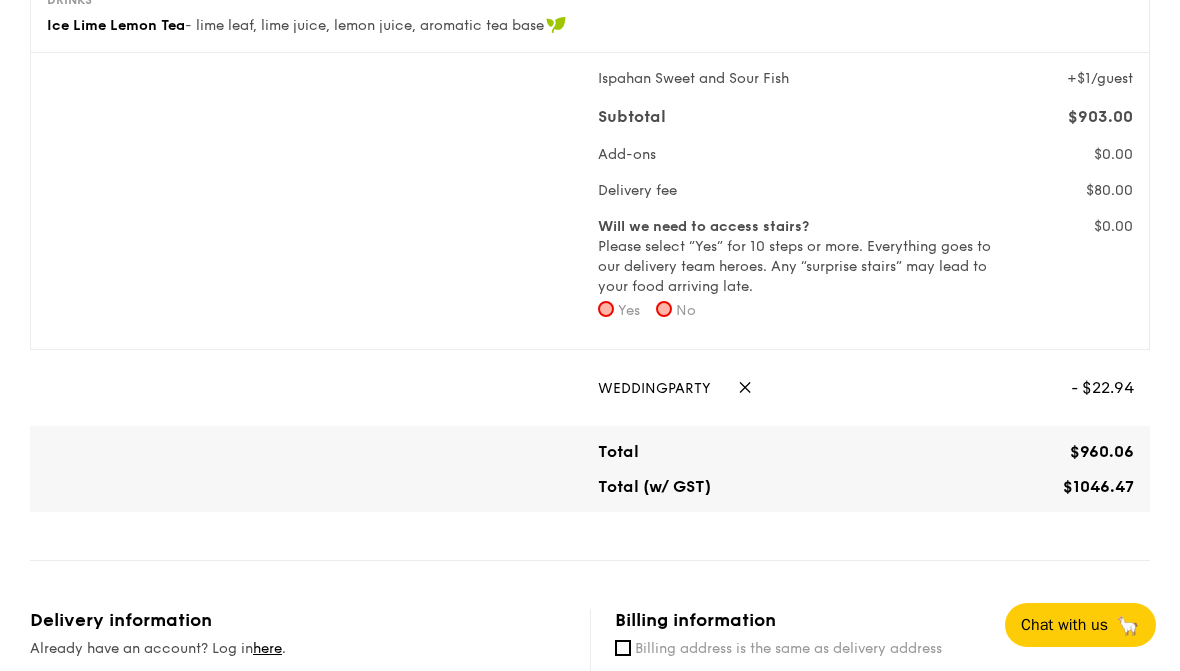 click on "Ispahan Sweet and Sour Fish
+$1/guest
Subtotal
$903.00
Add-ons
$0.00
Delivery fee
$80.00
Will we need to access stairs? Please select “Yes” for 10 steps or more. Everything goes to our delivery team heroes.  Any “surprise stairs” may lead to your food arriving late.
Yes
No
$0.00" at bounding box center [590, 201] 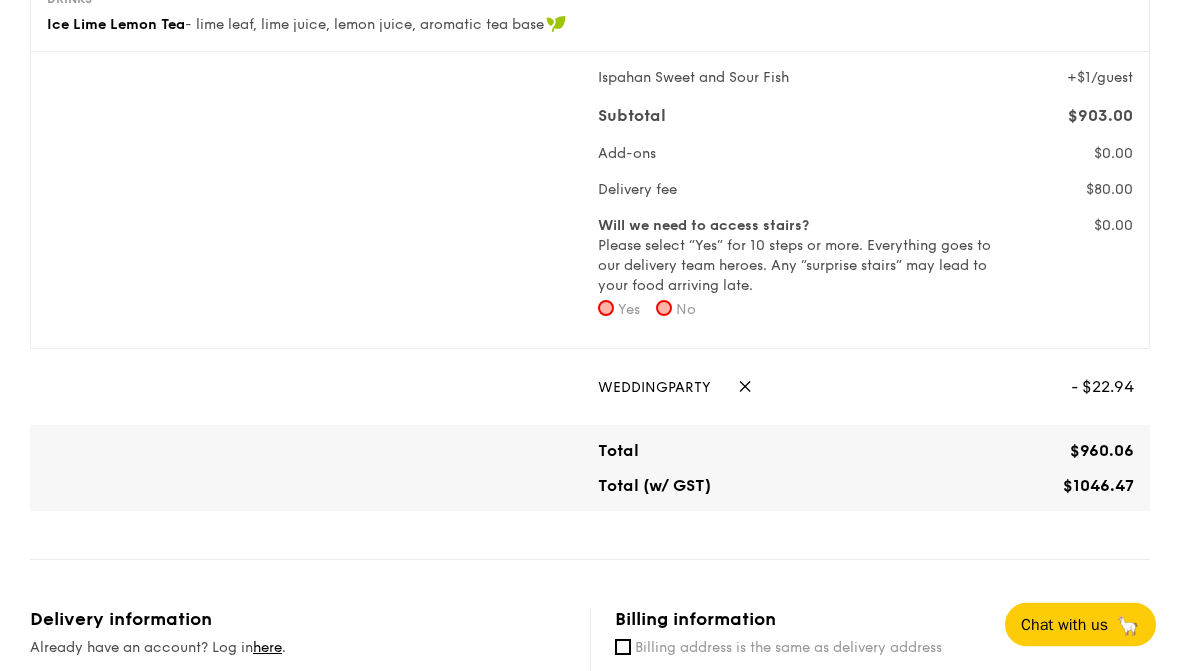 click on "No" at bounding box center (664, 309) 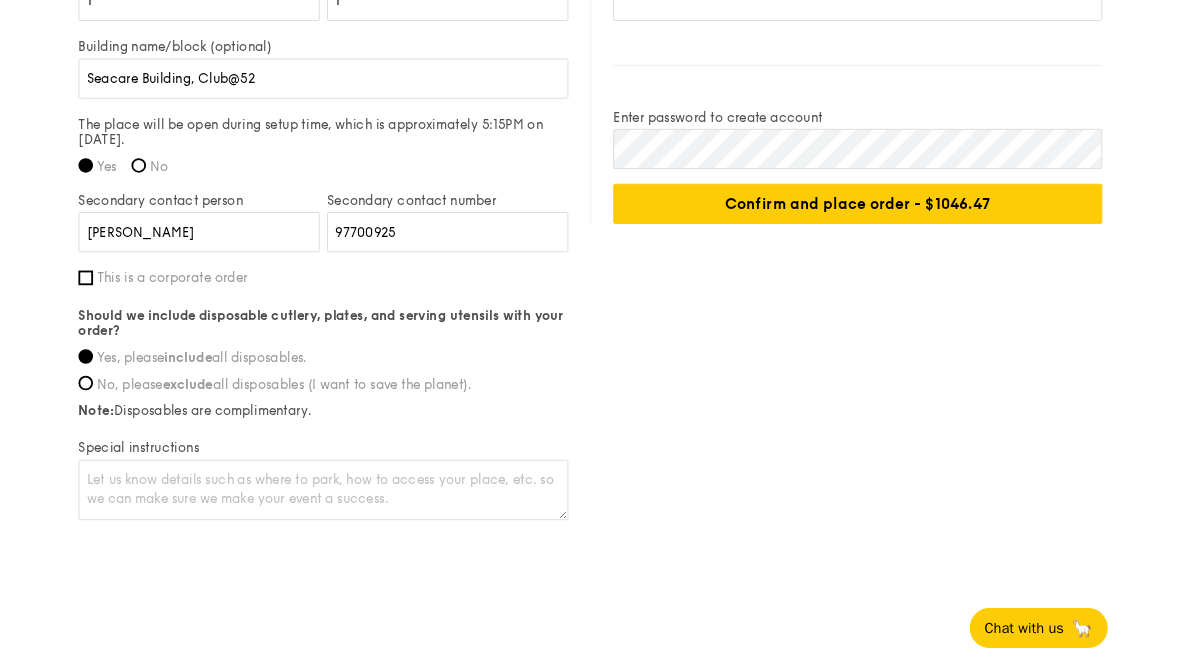 scroll, scrollTop: 1709, scrollLeft: 0, axis: vertical 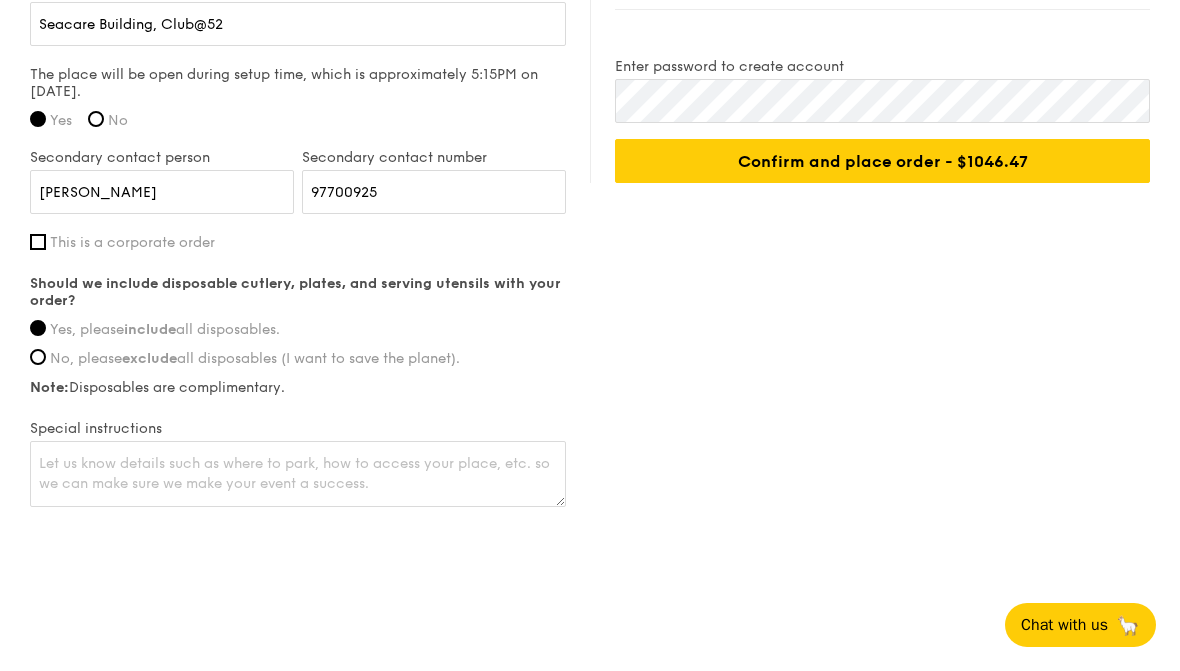 click on "Confirm and place order - $1046.47" at bounding box center [882, 161] 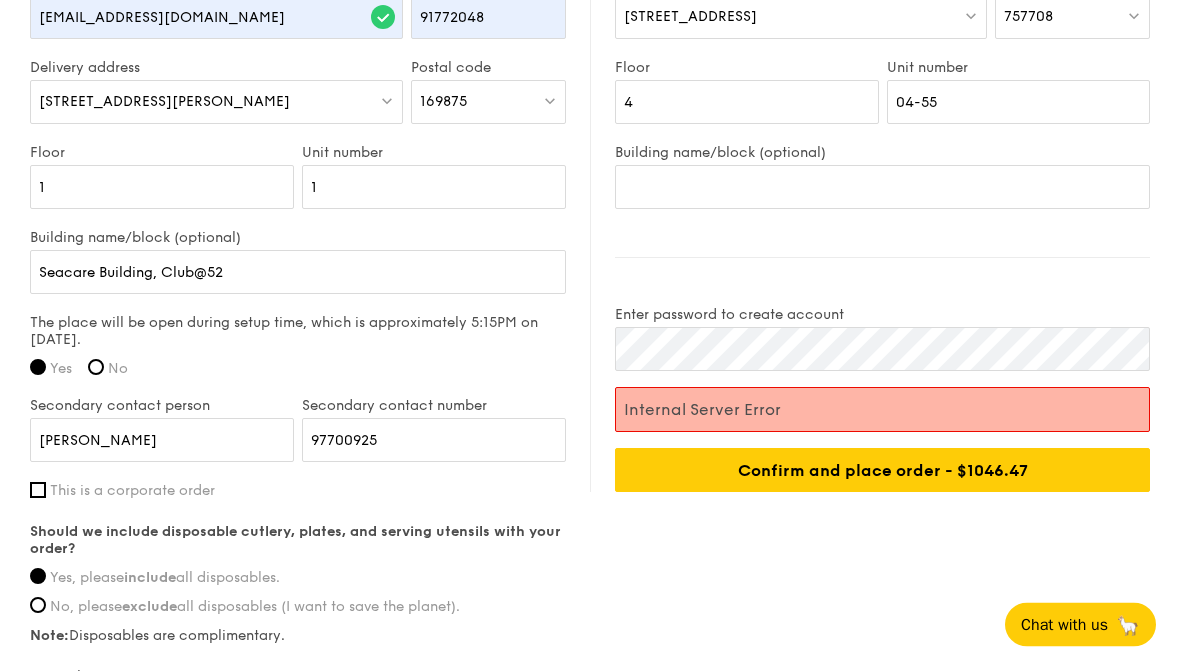 scroll, scrollTop: 1424, scrollLeft: 0, axis: vertical 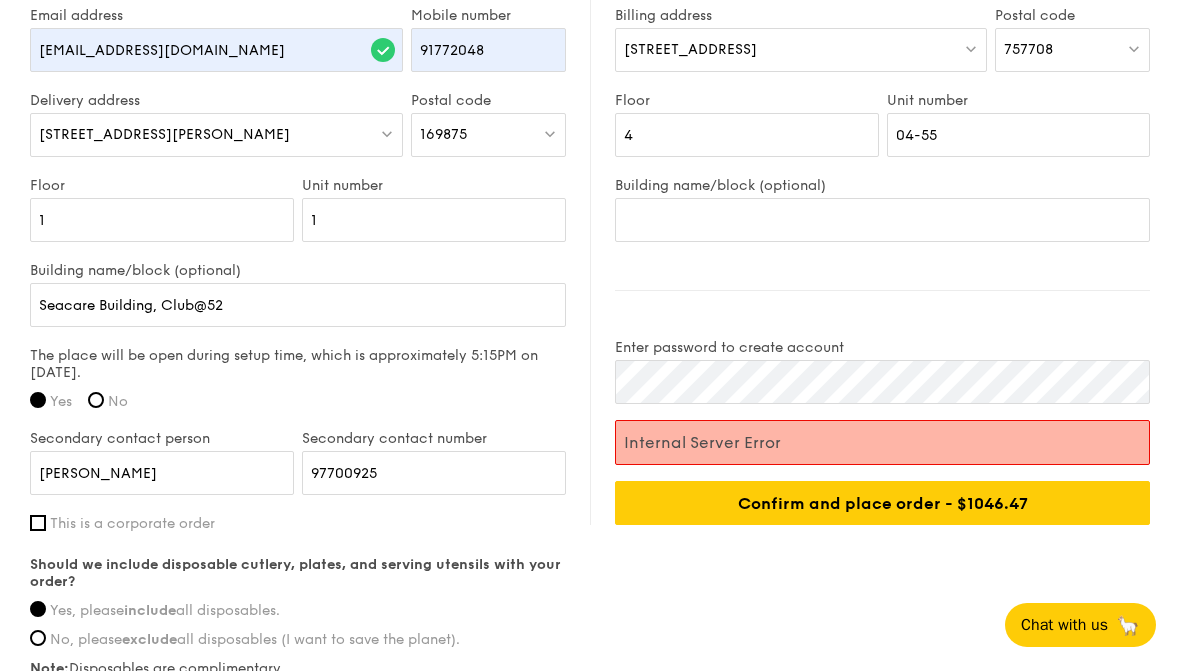 click on "Confirm and place order - $1046.47" at bounding box center [882, 503] 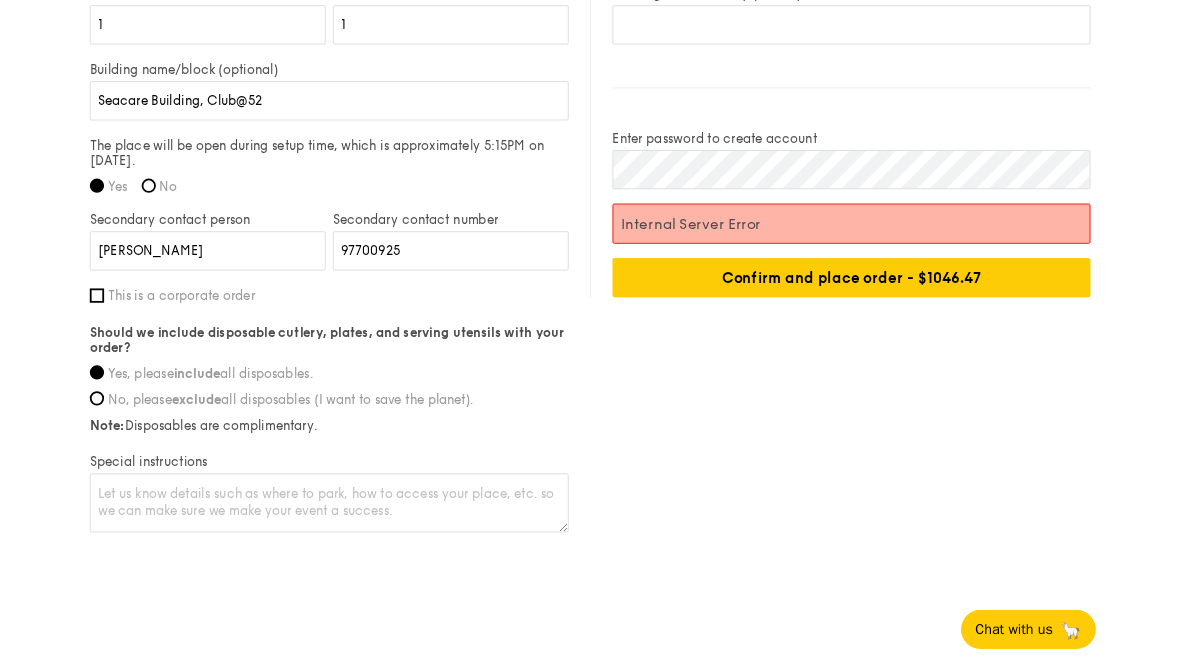 scroll, scrollTop: 1697, scrollLeft: 0, axis: vertical 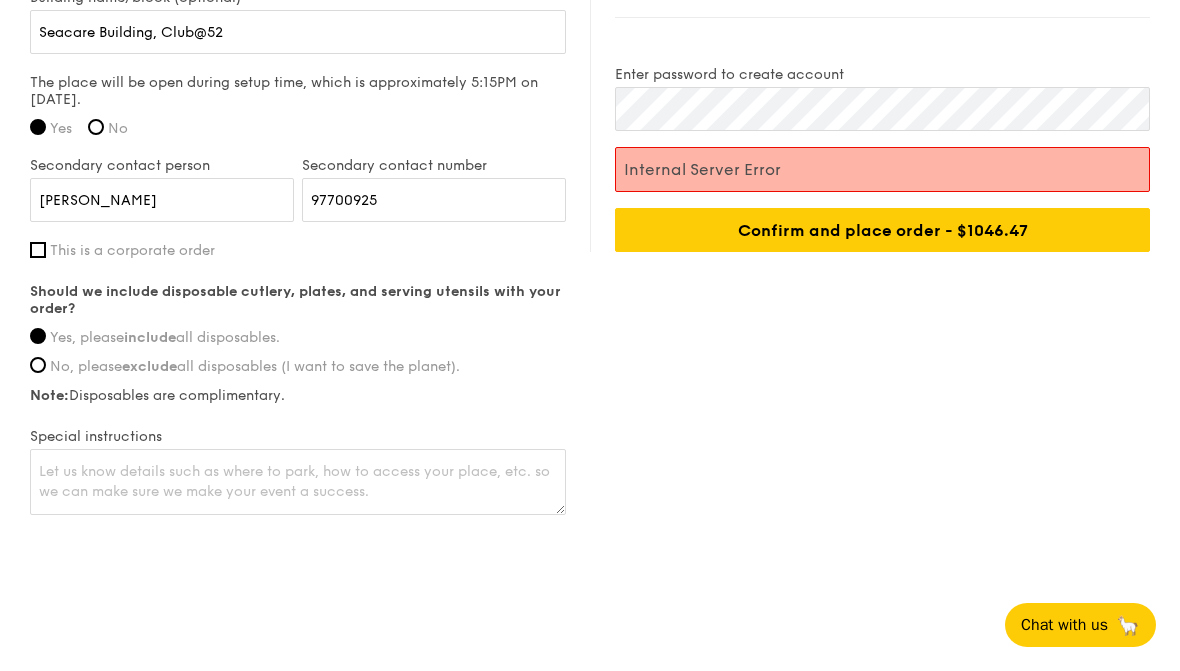 click on "Confirm and place order - $1046.47" at bounding box center (882, 230) 